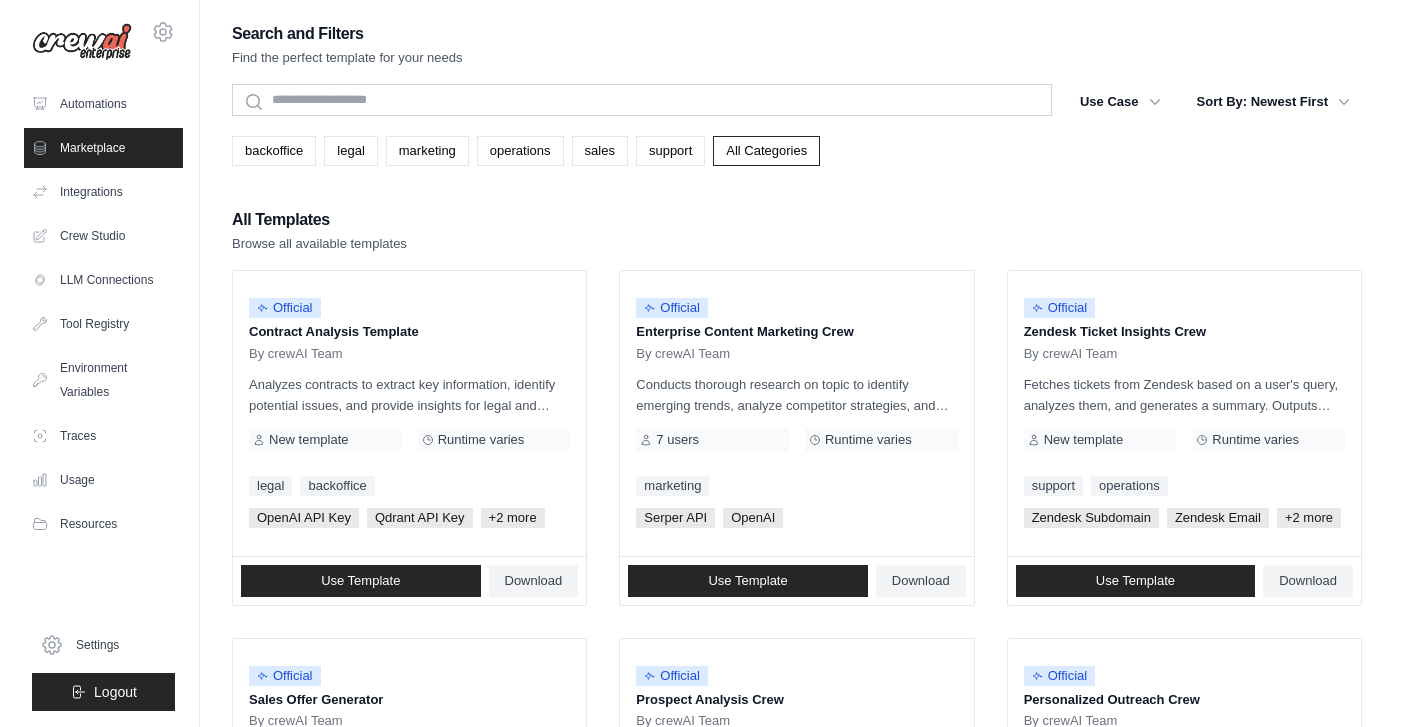 scroll, scrollTop: 0, scrollLeft: 0, axis: both 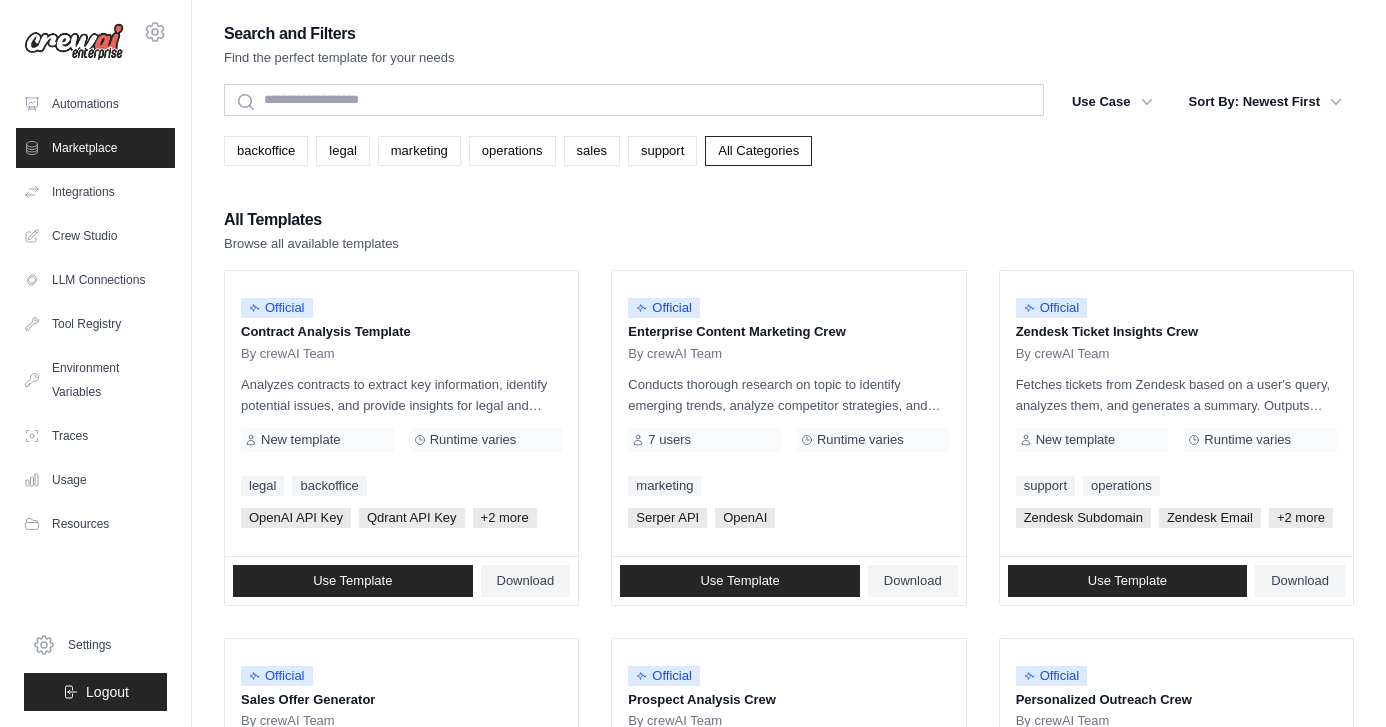 click at bounding box center [74, 42] 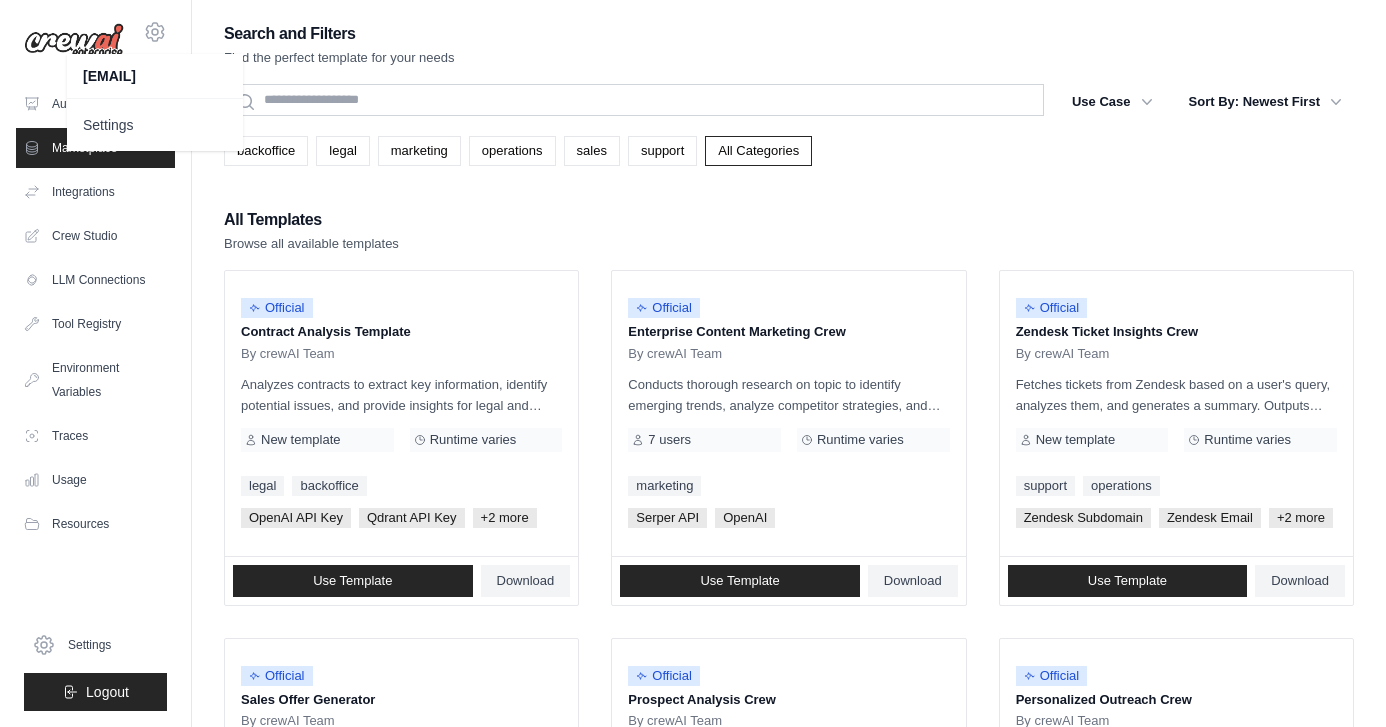 click 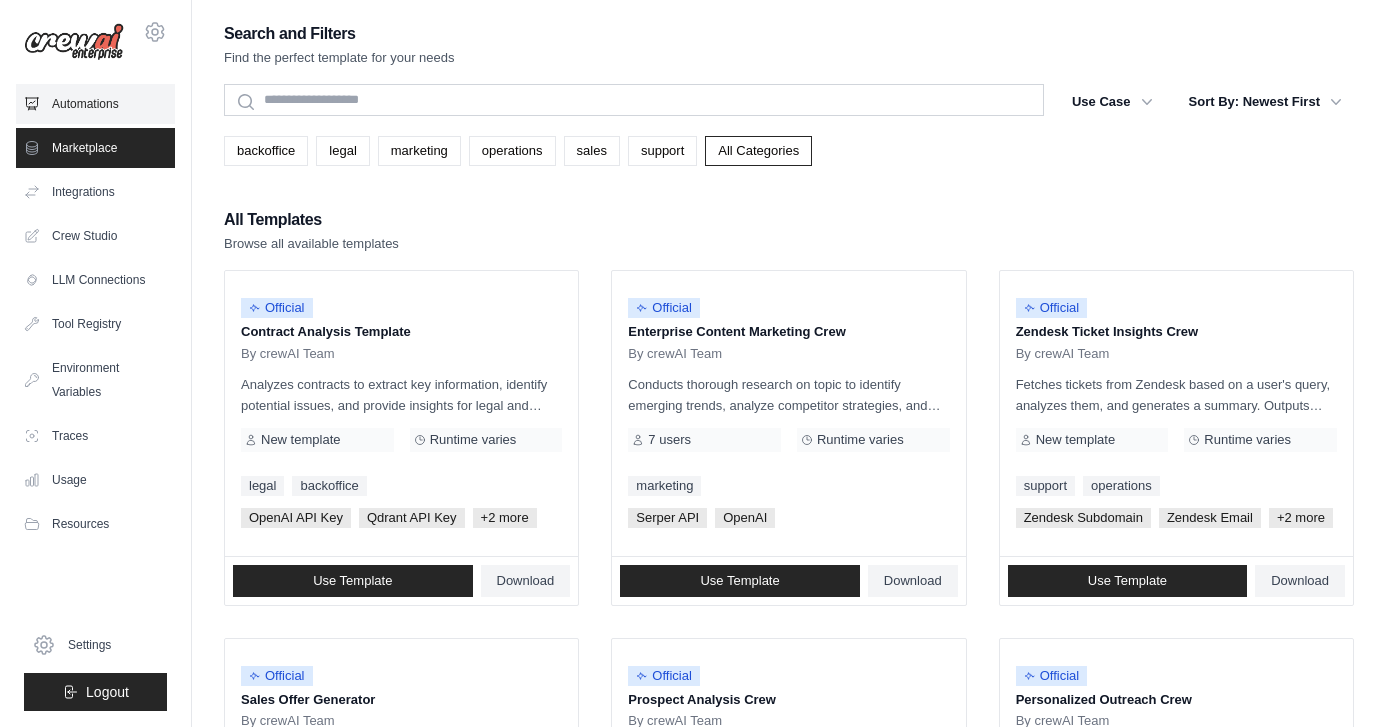 click on "Automations" at bounding box center [95, 104] 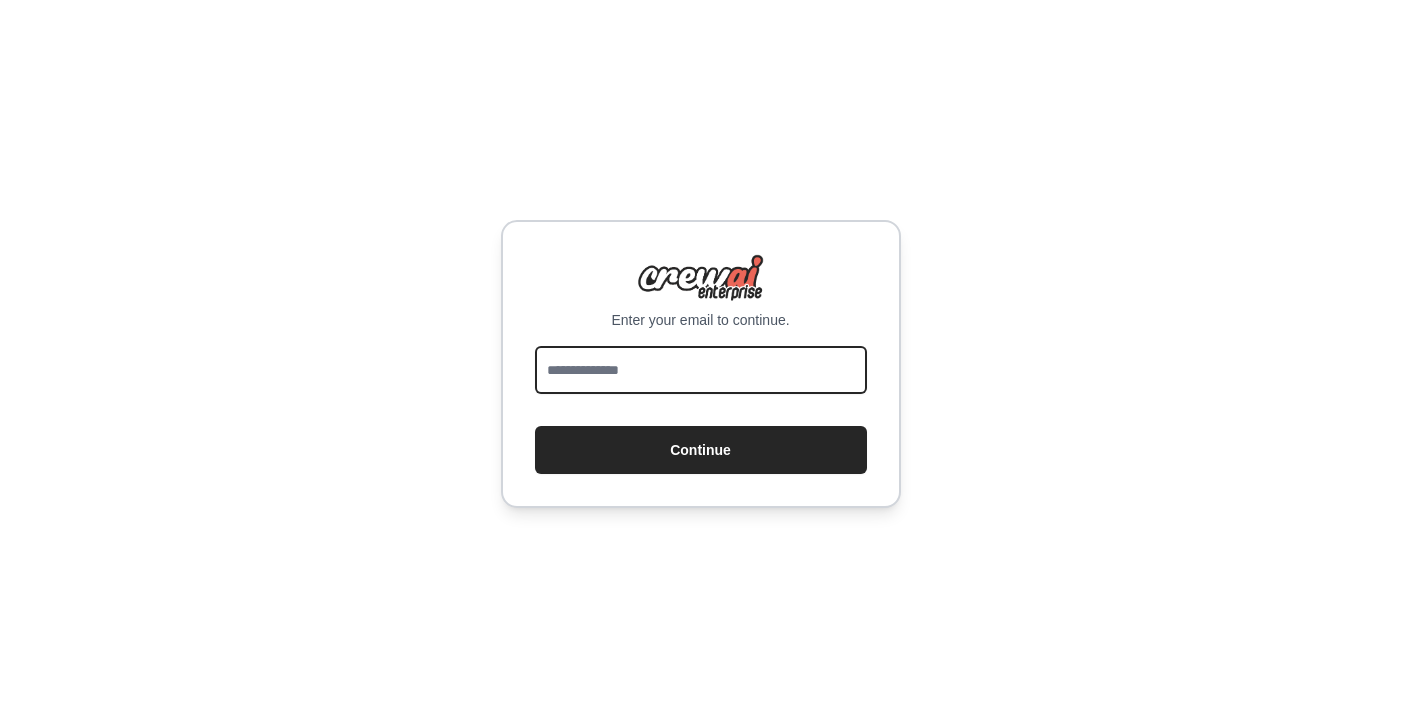 click at bounding box center (701, 370) 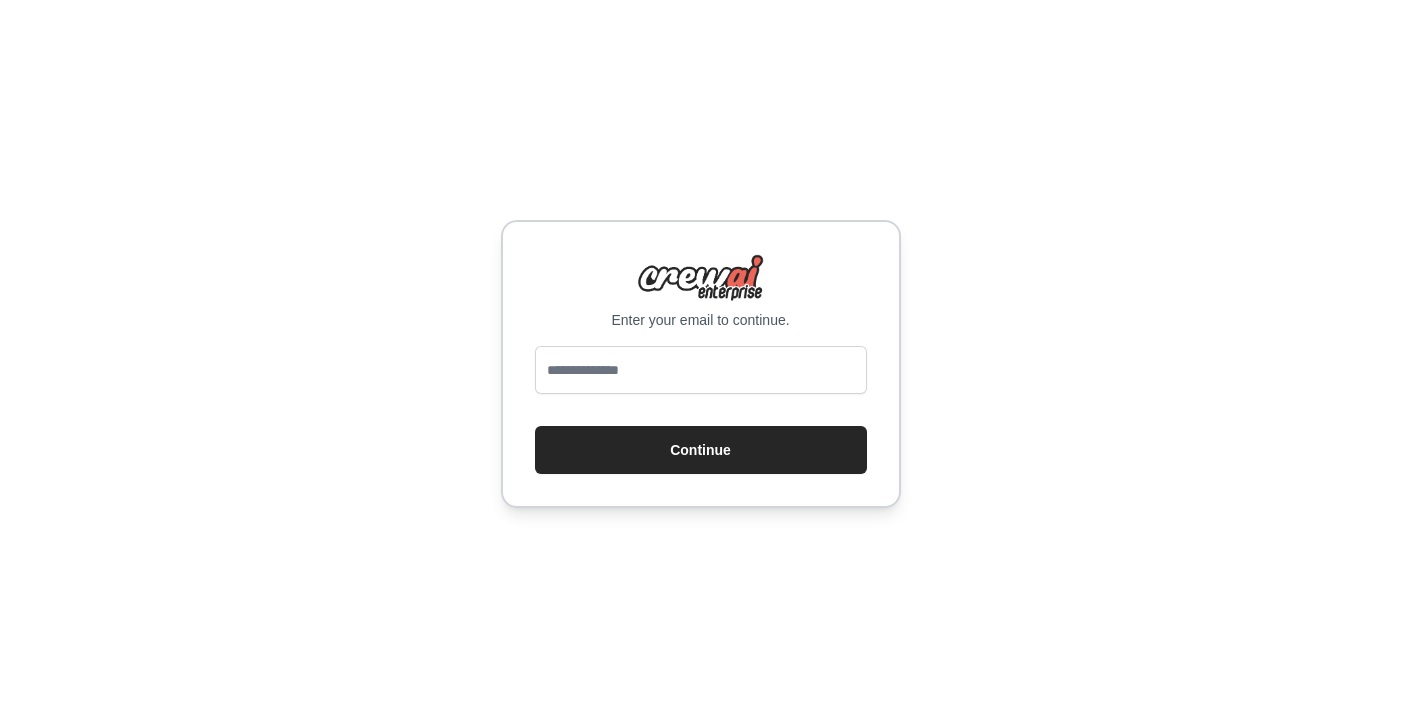 click on "Enter your email to continue." at bounding box center [701, 320] 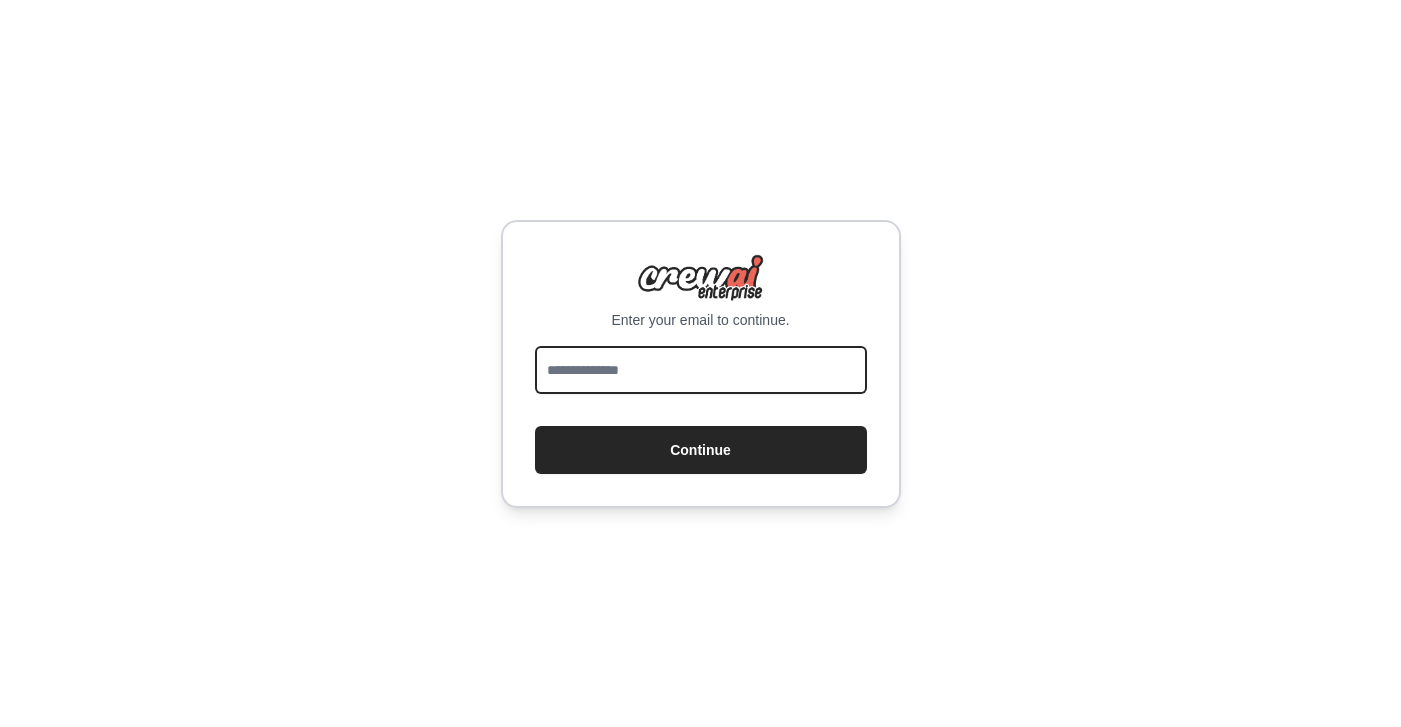 click at bounding box center (701, 370) 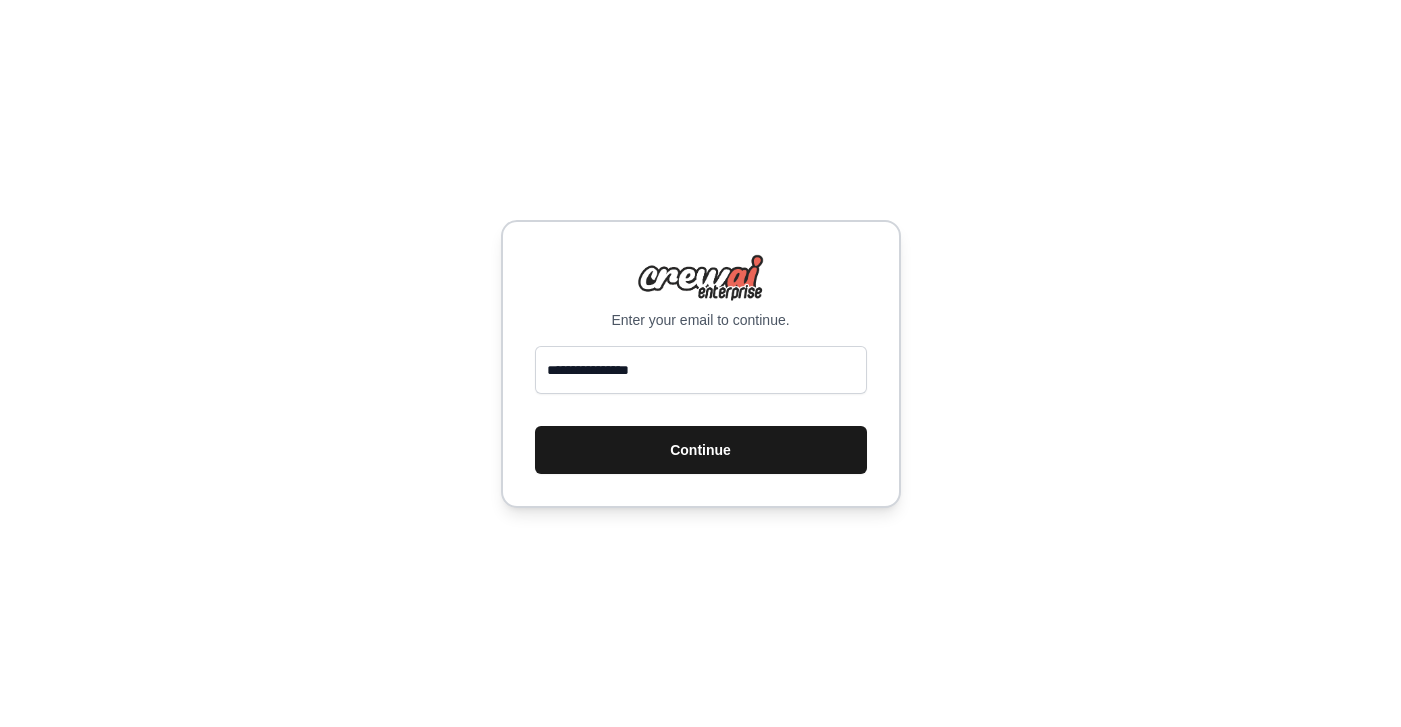 click on "Continue" at bounding box center [701, 450] 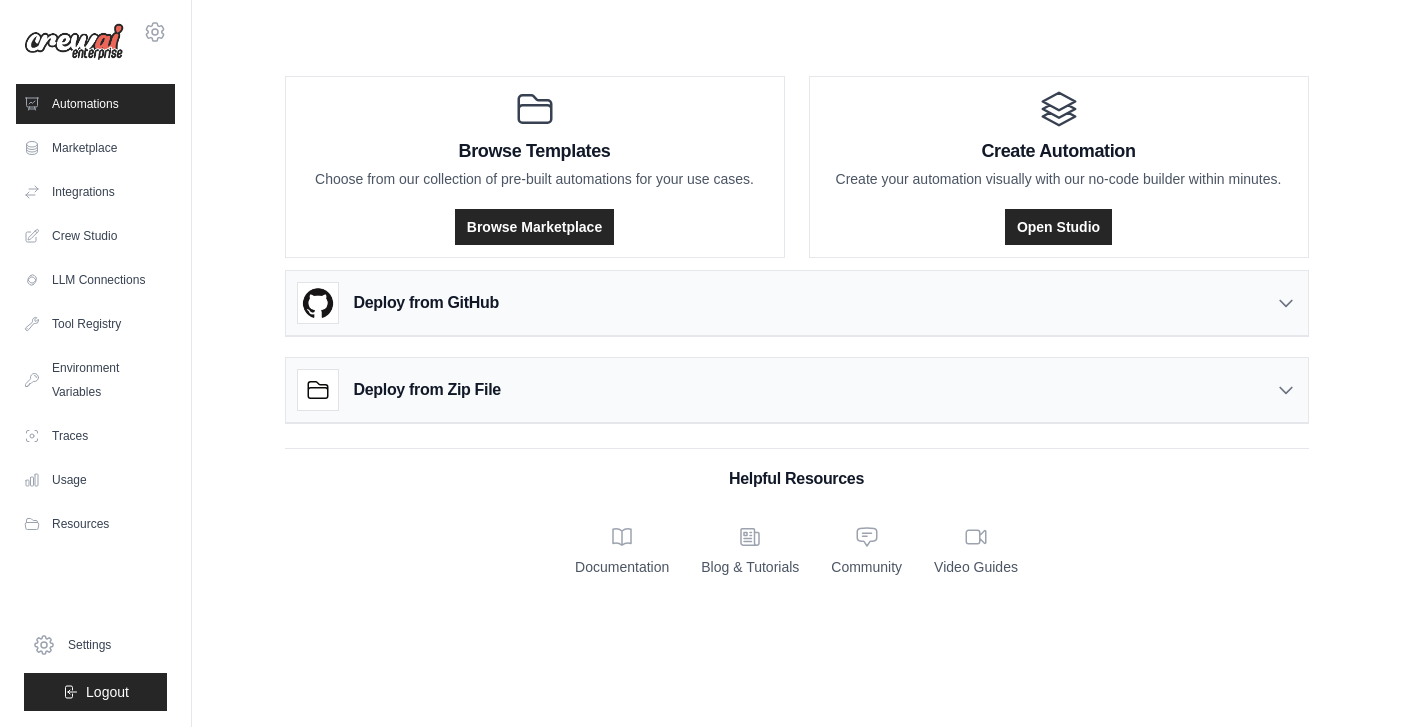 scroll, scrollTop: 0, scrollLeft: 0, axis: both 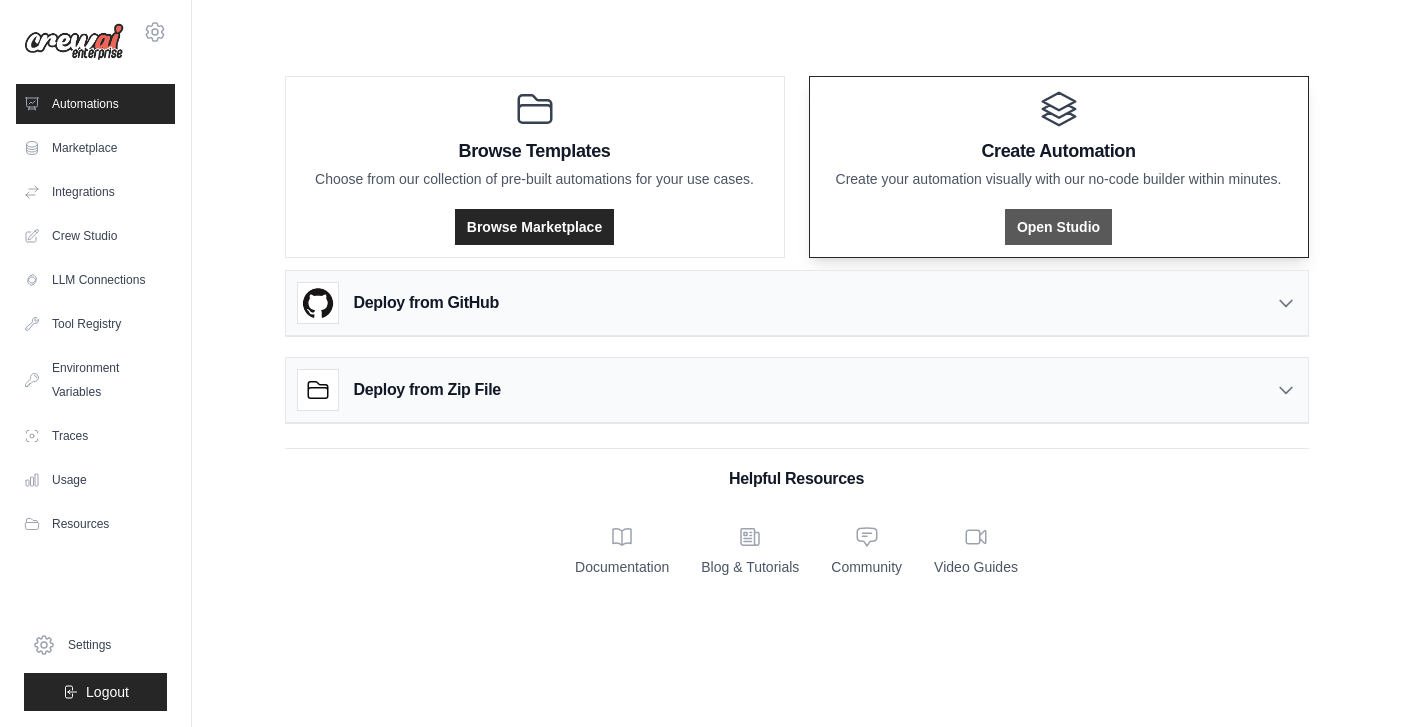 click on "Open Studio" at bounding box center [1058, 227] 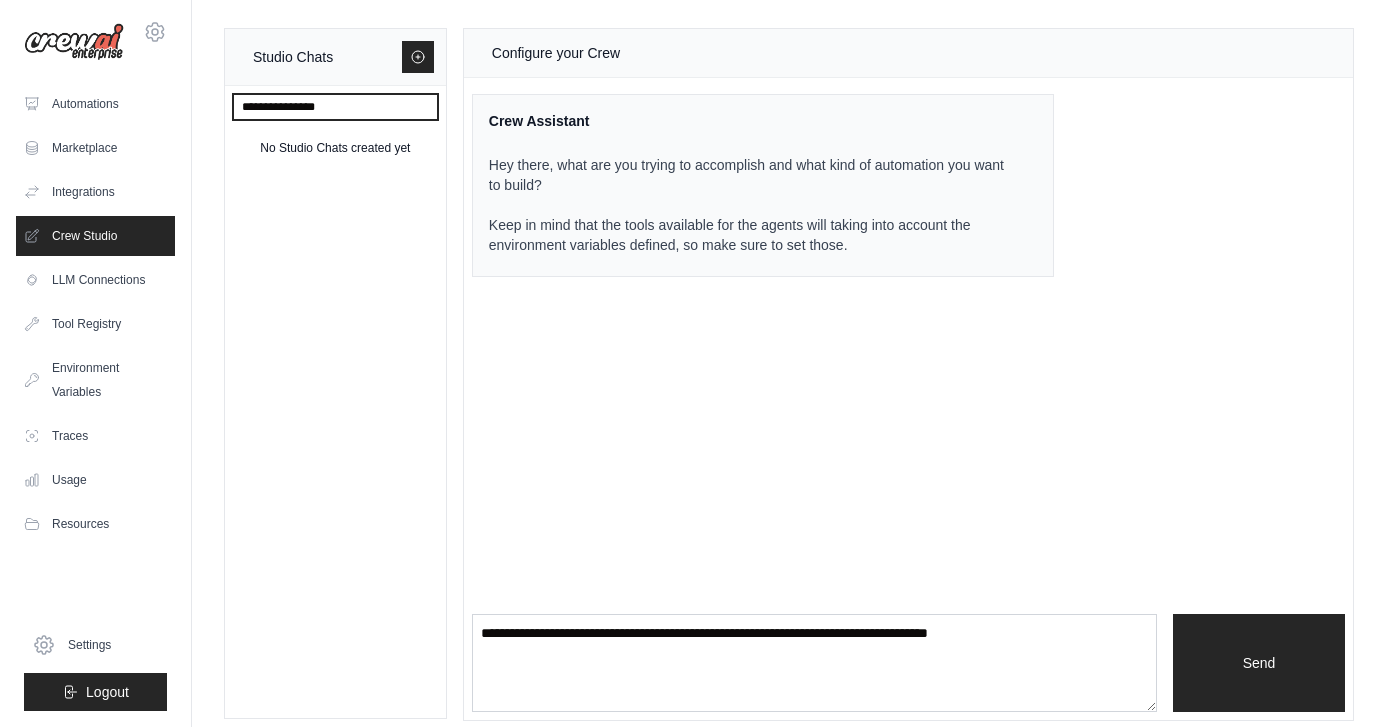 click at bounding box center (335, 107) 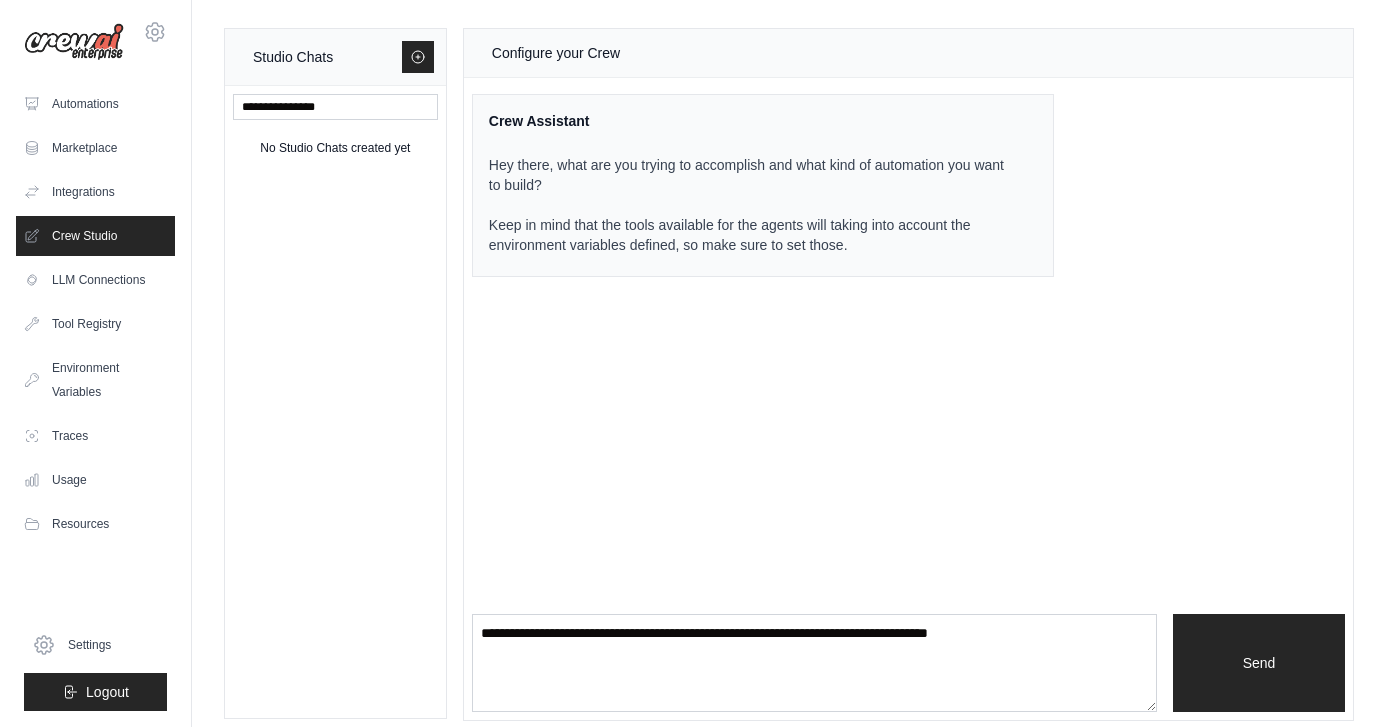 click on "No Studio Chats created yet" at bounding box center [335, 148] 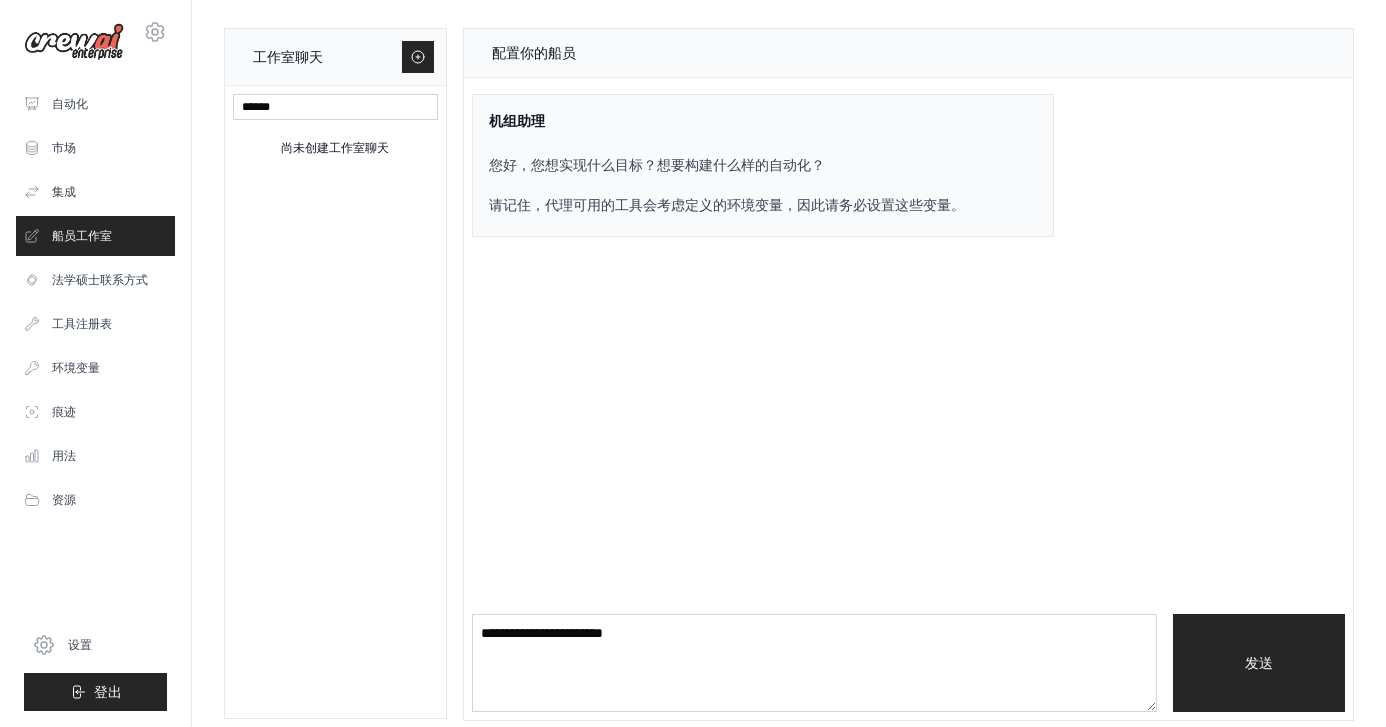 click on "配置你的船员 机组助理 您好，您想实现什么目标？想要构建什么样的自动化？ 请记住，代理可用的工具会考虑定义的环境变量，因此请务必设置这些变量。 发送" at bounding box center [908, 374] 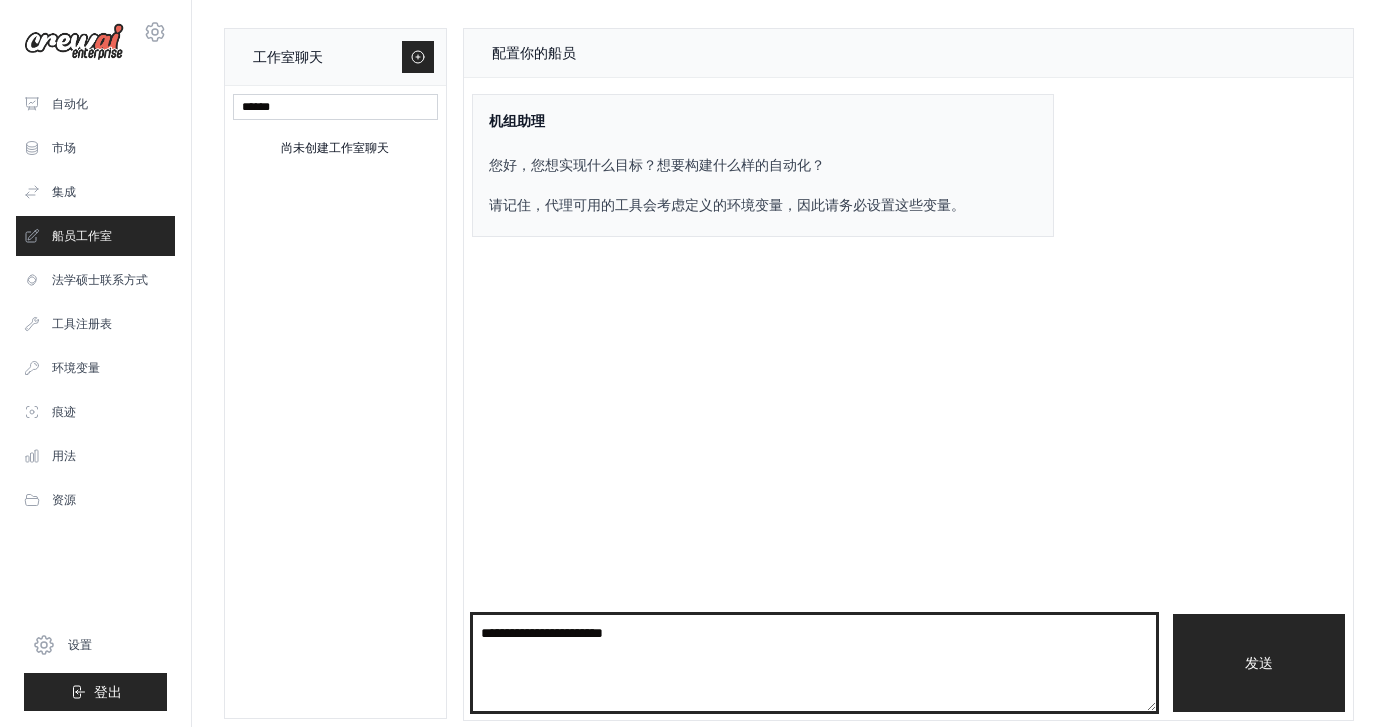 click at bounding box center (814, 663) 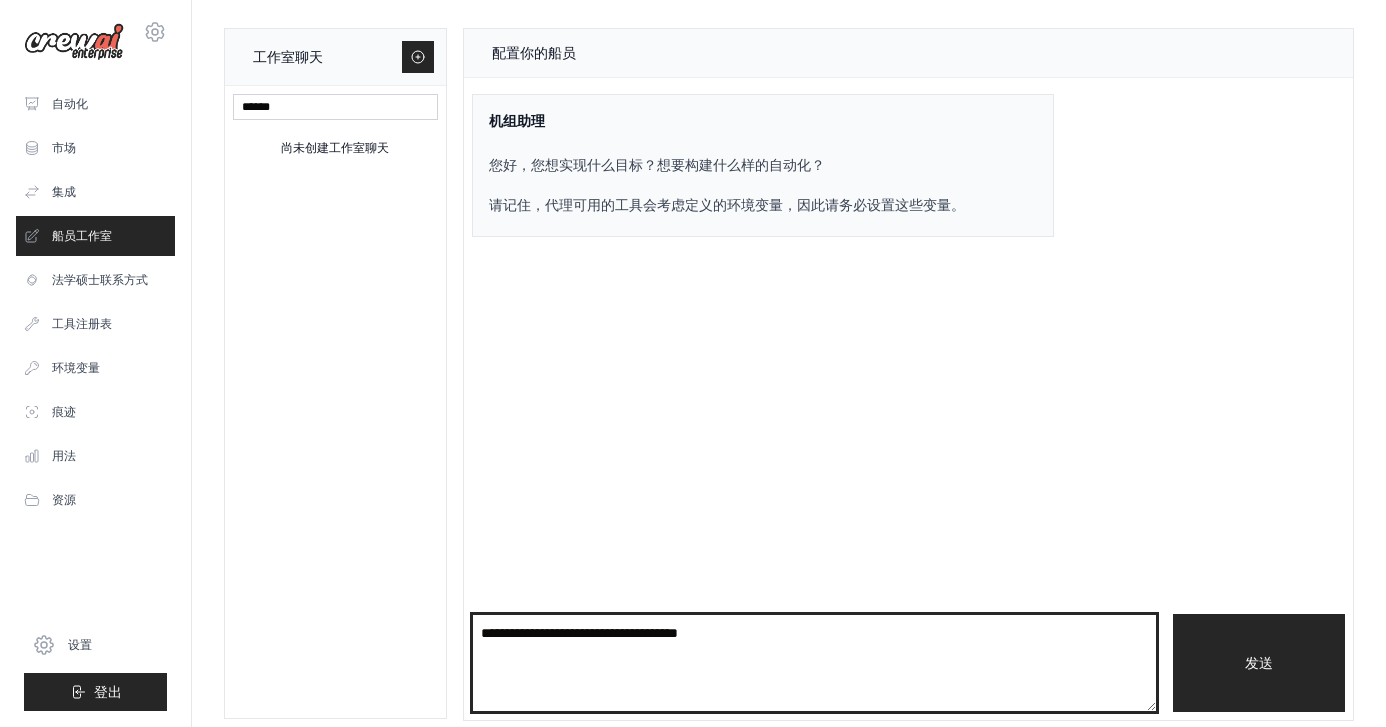 type on "**********" 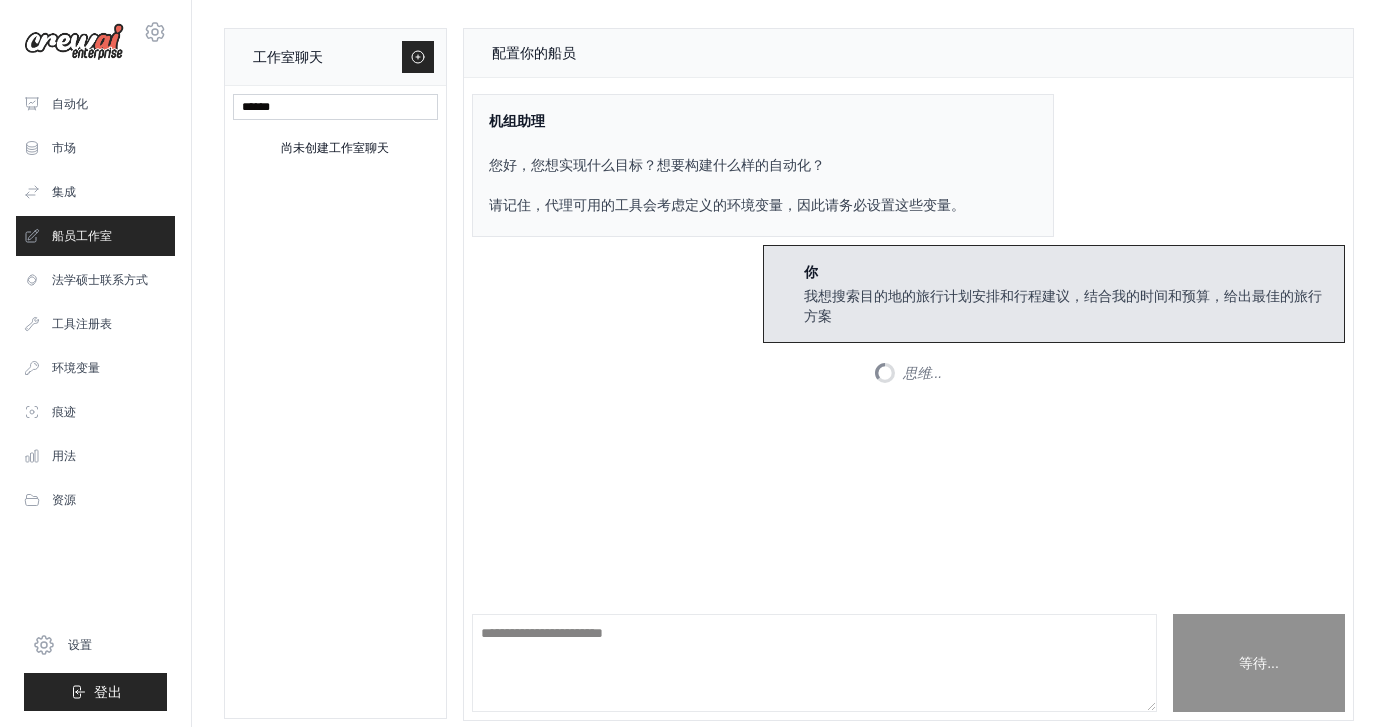 scroll, scrollTop: 21, scrollLeft: 0, axis: vertical 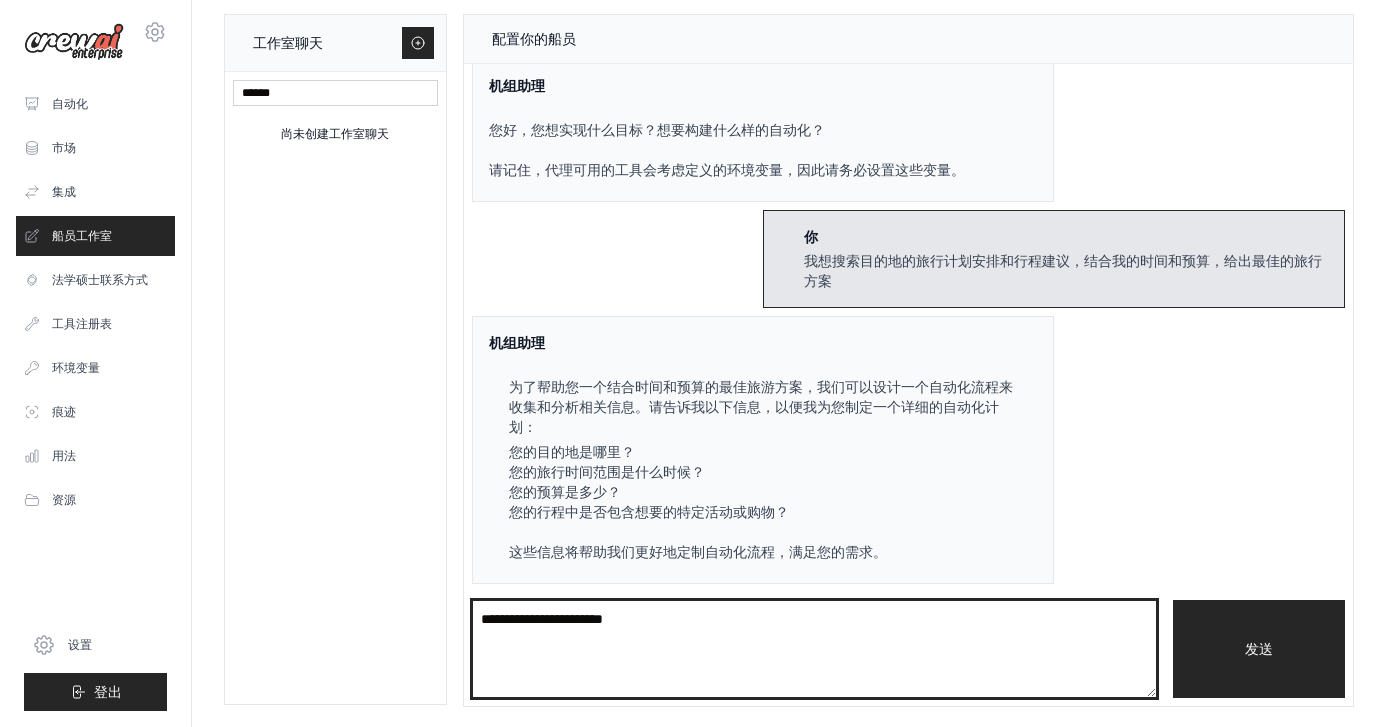 click at bounding box center [814, 649] 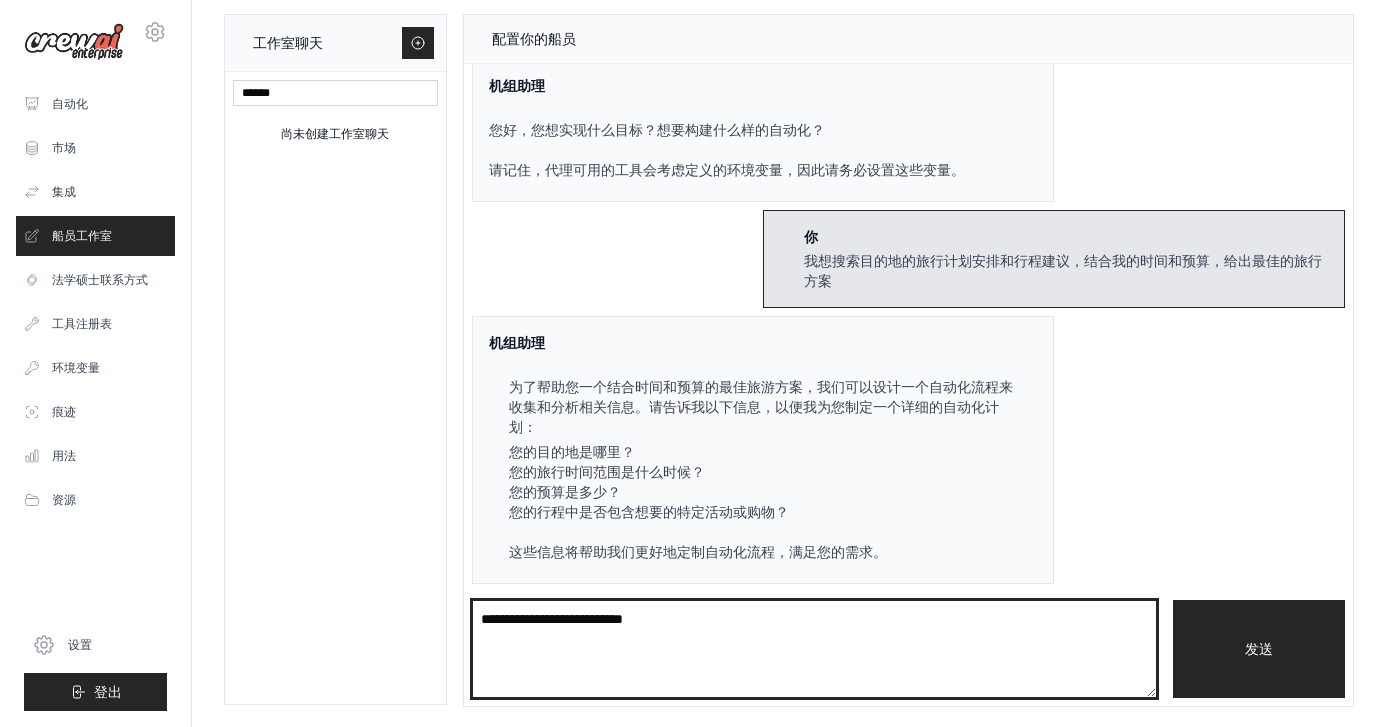type on "**********" 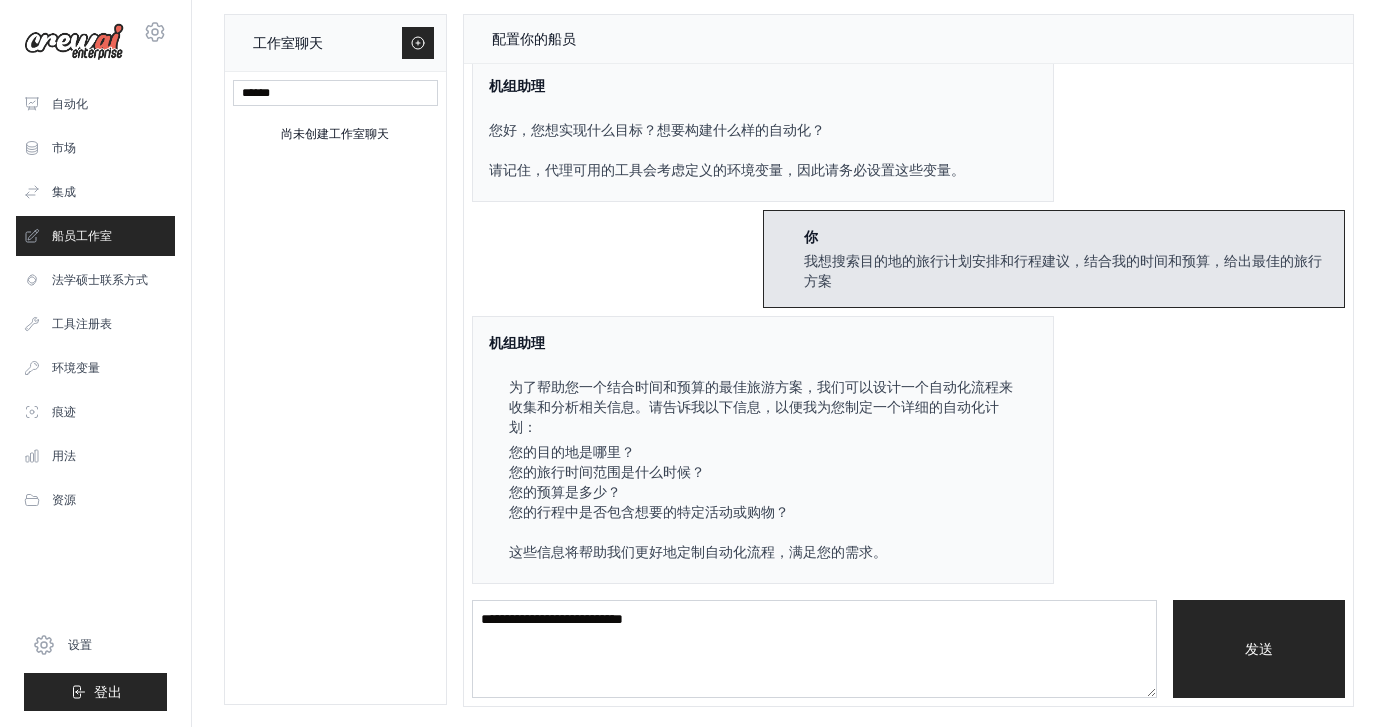 type 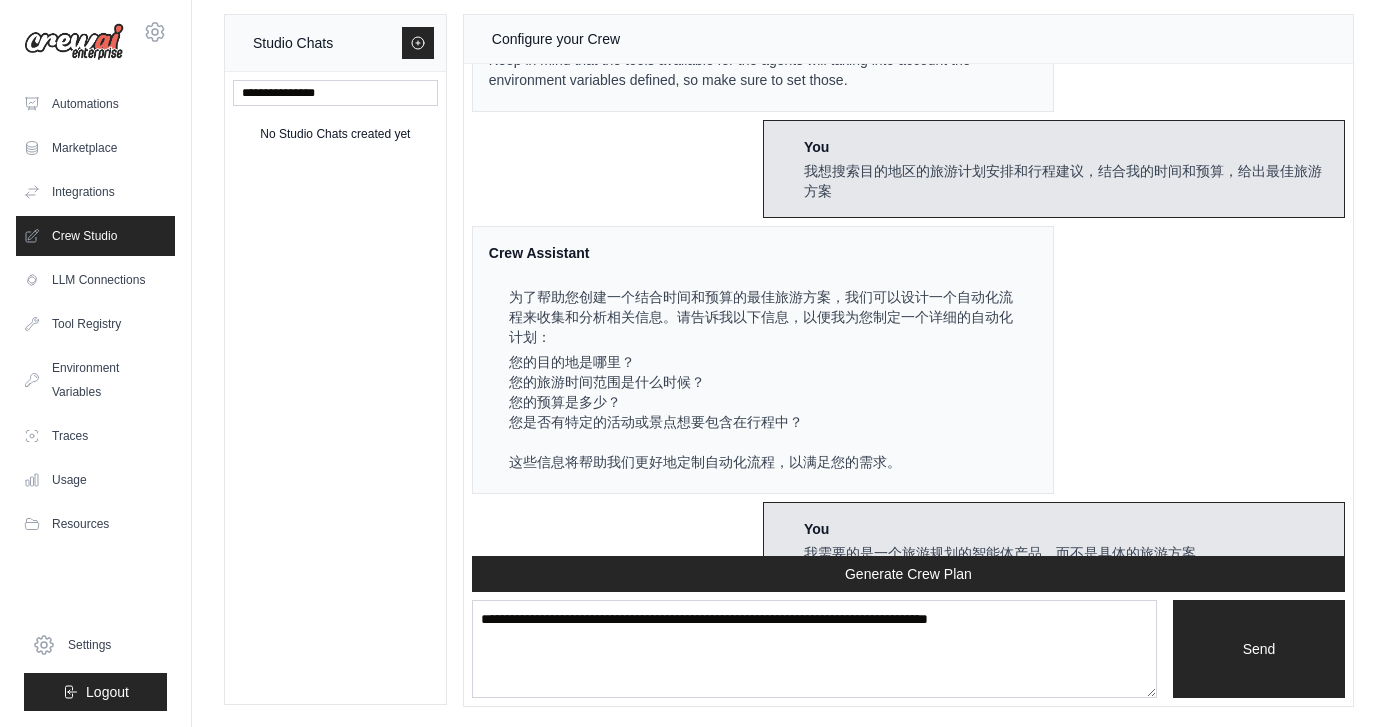 scroll, scrollTop: 467, scrollLeft: 0, axis: vertical 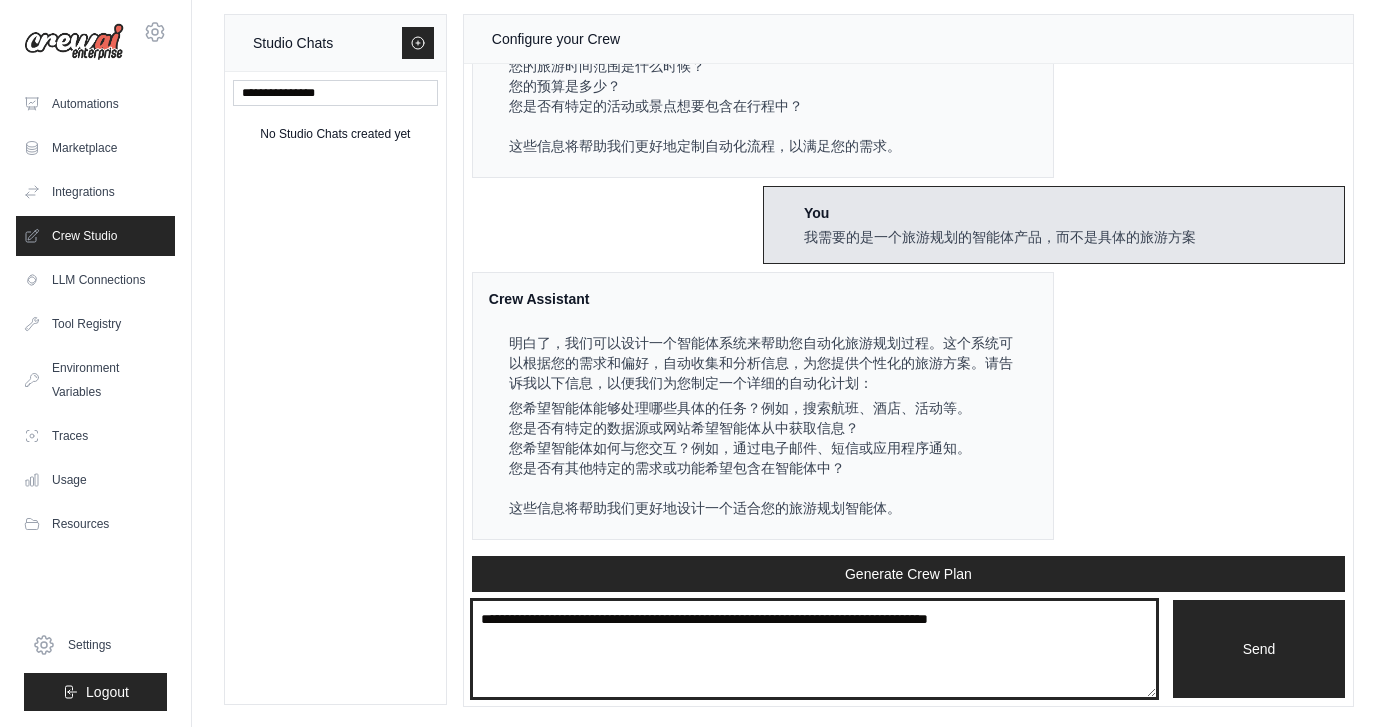 click at bounding box center (814, 649) 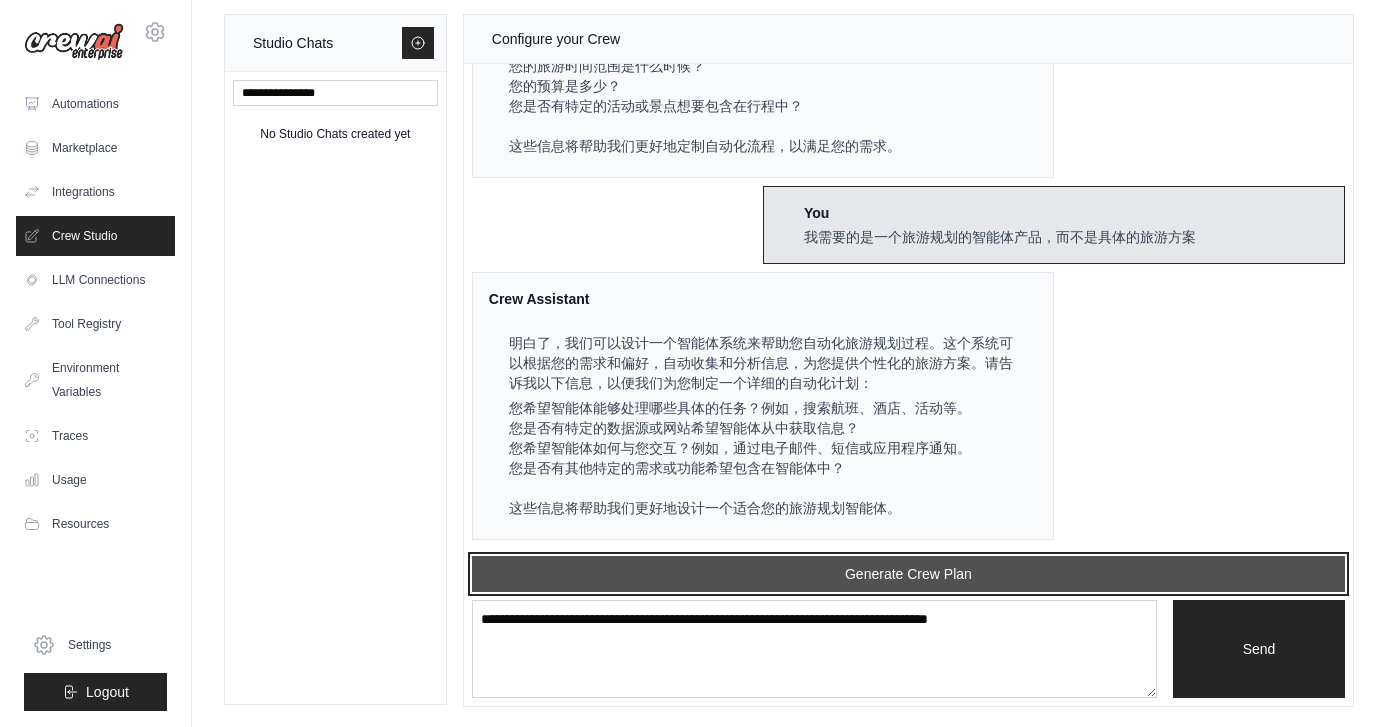 click on "Generate Crew Plan" at bounding box center (908, 574) 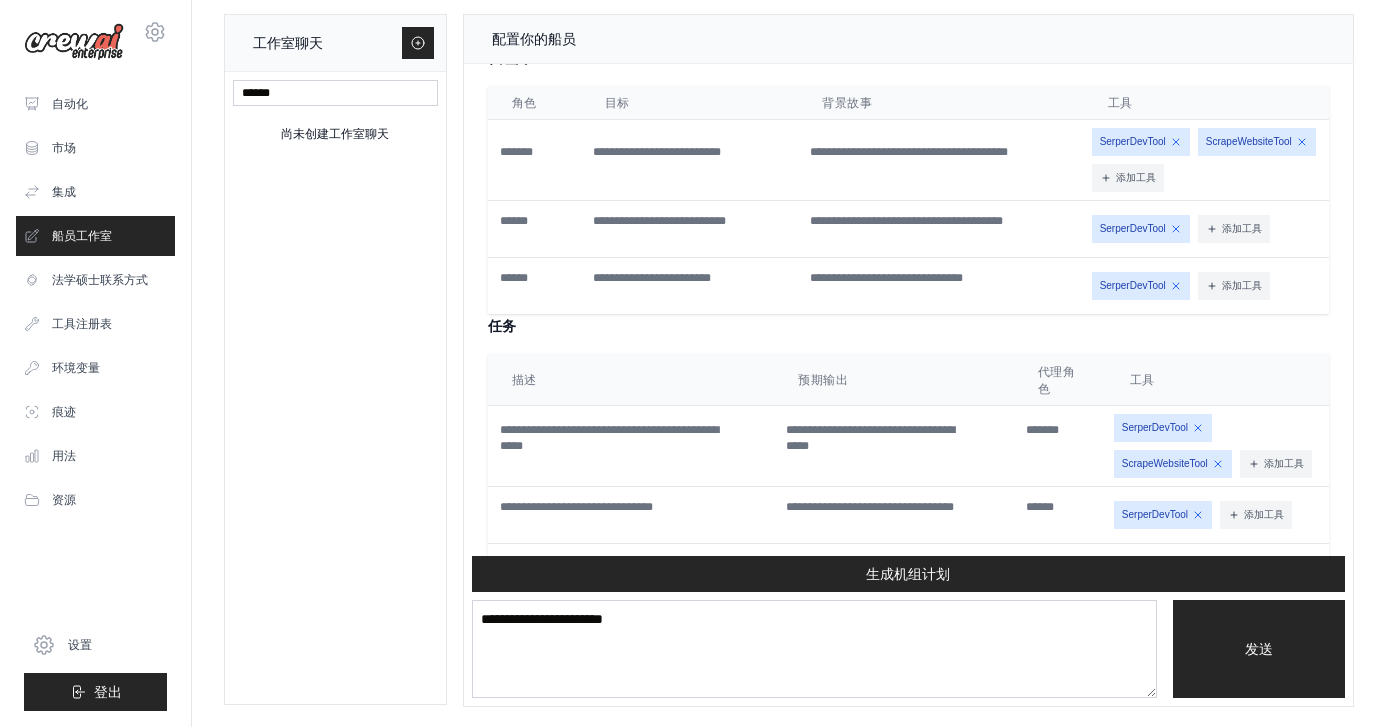 scroll, scrollTop: 1053, scrollLeft: 0, axis: vertical 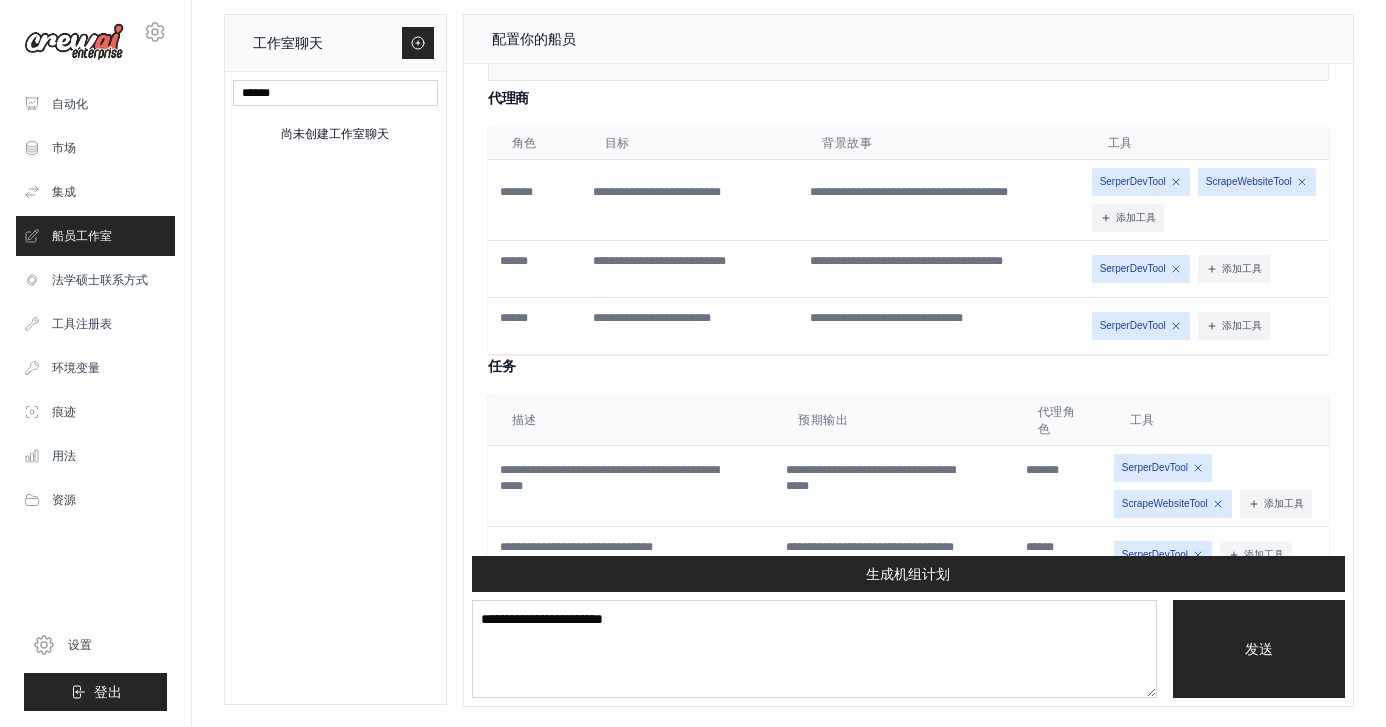 click on "代理商" at bounding box center (908, 98) 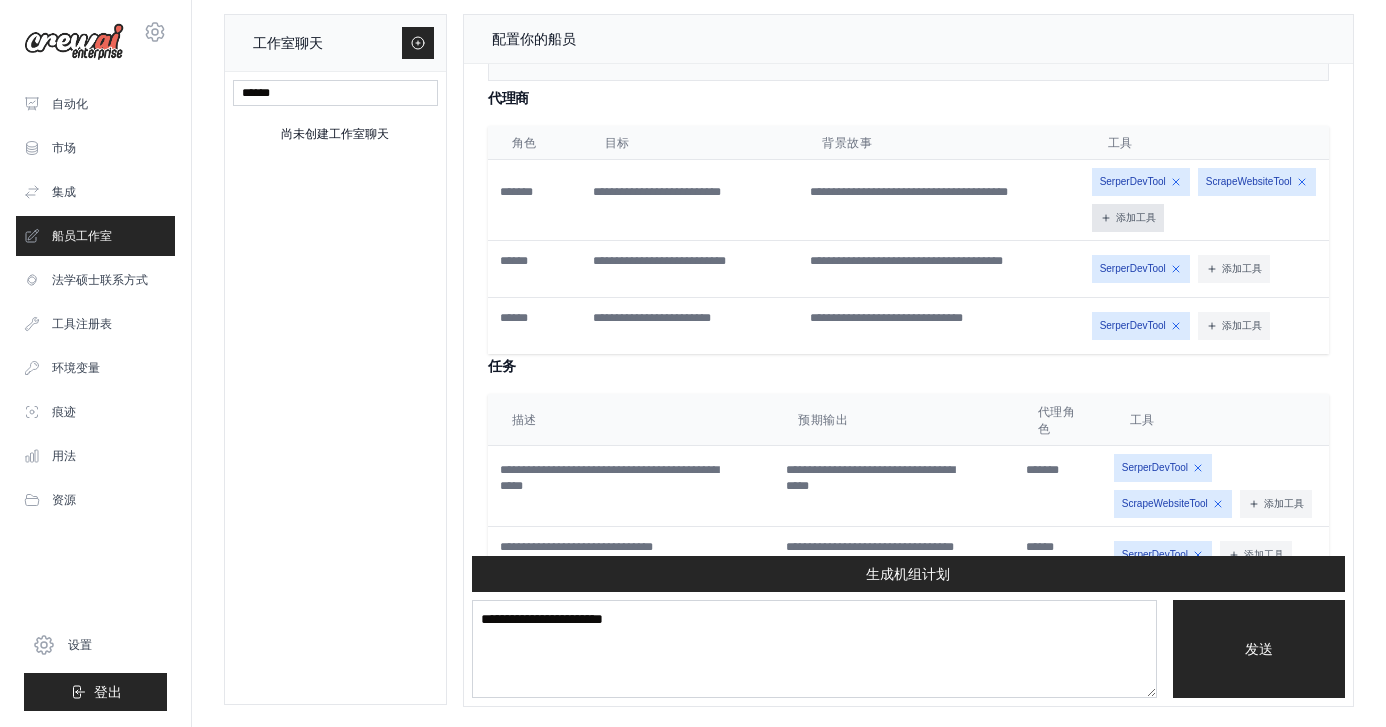 click 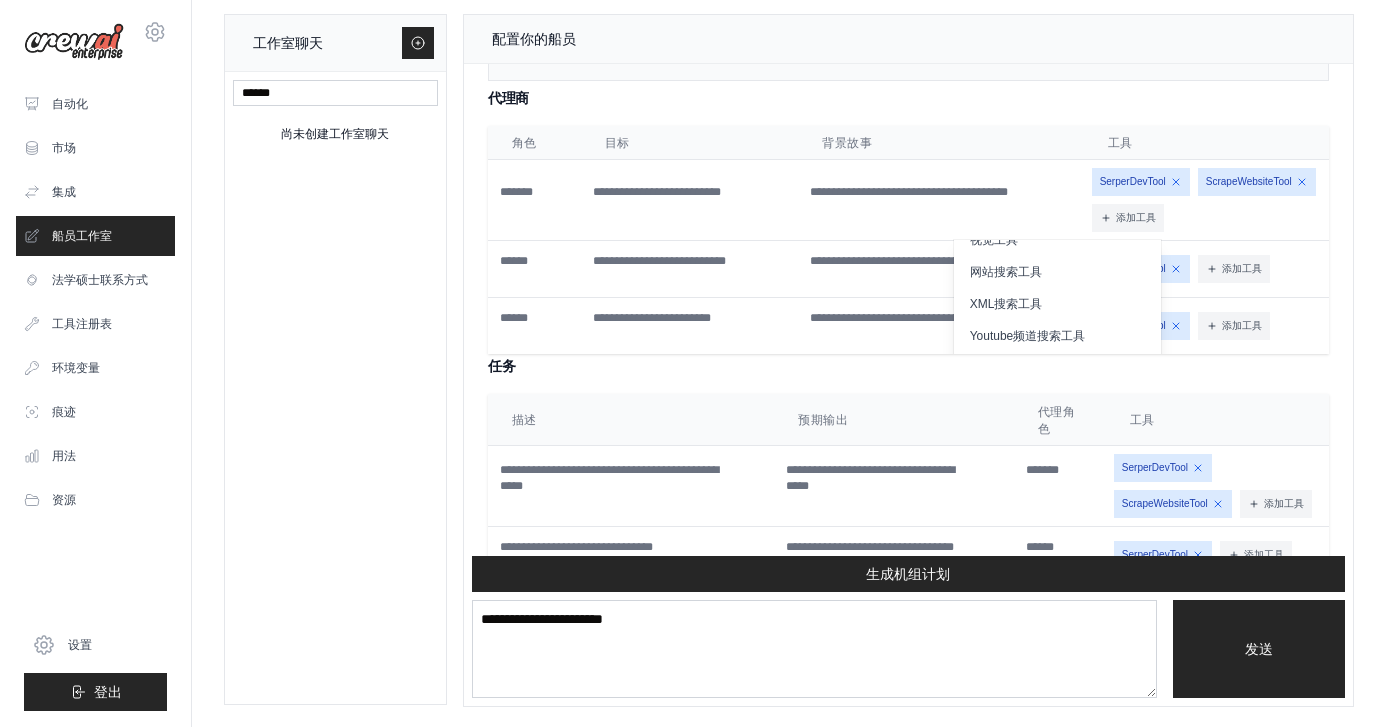 scroll, scrollTop: 616, scrollLeft: 0, axis: vertical 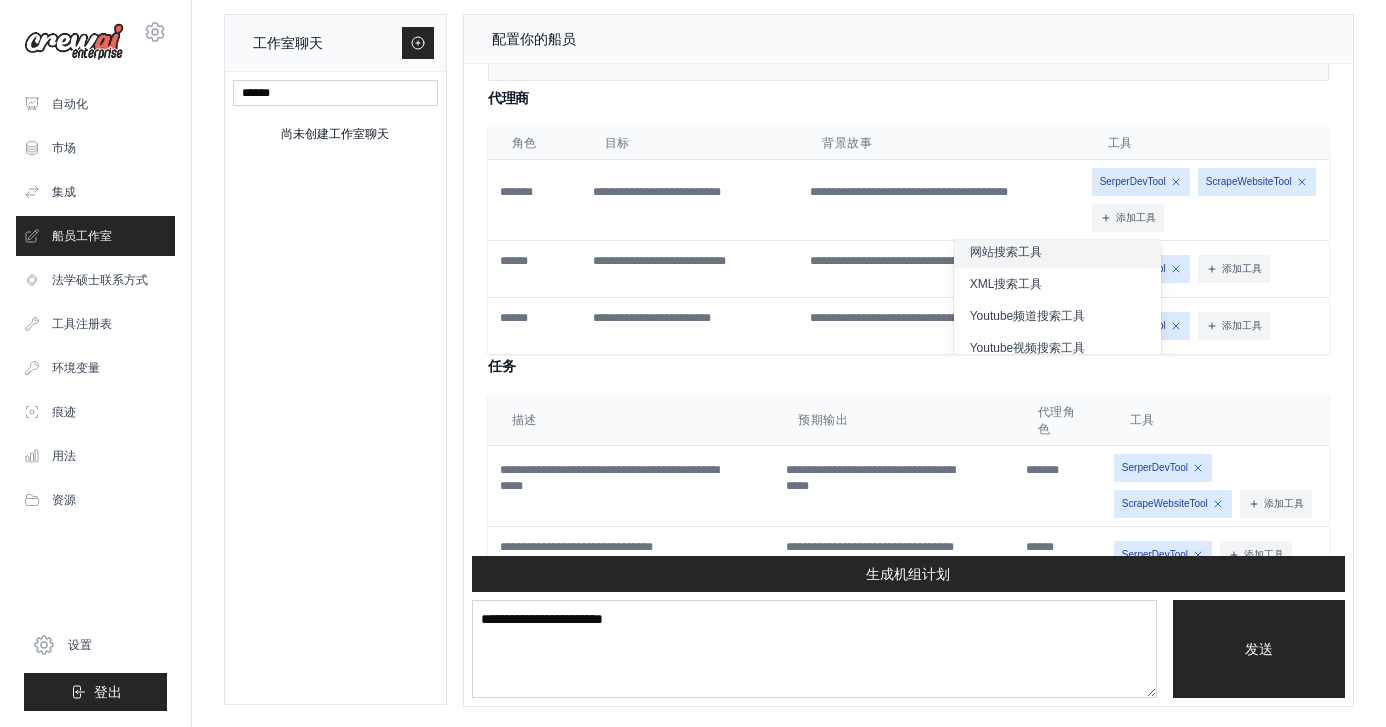 click on "网站搜索工具" at bounding box center [1006, 252] 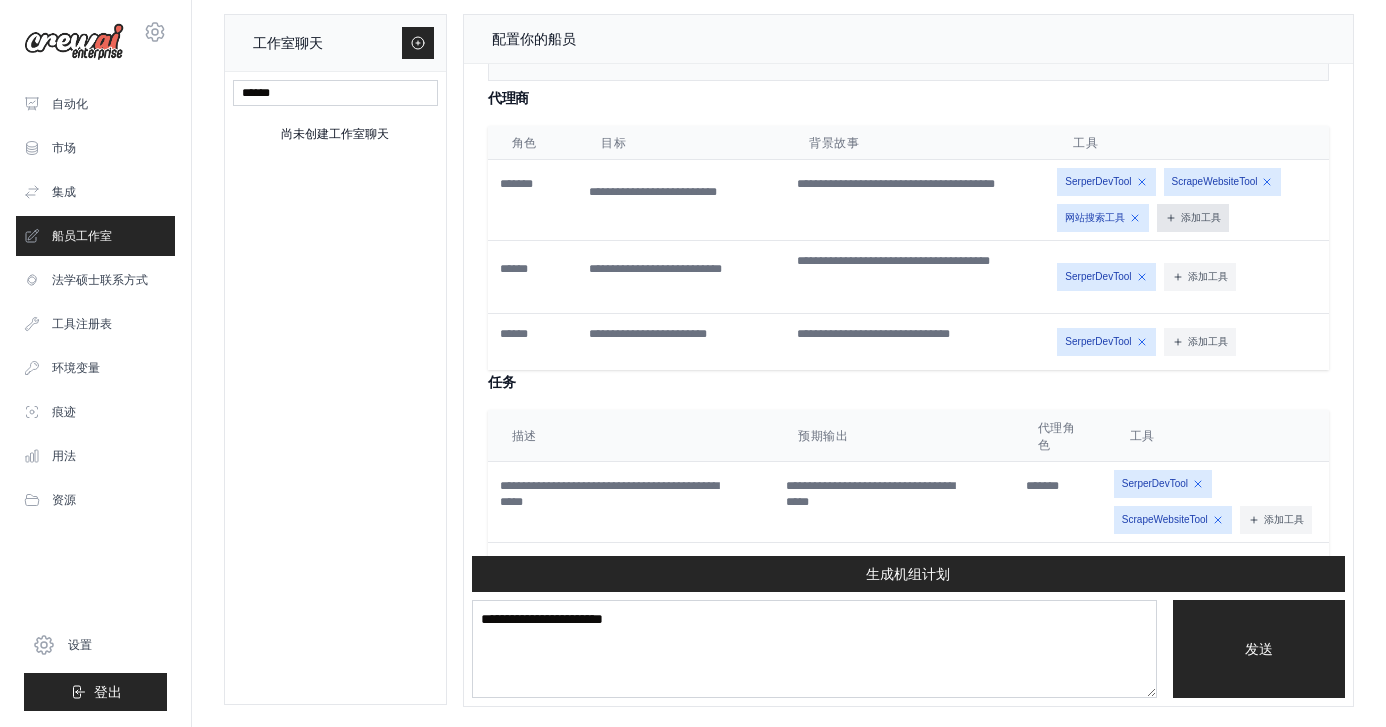 click on "添加工具" at bounding box center [1201, 217] 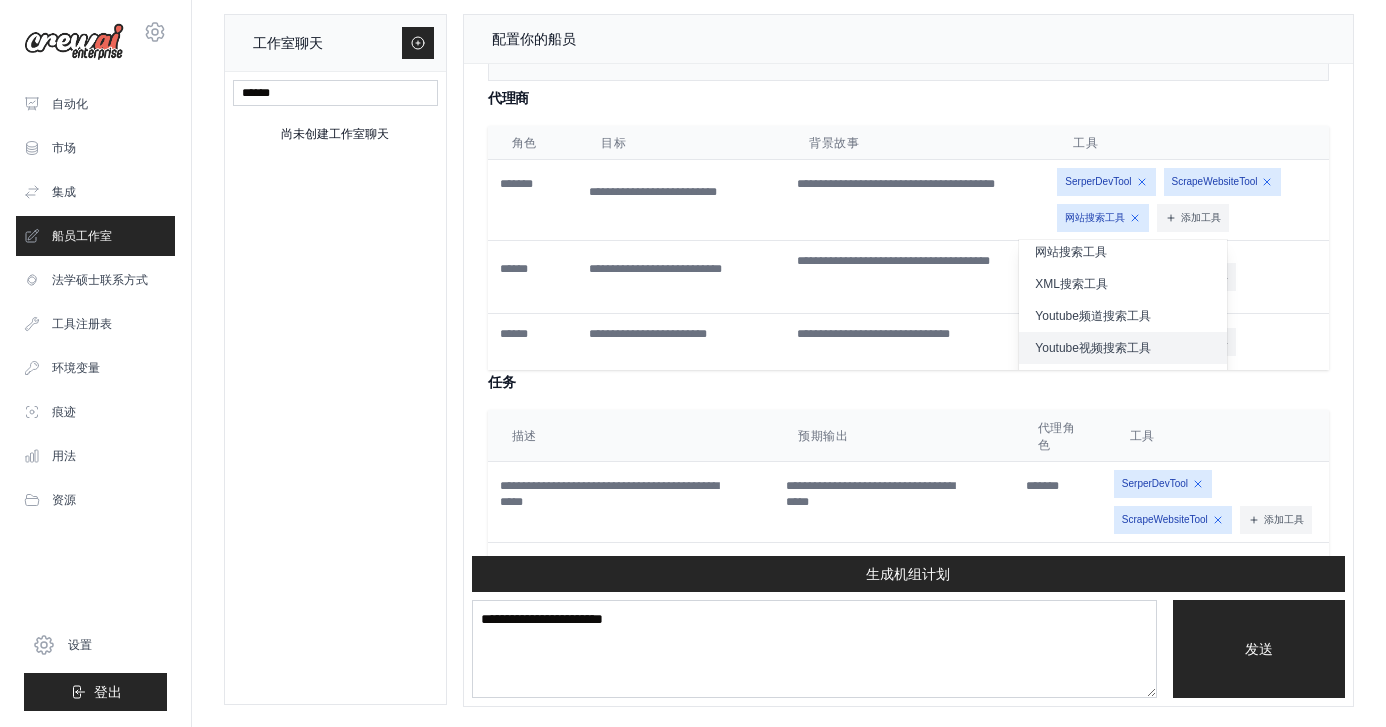 click on "Youtube视频搜索工具" at bounding box center [1122, 348] 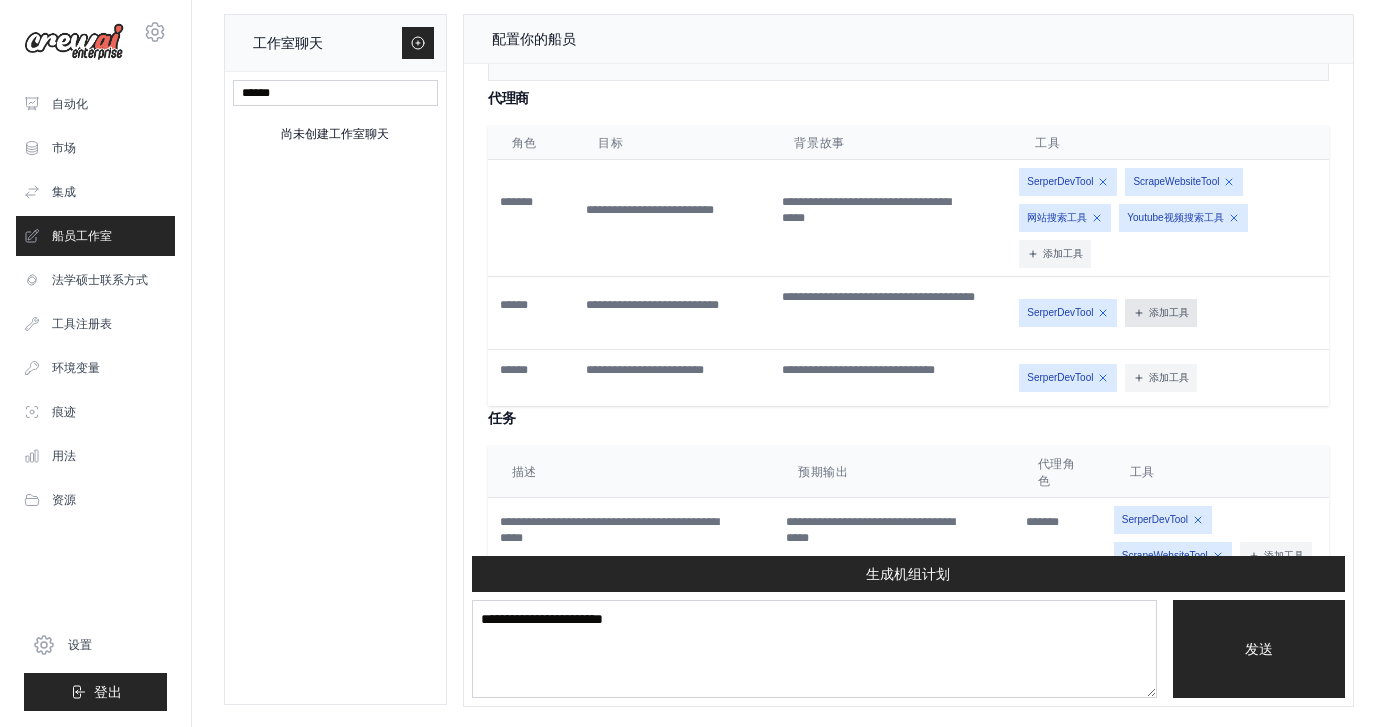 click on "添加工具" at bounding box center [1169, 312] 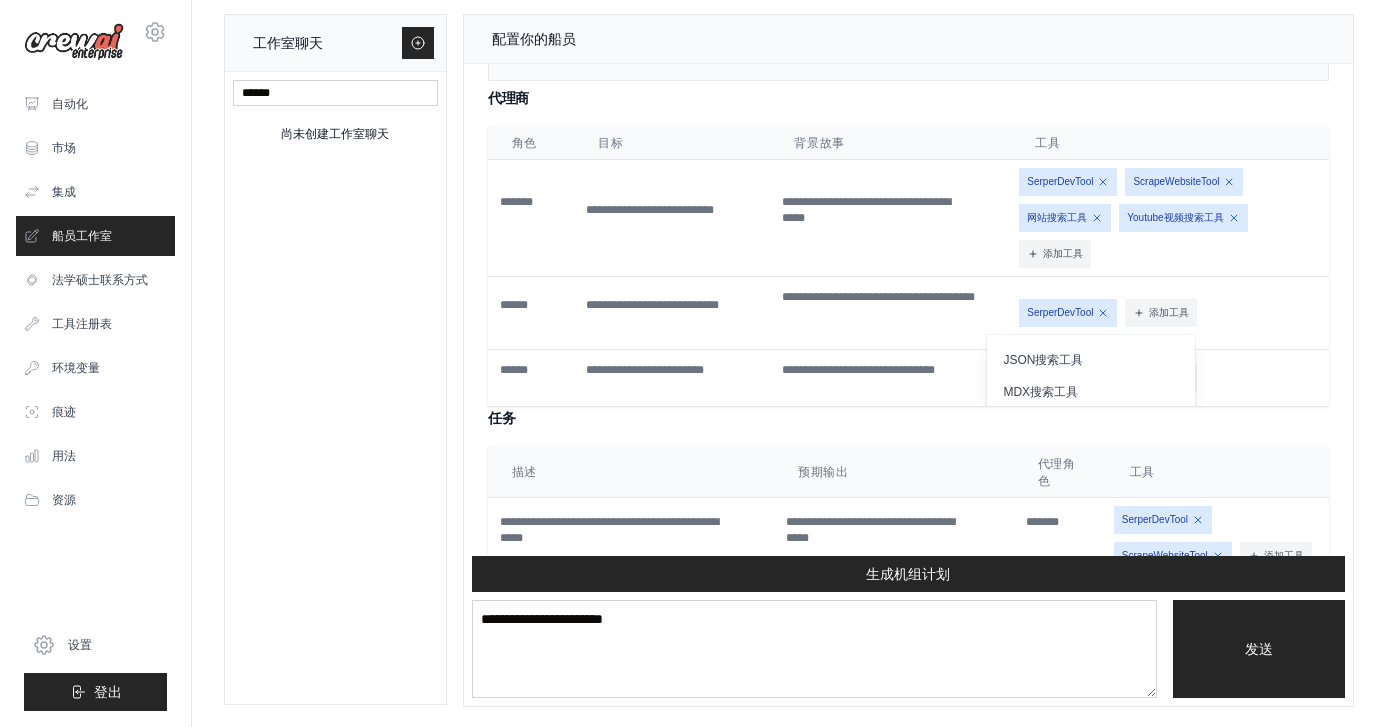 scroll, scrollTop: 260, scrollLeft: 0, axis: vertical 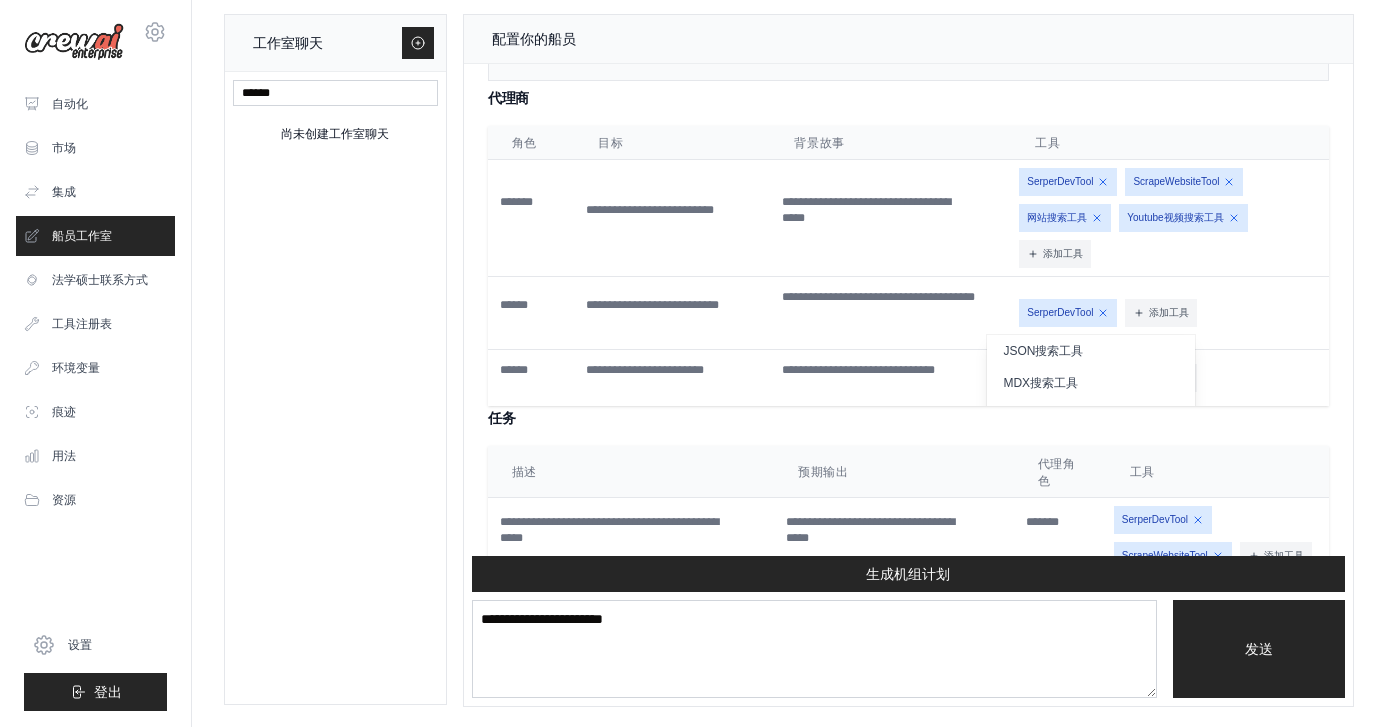 click on "SerperDevTool
添加工具
CodeDocs搜索工具
CSV搜索工具" at bounding box center [1170, 313] 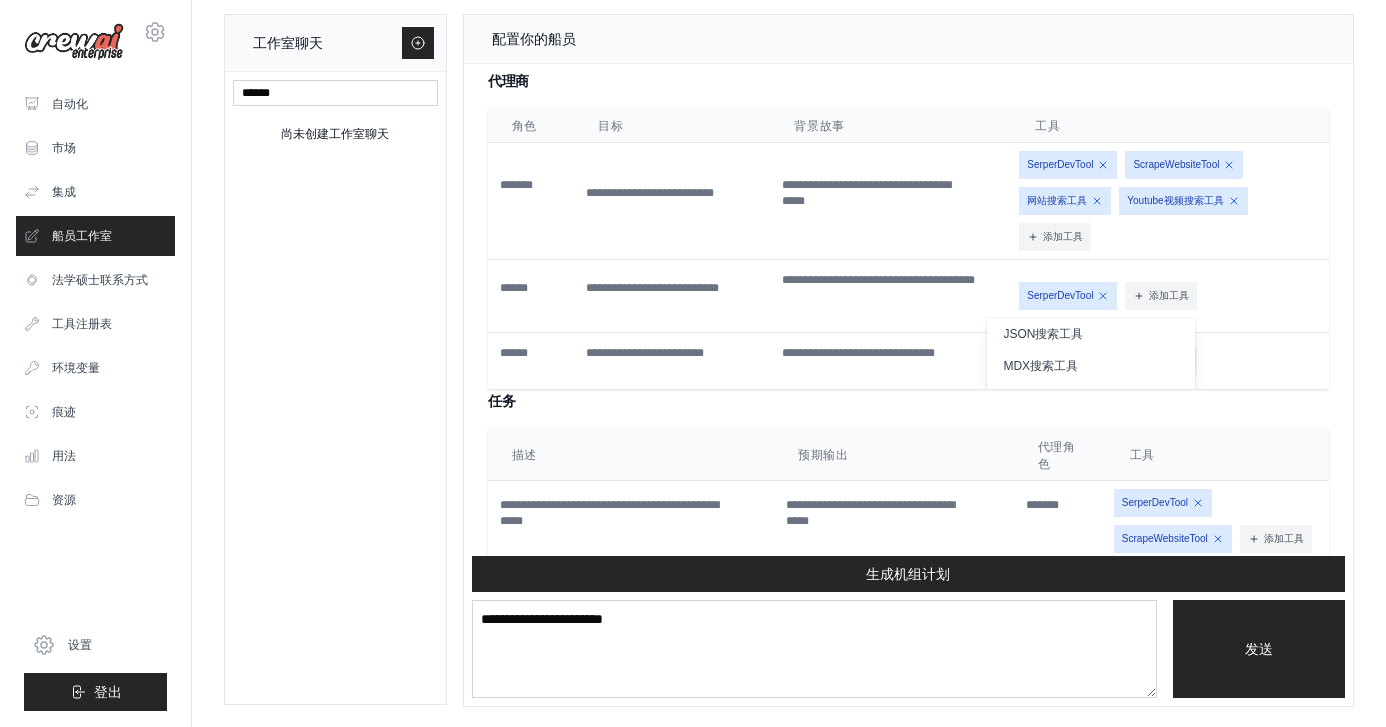 scroll, scrollTop: 1119, scrollLeft: 0, axis: vertical 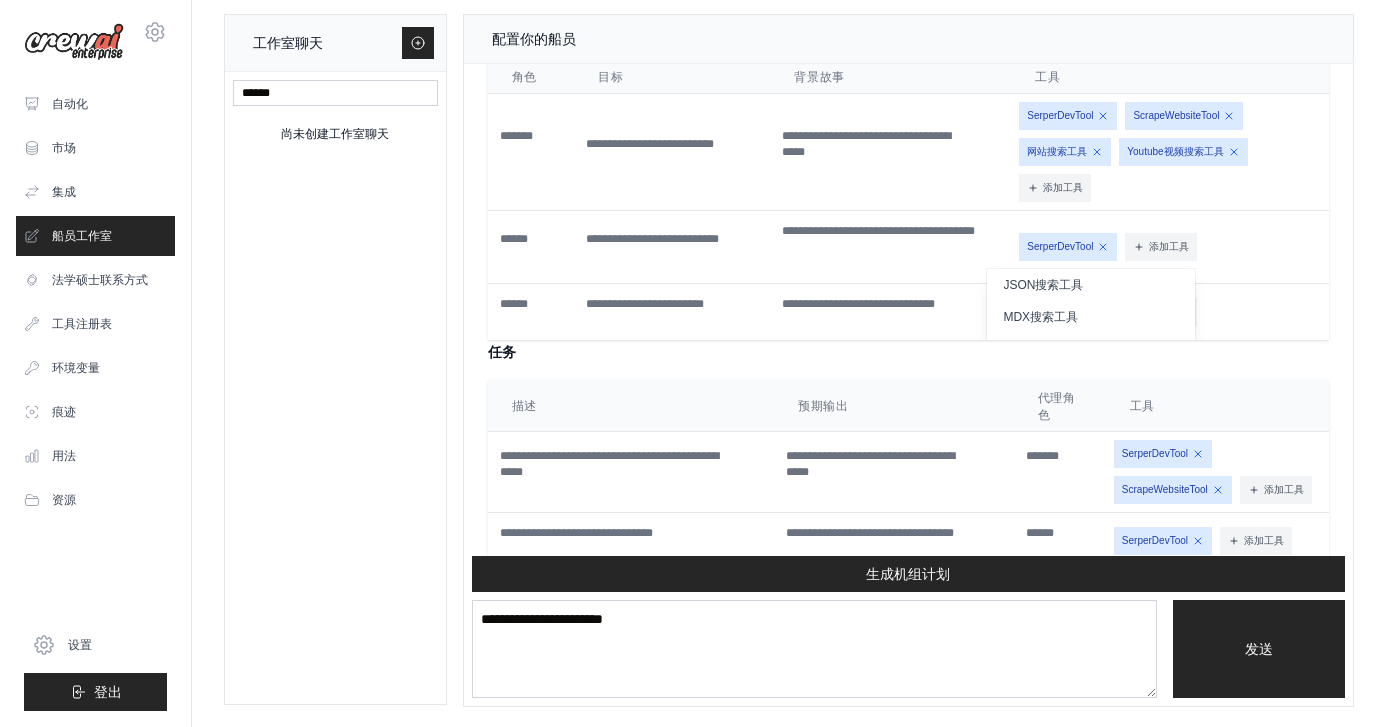 click on "任务" at bounding box center [908, 352] 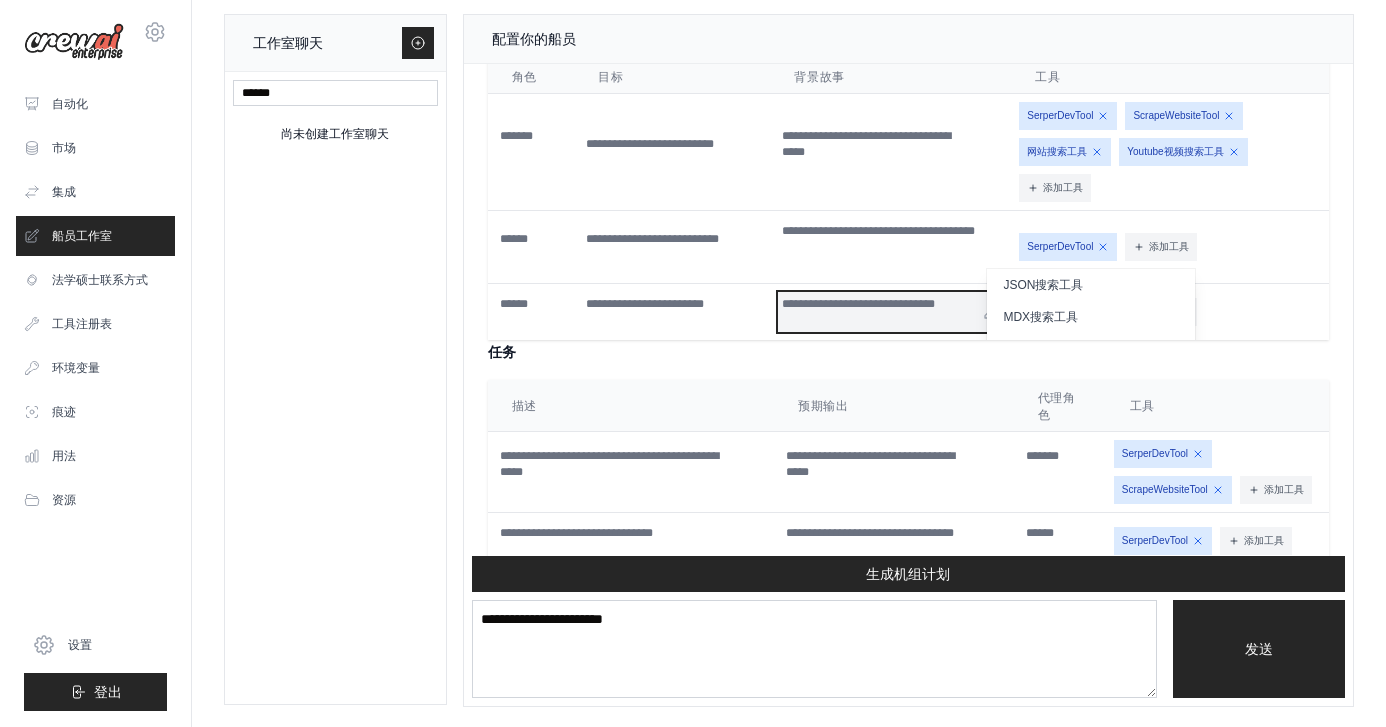 click on "**********" at bounding box center [858, 304] 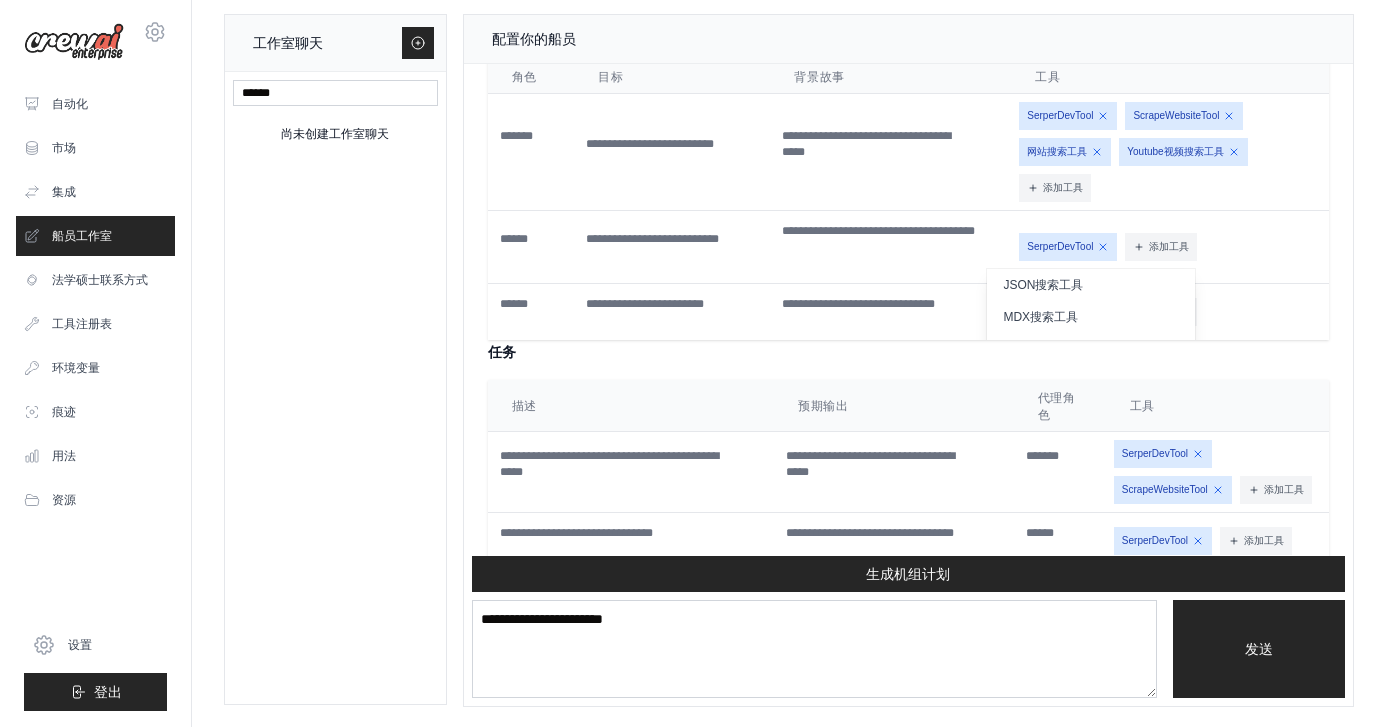 click on "任务" at bounding box center (908, 352) 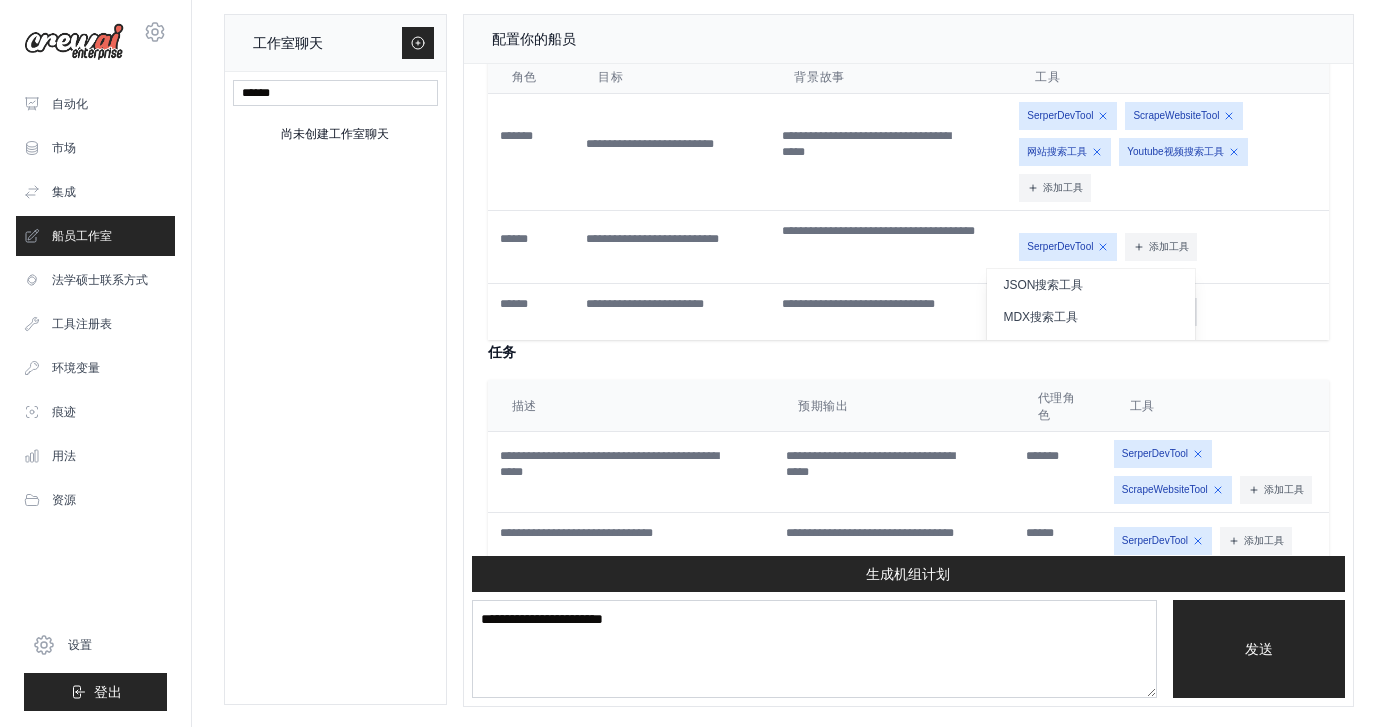 click on "MDX搜索工具" at bounding box center (1090, 317) 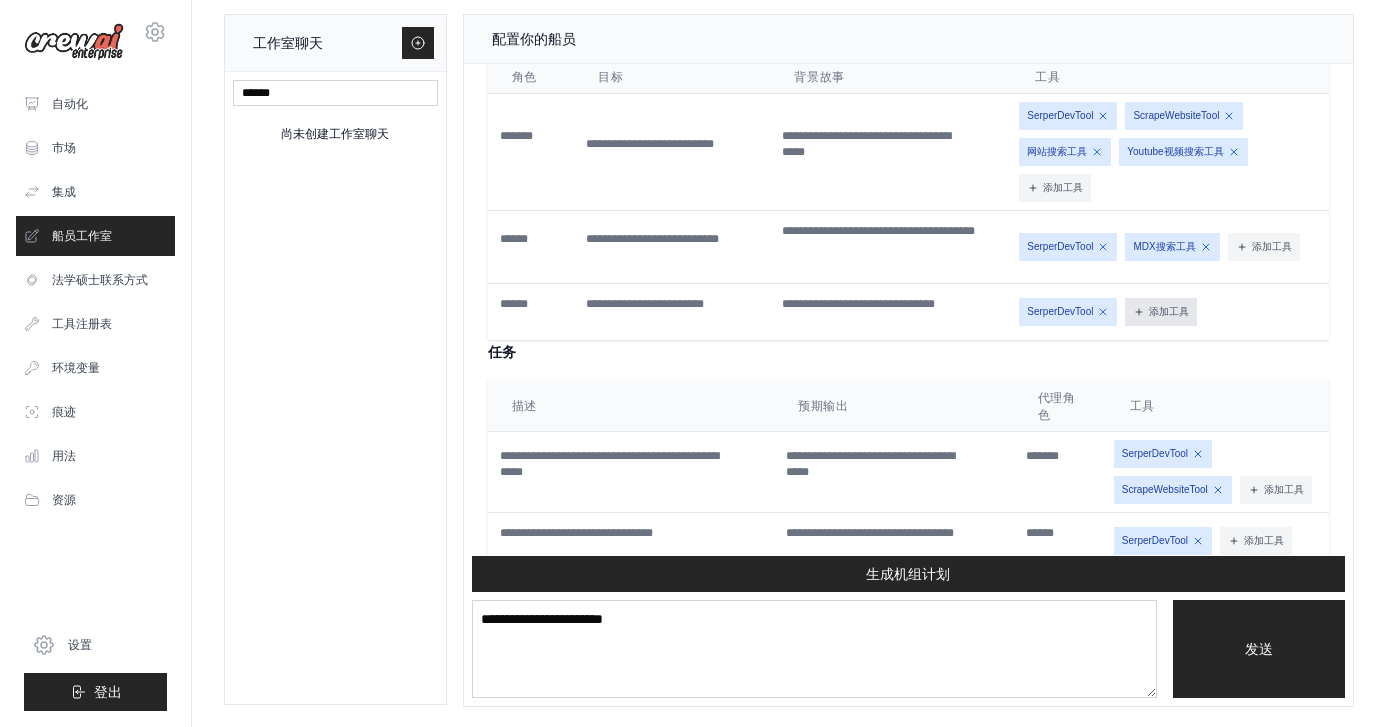 click on "添加工具" at bounding box center (1161, 312) 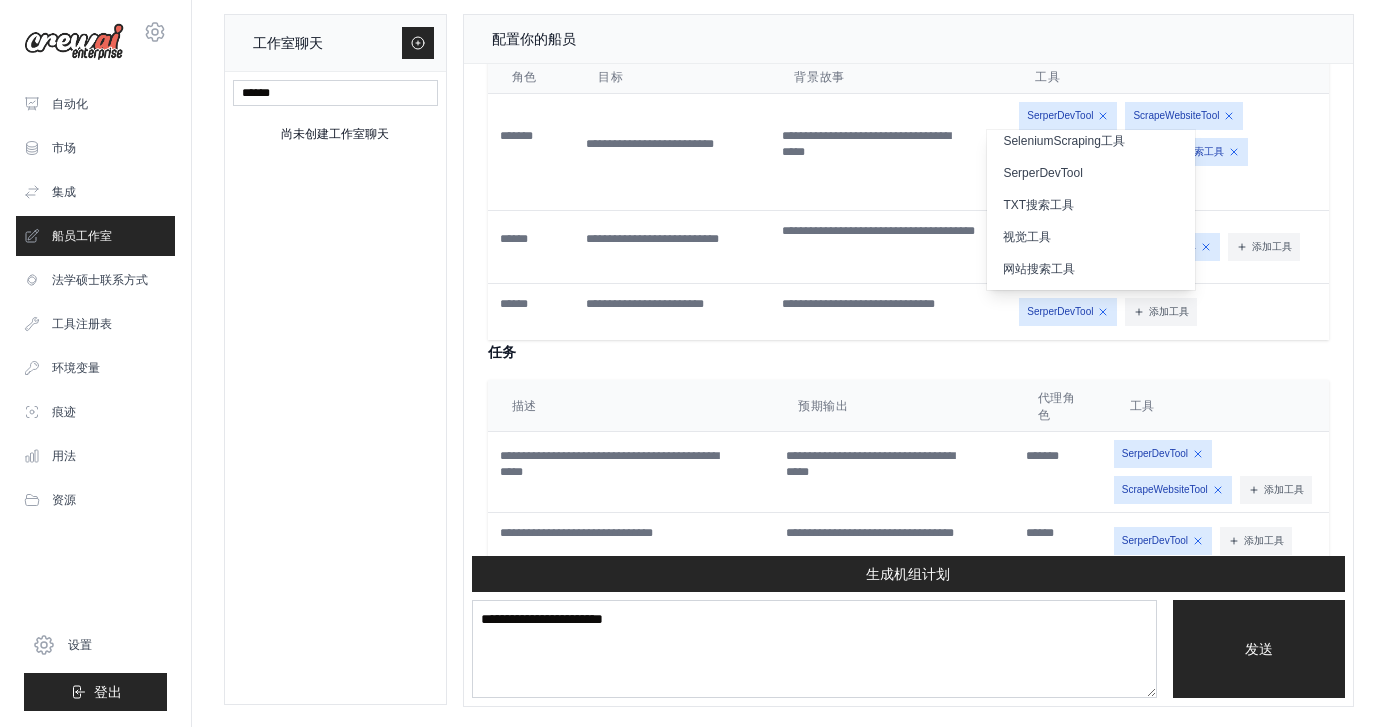 scroll, scrollTop: 616, scrollLeft: 0, axis: vertical 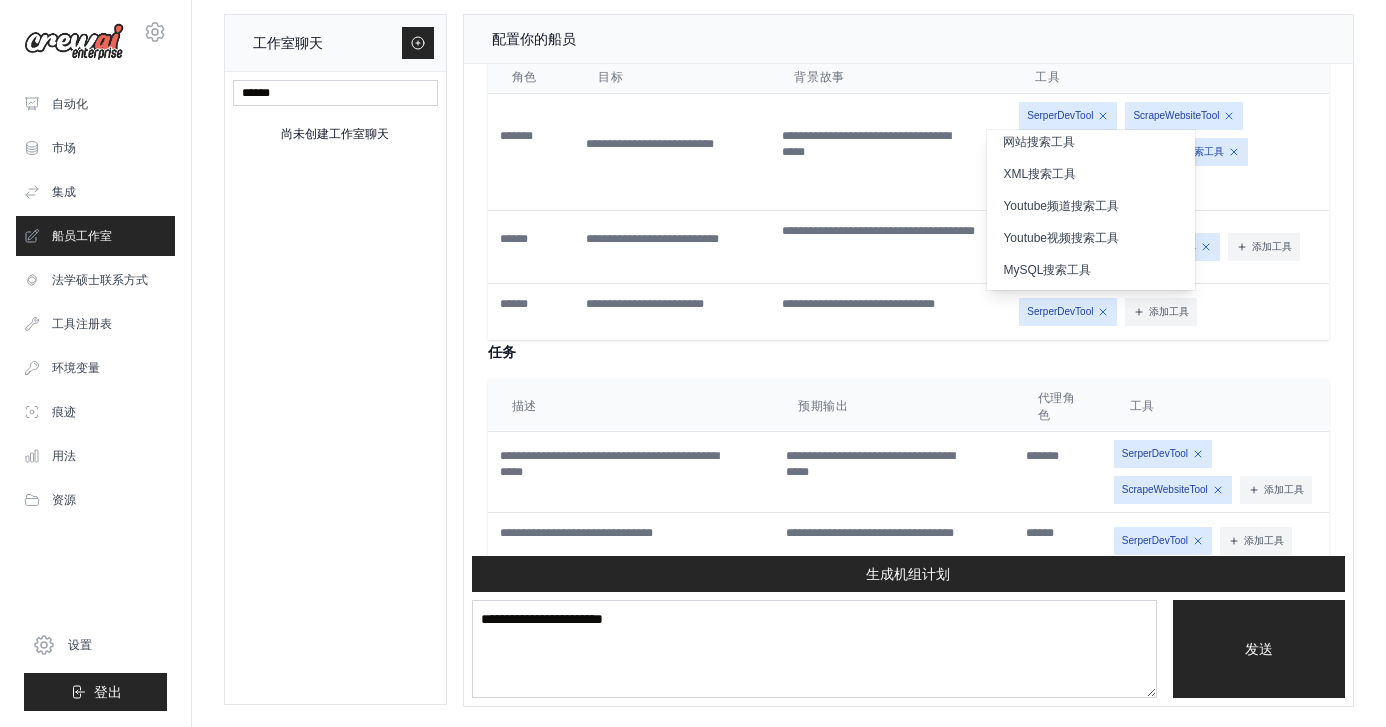 type 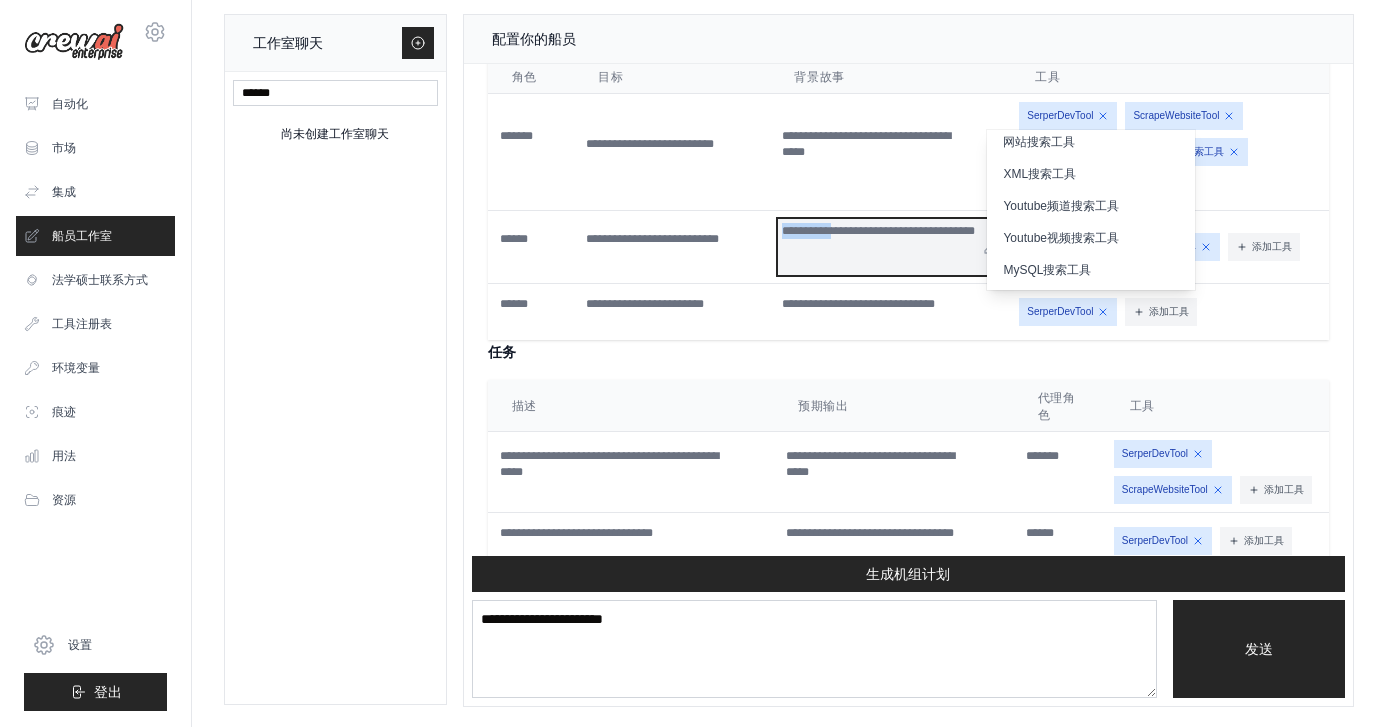 click on "**********" at bounding box center (878, 231) 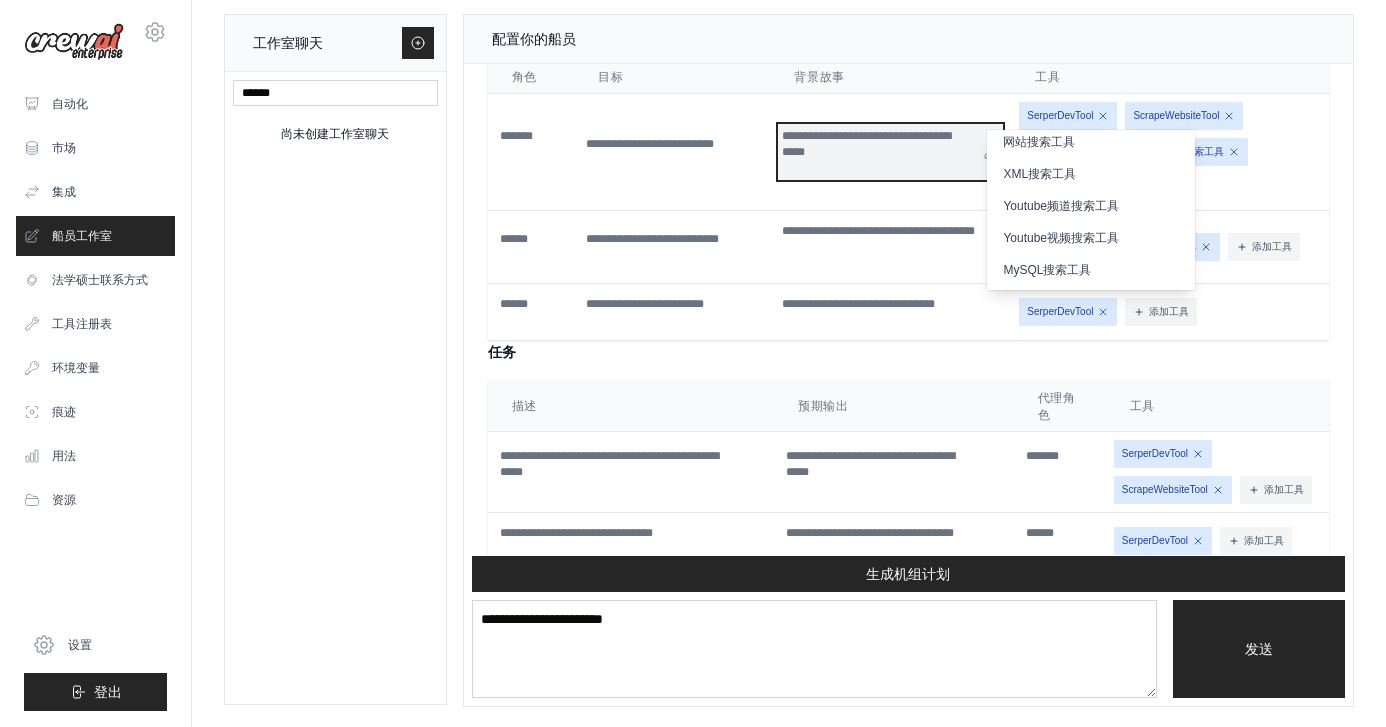click on "**********" at bounding box center (866, 144) 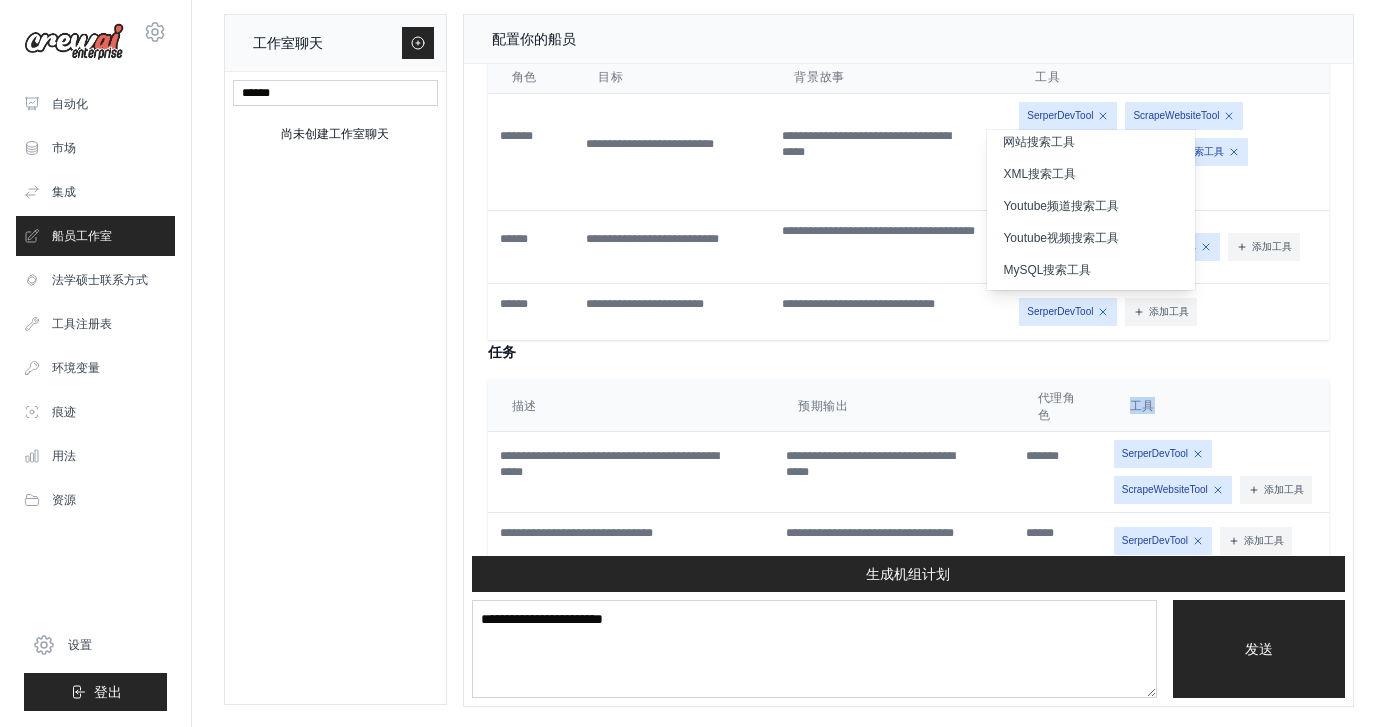 click on "工具" at bounding box center (1217, 405) 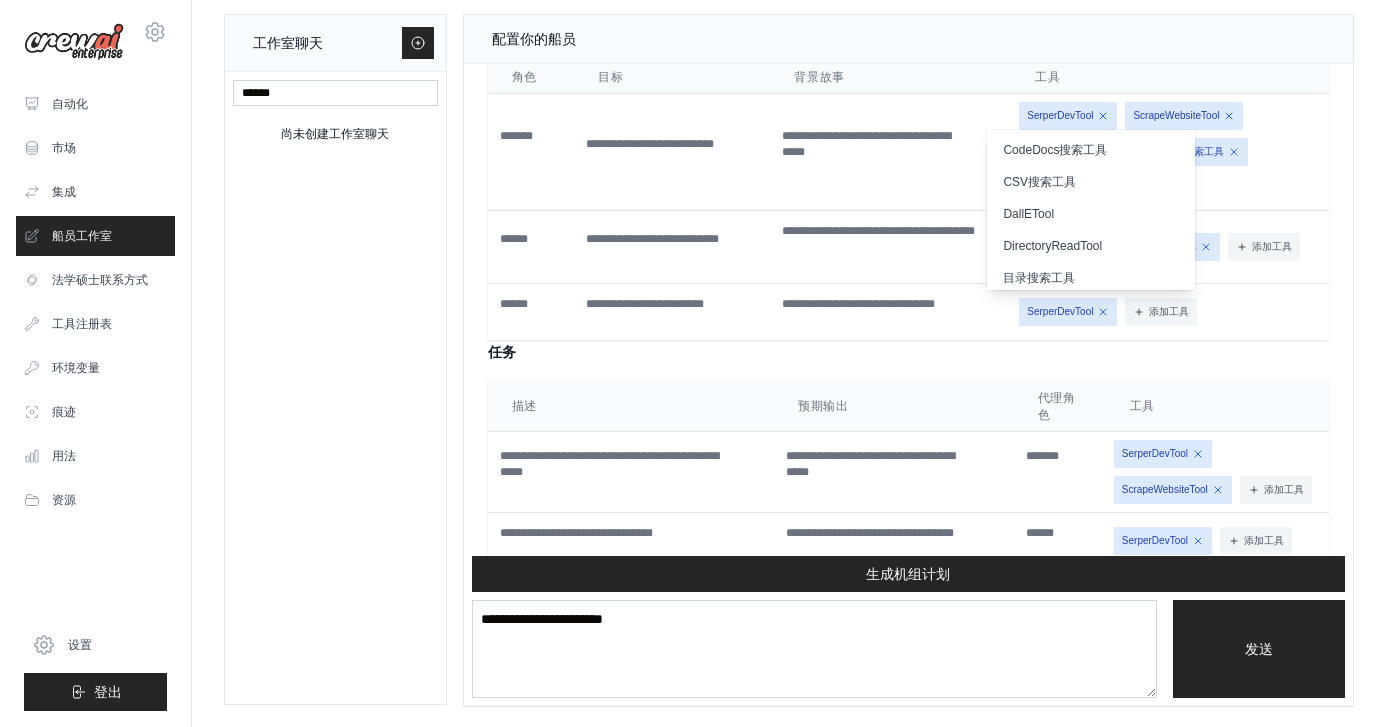 click on "SerperDevTool
ScrapeWebsiteTool
网站搜索工具
Youtube视频搜索工具" at bounding box center (1170, 152) 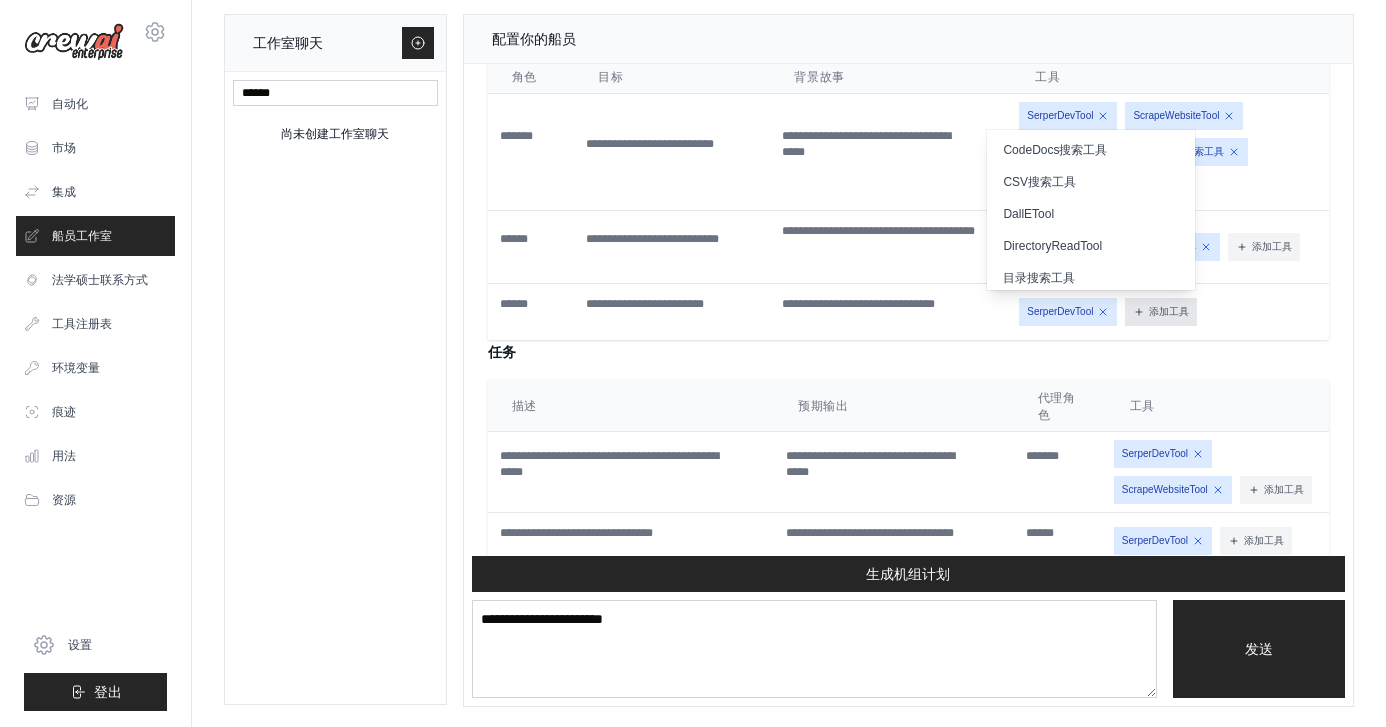 click on "添加工具" at bounding box center [1161, 312] 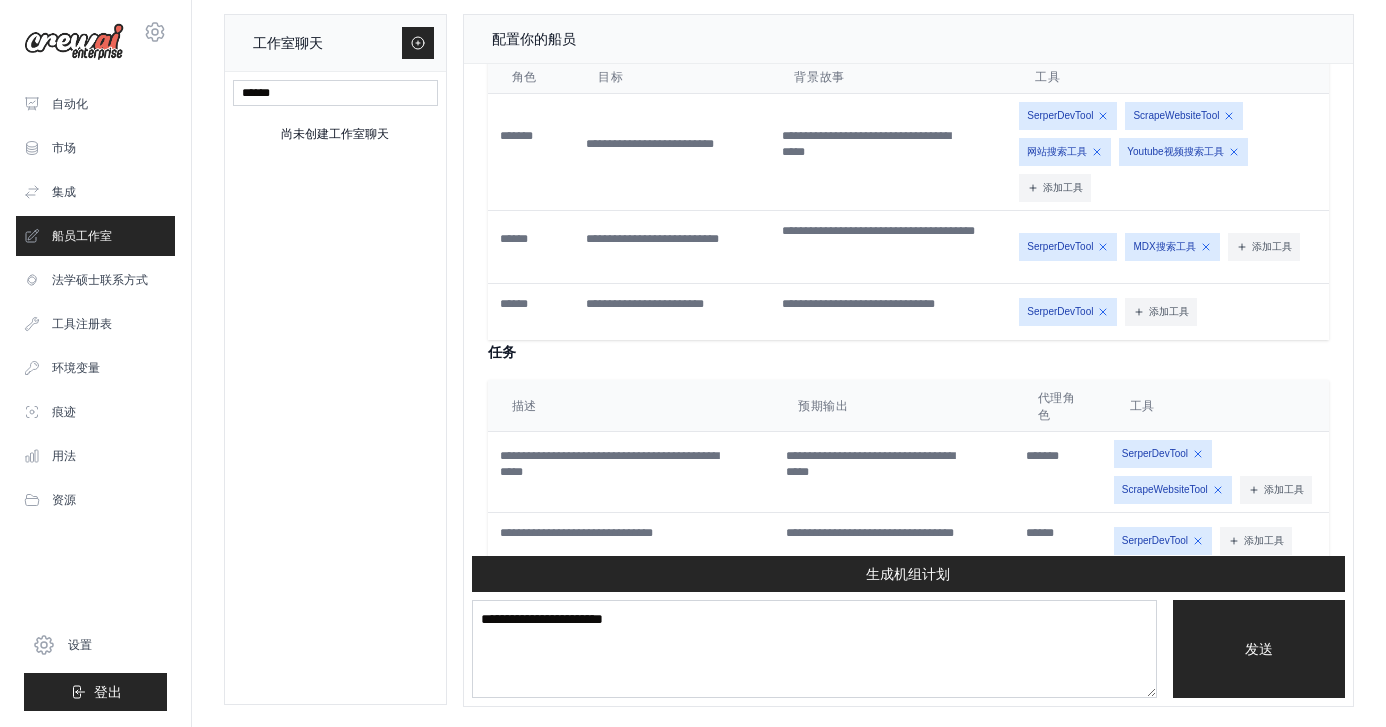 click on "SerperDevTool
添加工具
CodeDocs搜索工具
CSV搜索工具" at bounding box center (1170, 312) 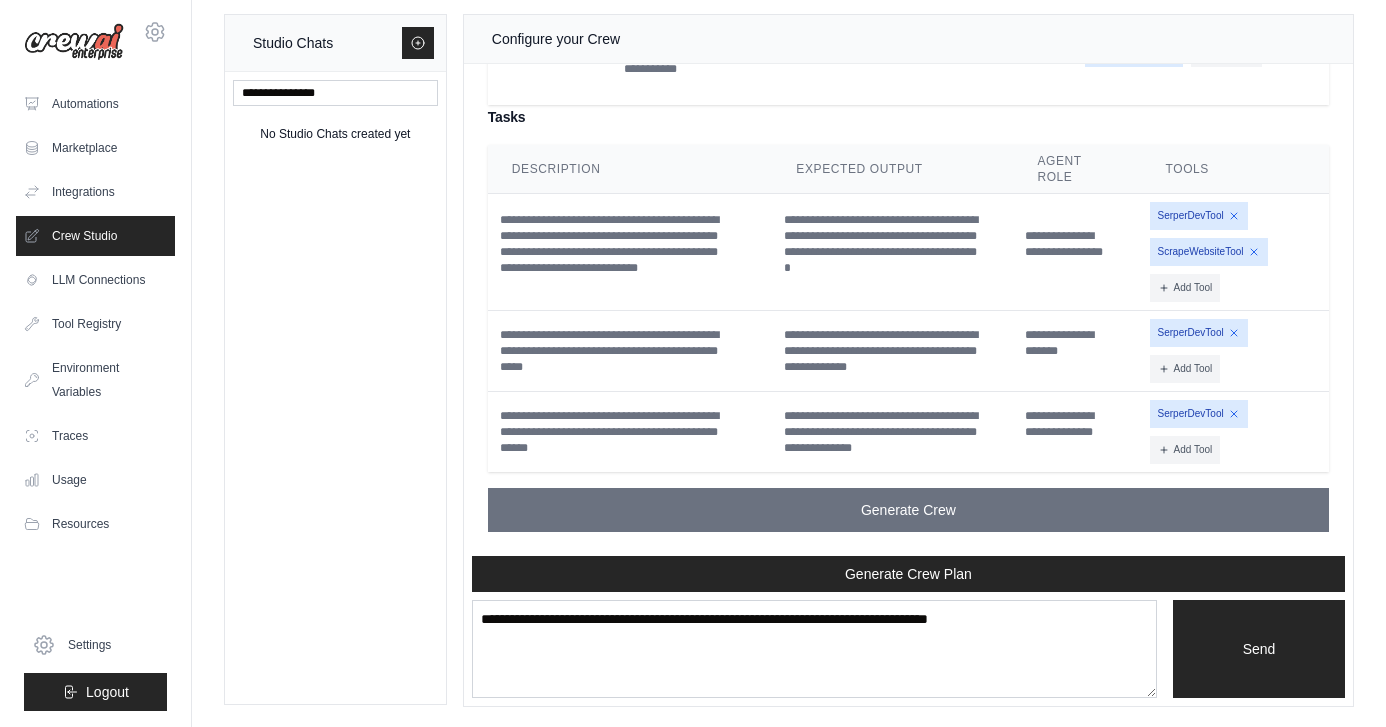scroll, scrollTop: 1529, scrollLeft: 0, axis: vertical 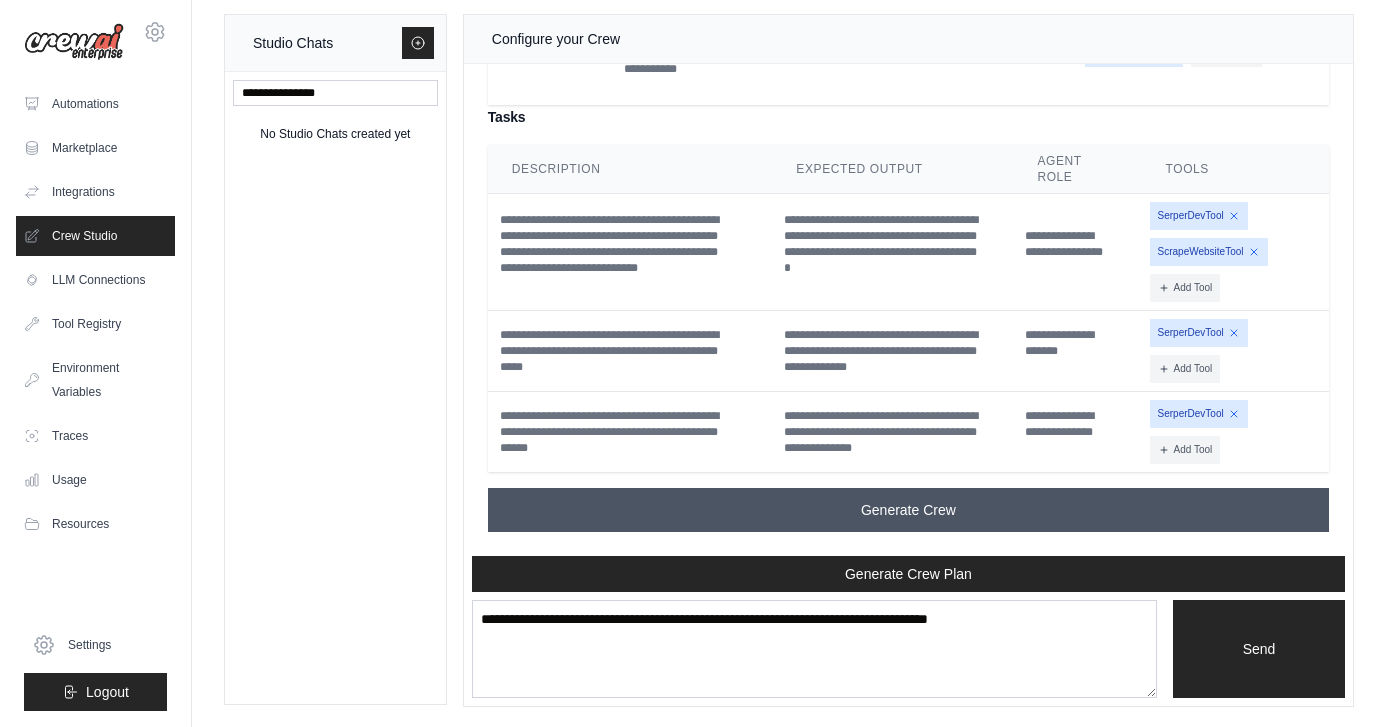 click on "Generate Crew" at bounding box center [908, 510] 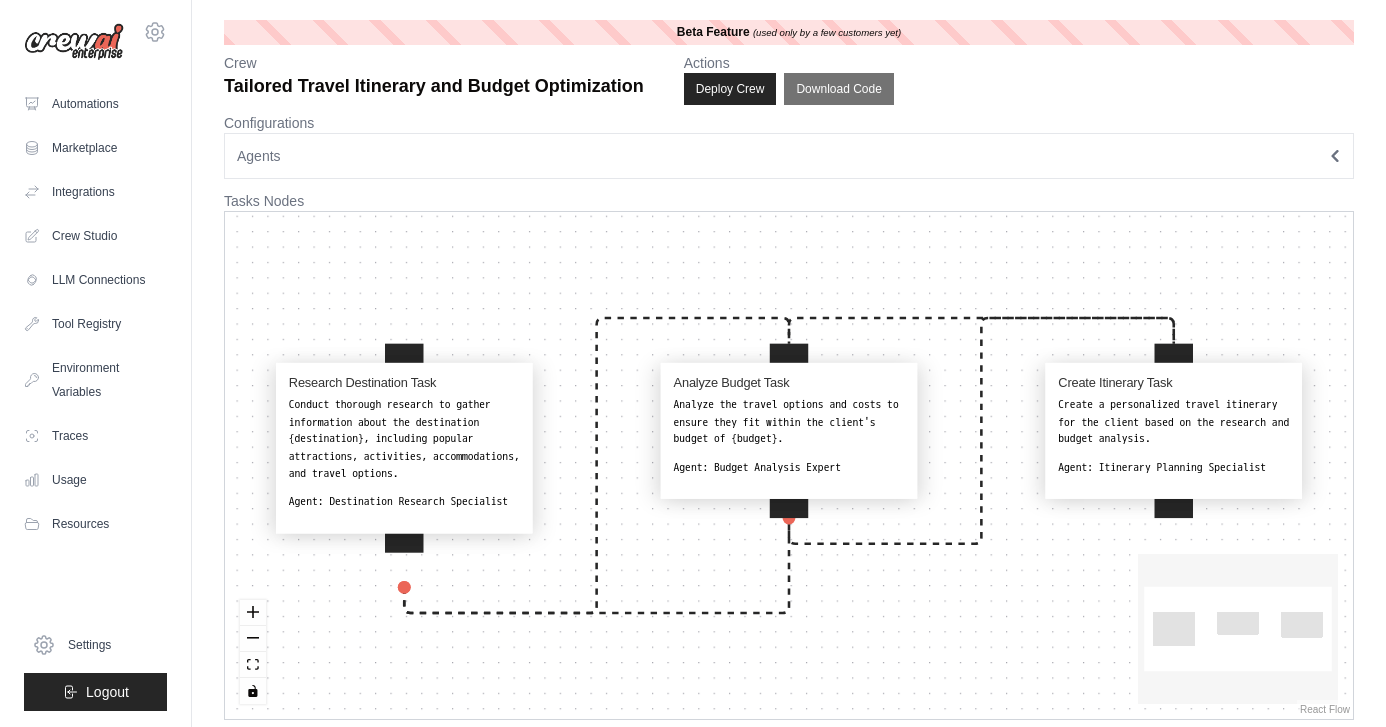 scroll, scrollTop: 0, scrollLeft: 0, axis: both 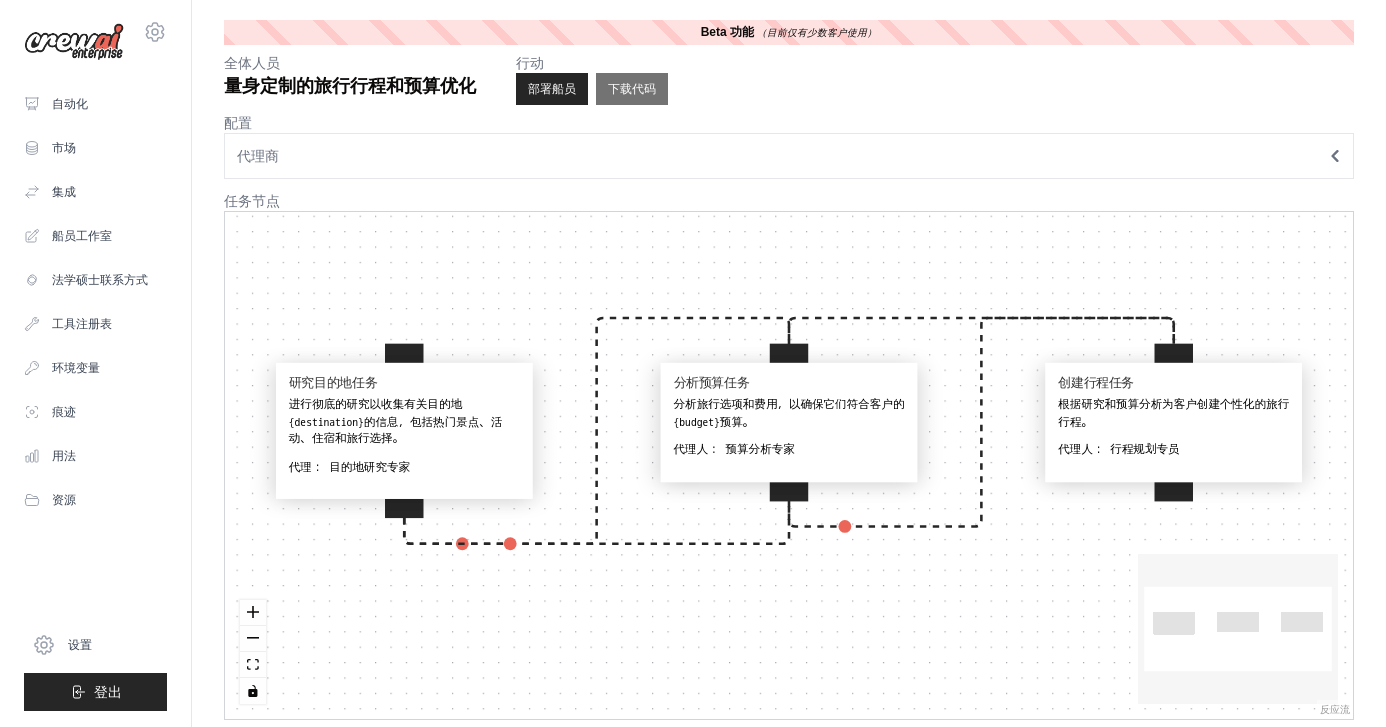 click on "研究目的地任务 进行彻底的研究以收集有关目的地{destination}的信息，包括热门景点、活动、住宿和旅行选择。 代理：   目的地研究专家 分析预算任务 分析旅行选项和费用，以确保它们符合客户的{budget}预算。 代理人：   预算分析专家 创建行程任务 根据研究和预算分析为客户创建个性化的旅行行程。 代理人：   行程规划专员" at bounding box center (789, 465) 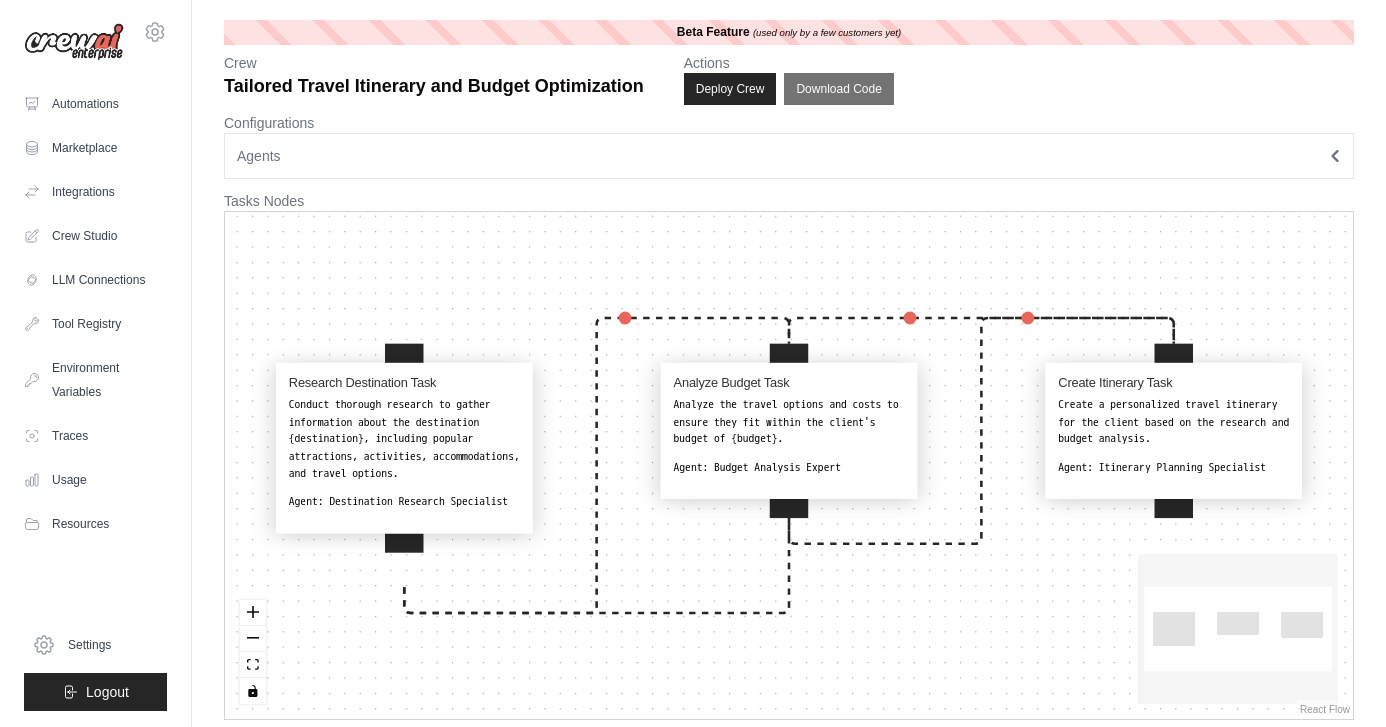 click on "Research Destination Task Conduct thorough research to gather information about the destination {destination}, including popular attractions, activities, accommodations, and travel options. Agent:   Destination Research Specialist Analyze Budget Task Analyze the travel options and costs to ensure they fit within the client's budget of {budget}. Agent:   Budget Analysis Expert Create Itinerary Task Create a personalized travel itinerary for the client based on the research and budget analysis. Agent:   Itinerary Planning Specialist" at bounding box center (789, 465) 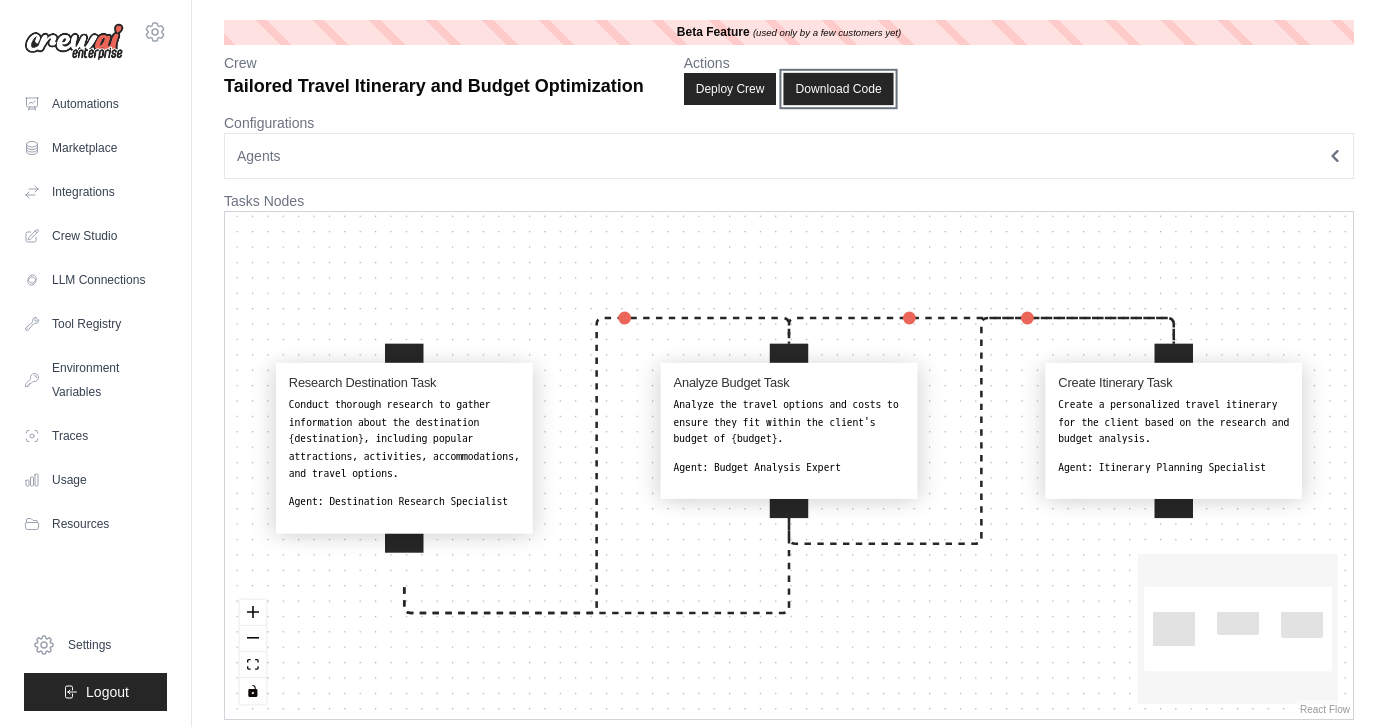 click on "Download Code" at bounding box center [839, 89] 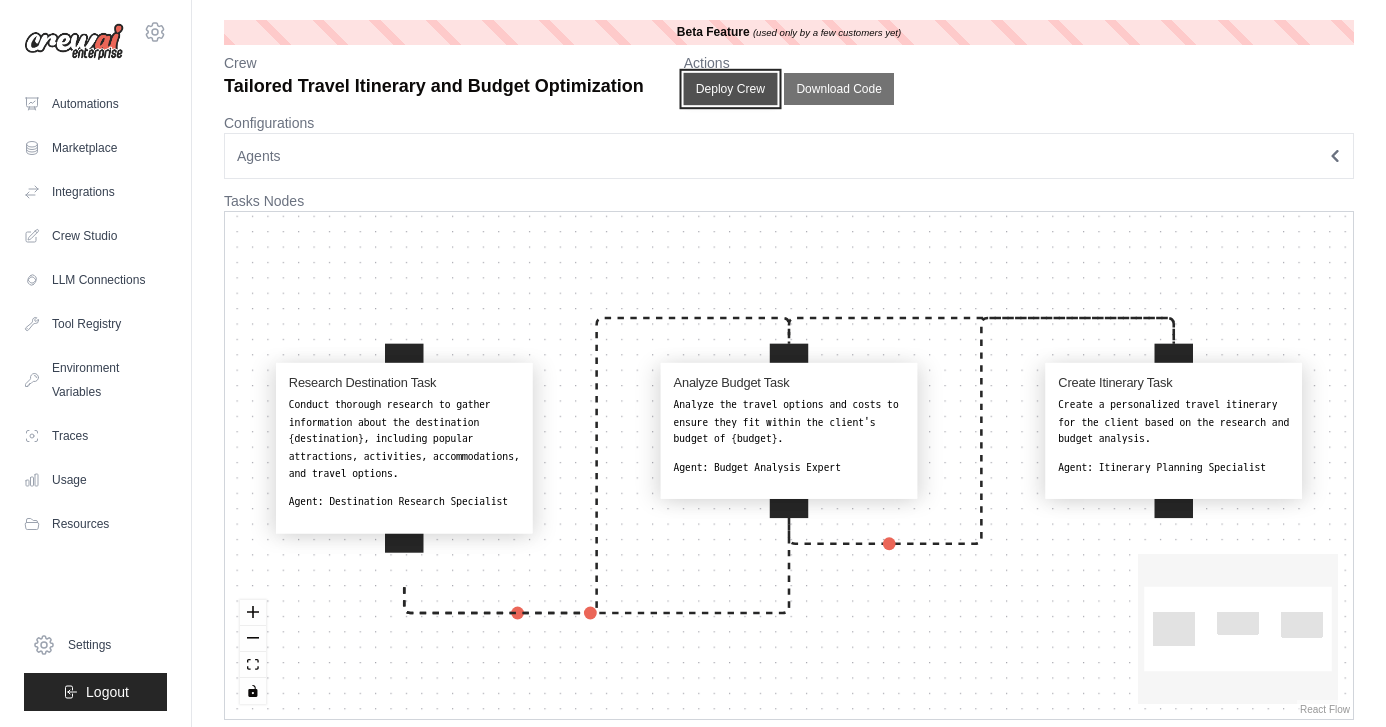 click on "Deploy Crew" at bounding box center [730, 89] 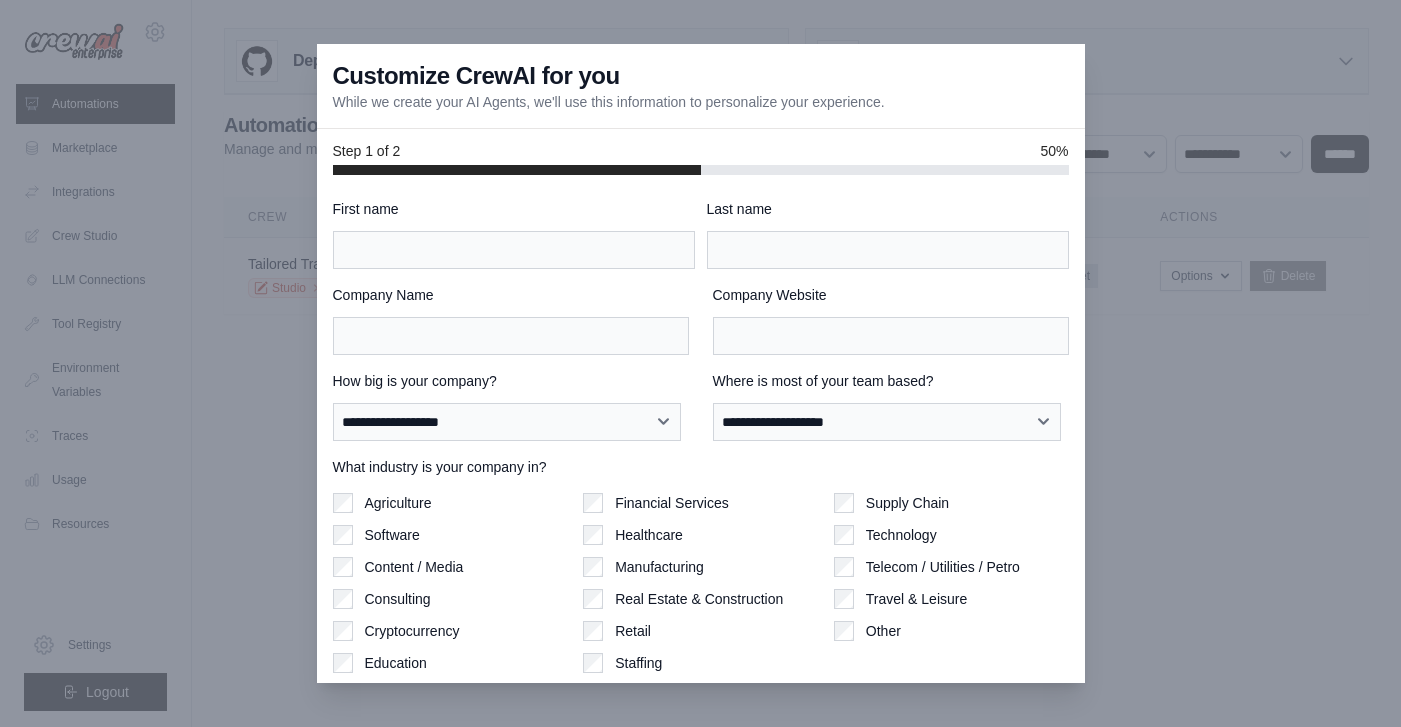 scroll, scrollTop: 0, scrollLeft: 0, axis: both 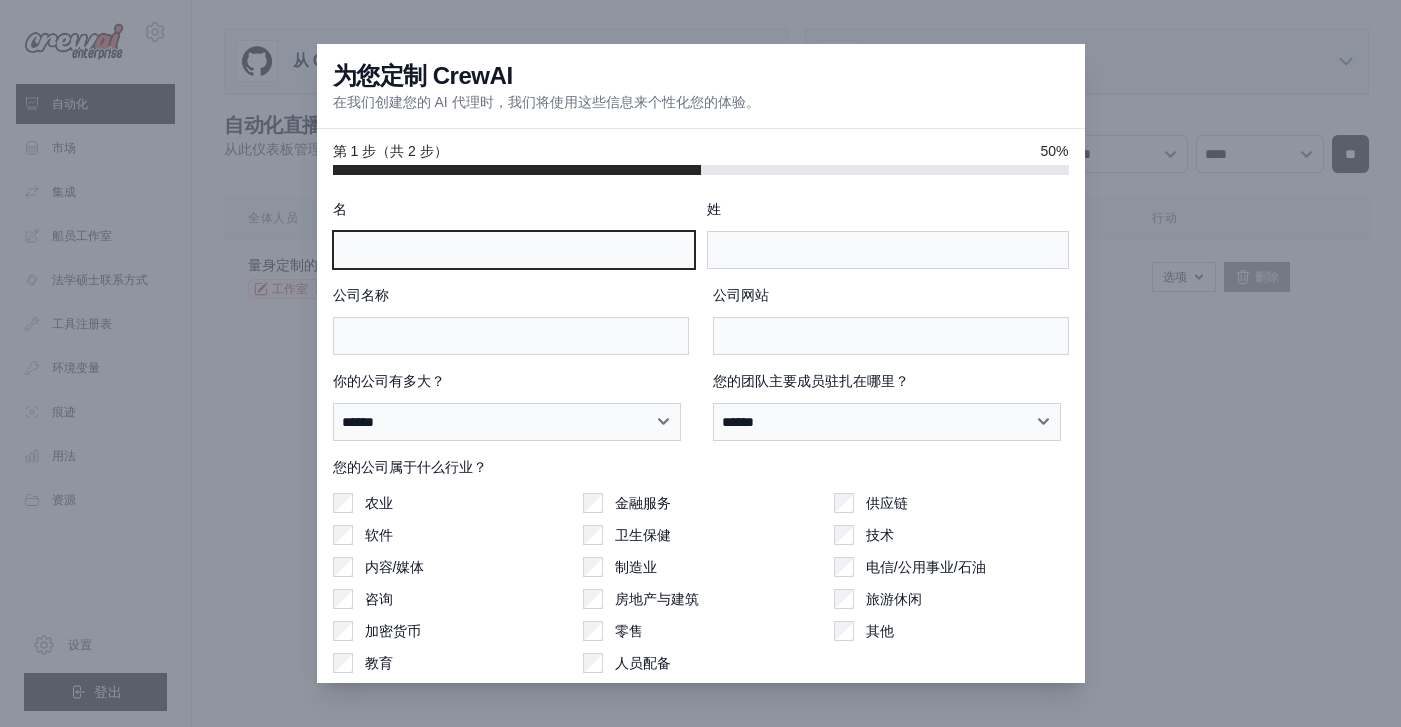 click on "名" at bounding box center [514, 250] 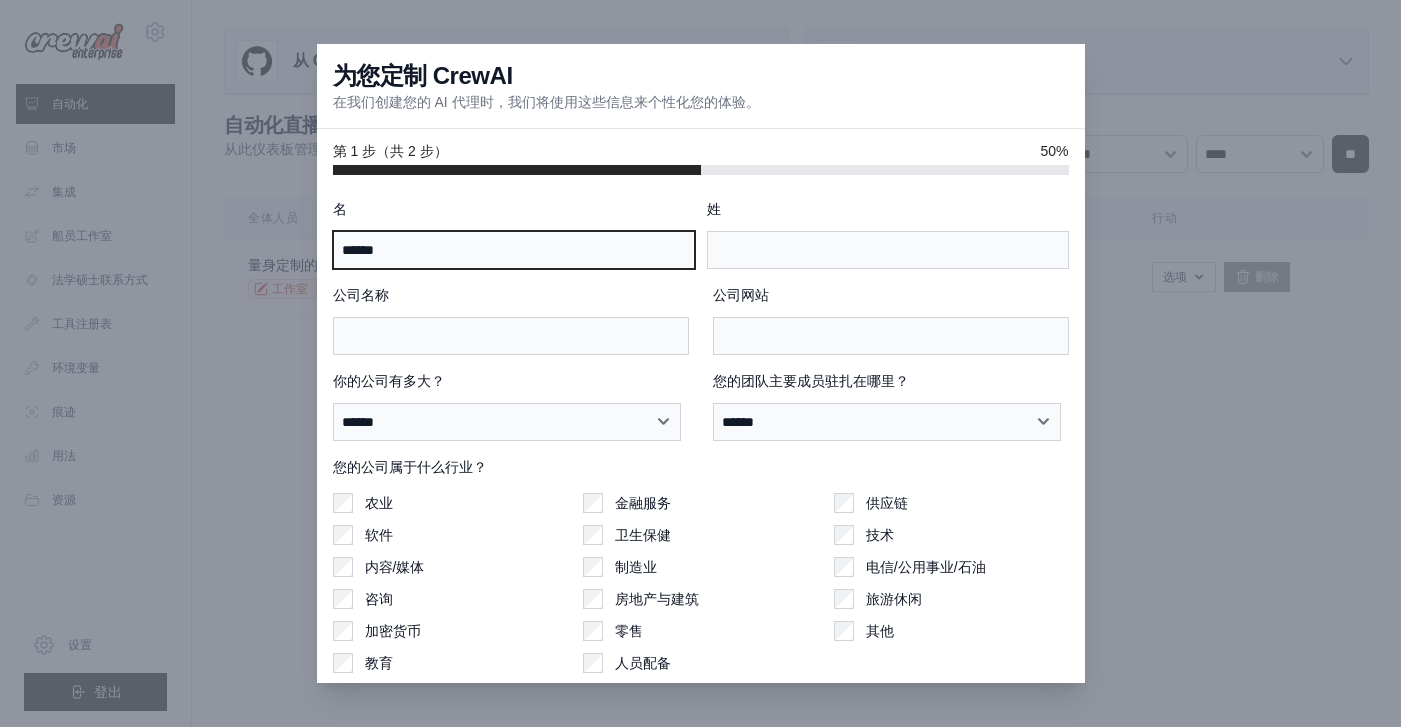 type on "******" 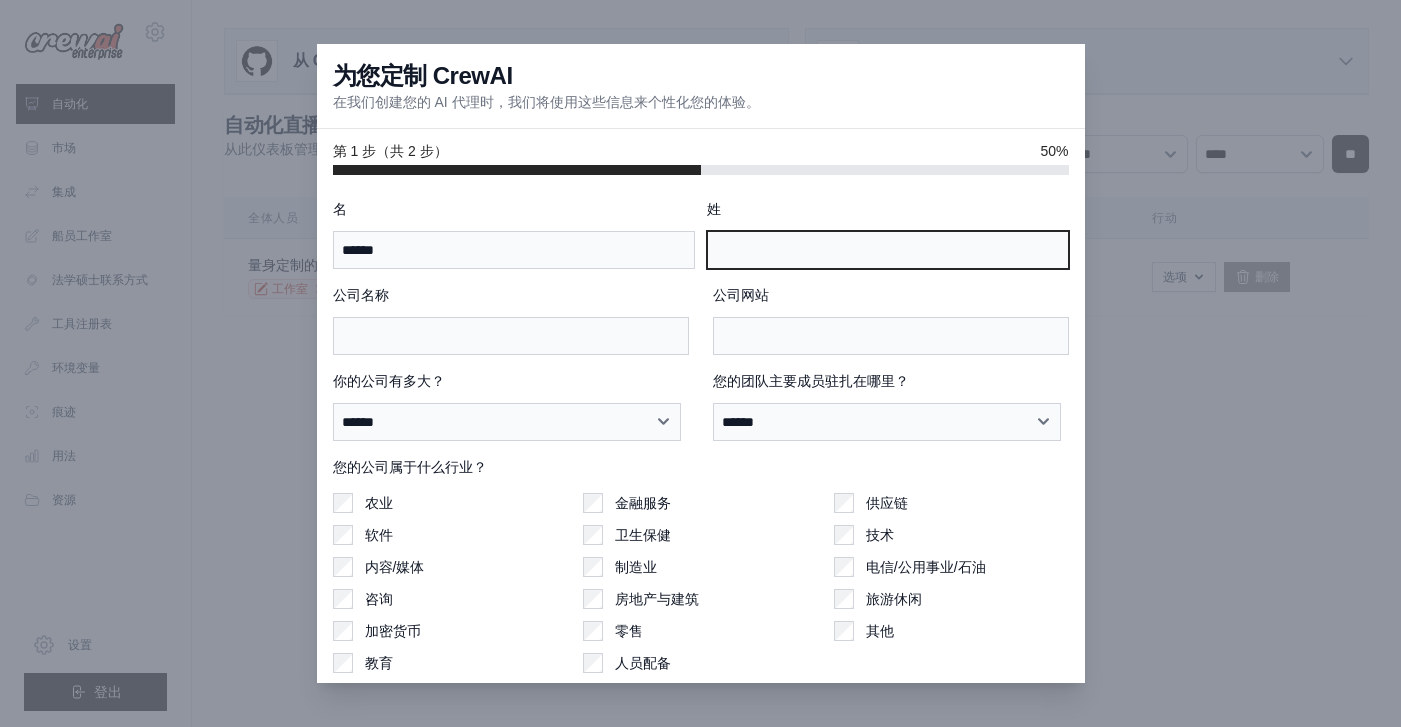 click on "姓" at bounding box center (888, 250) 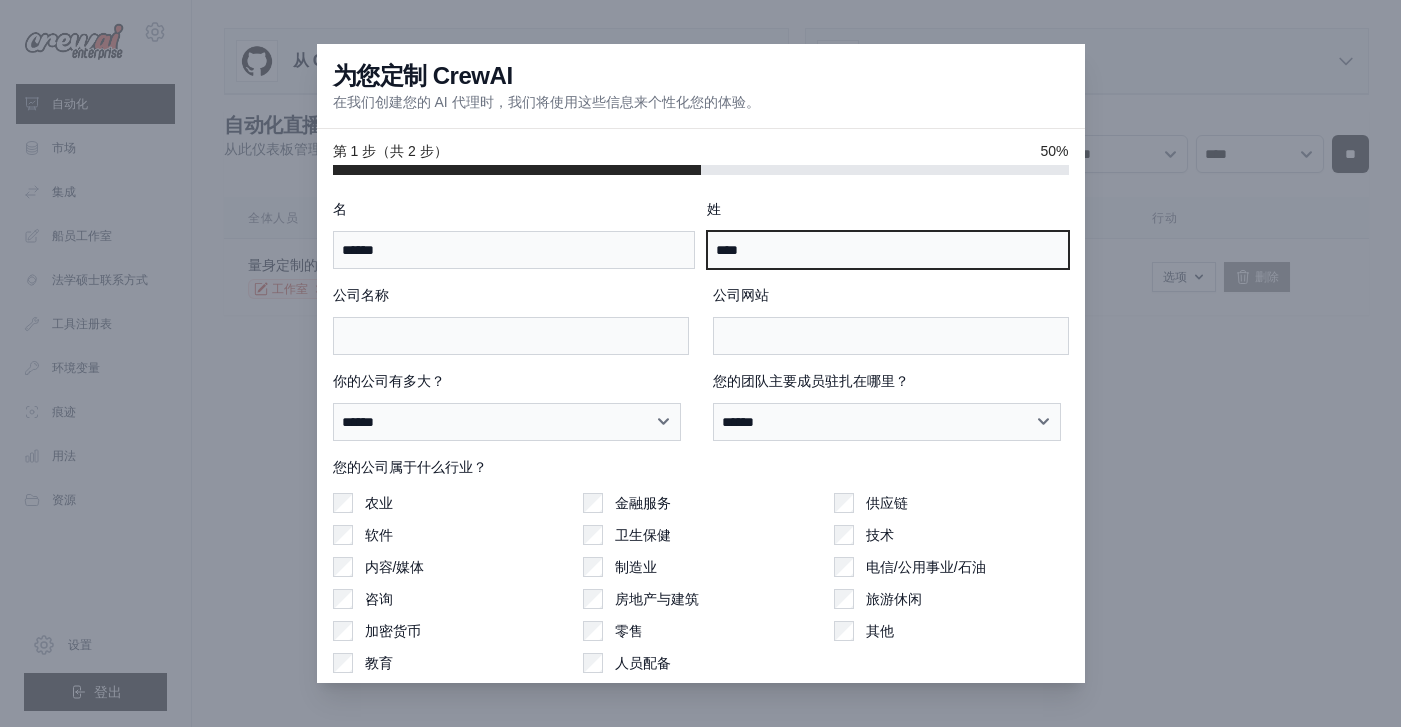 type on "****" 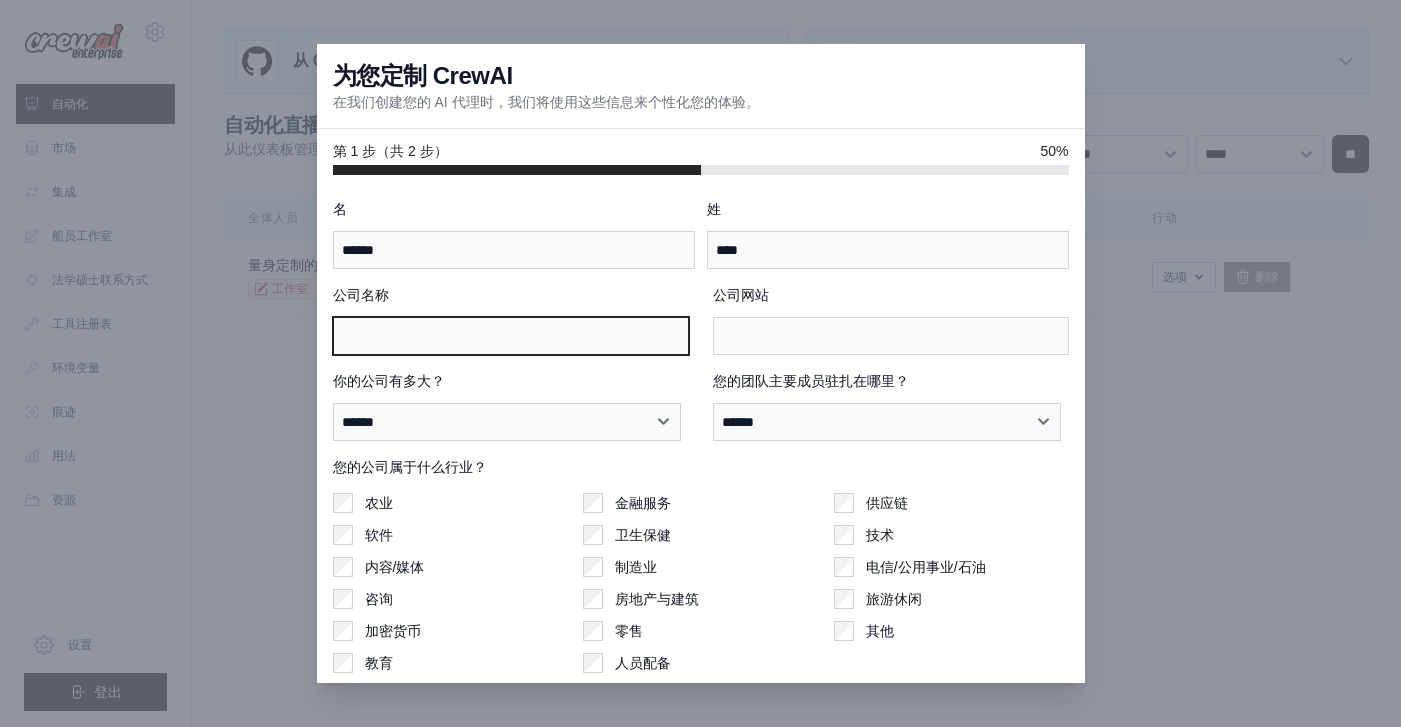 click on "公司名称" at bounding box center (511, 336) 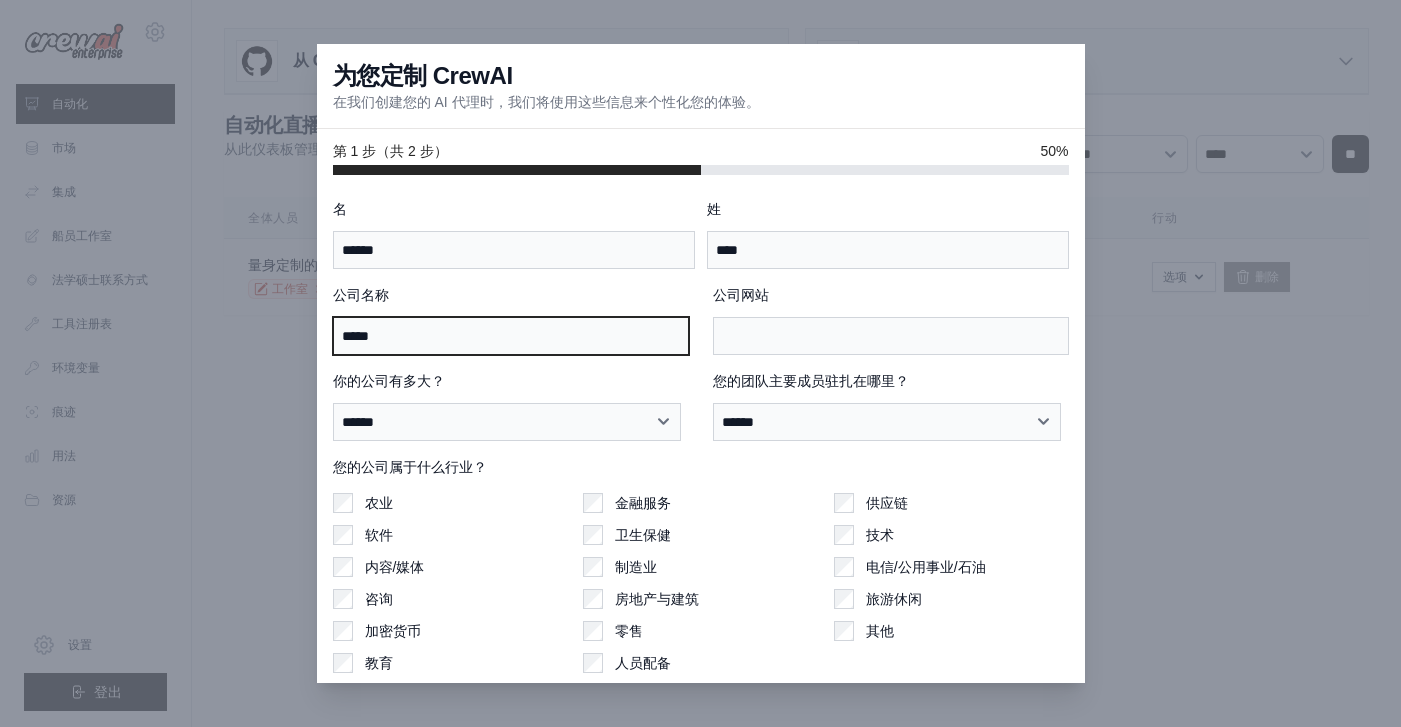 type on "*****" 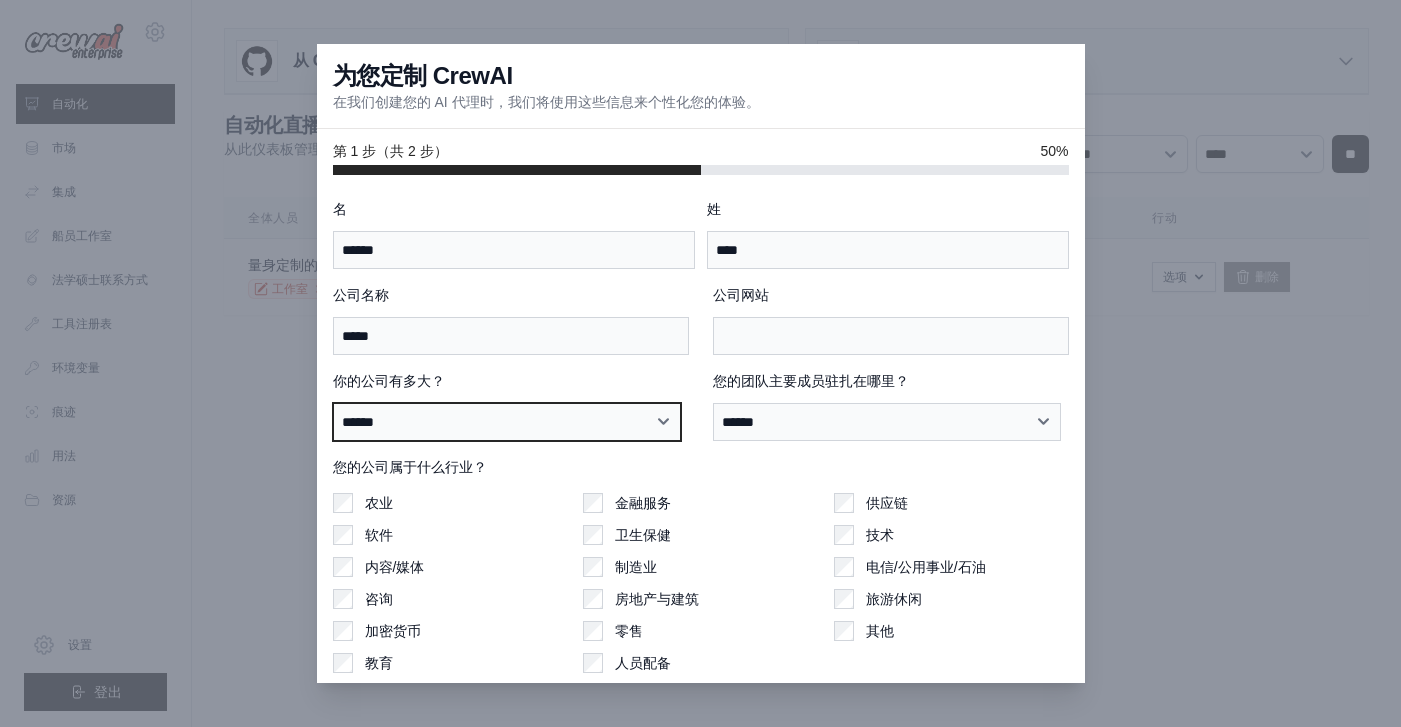 click on "******
*********
*****
*******
*********
******" at bounding box center [507, 422] 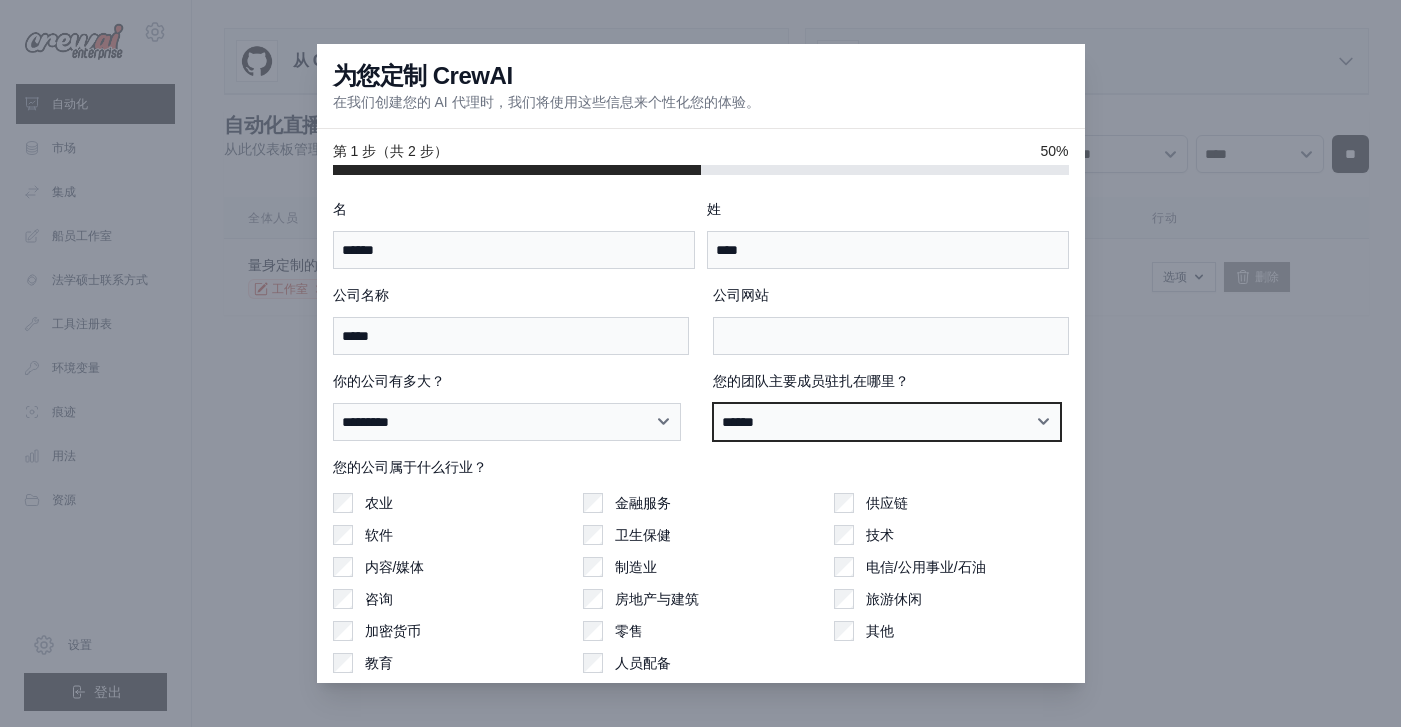 click on "**********" at bounding box center (887, 422) 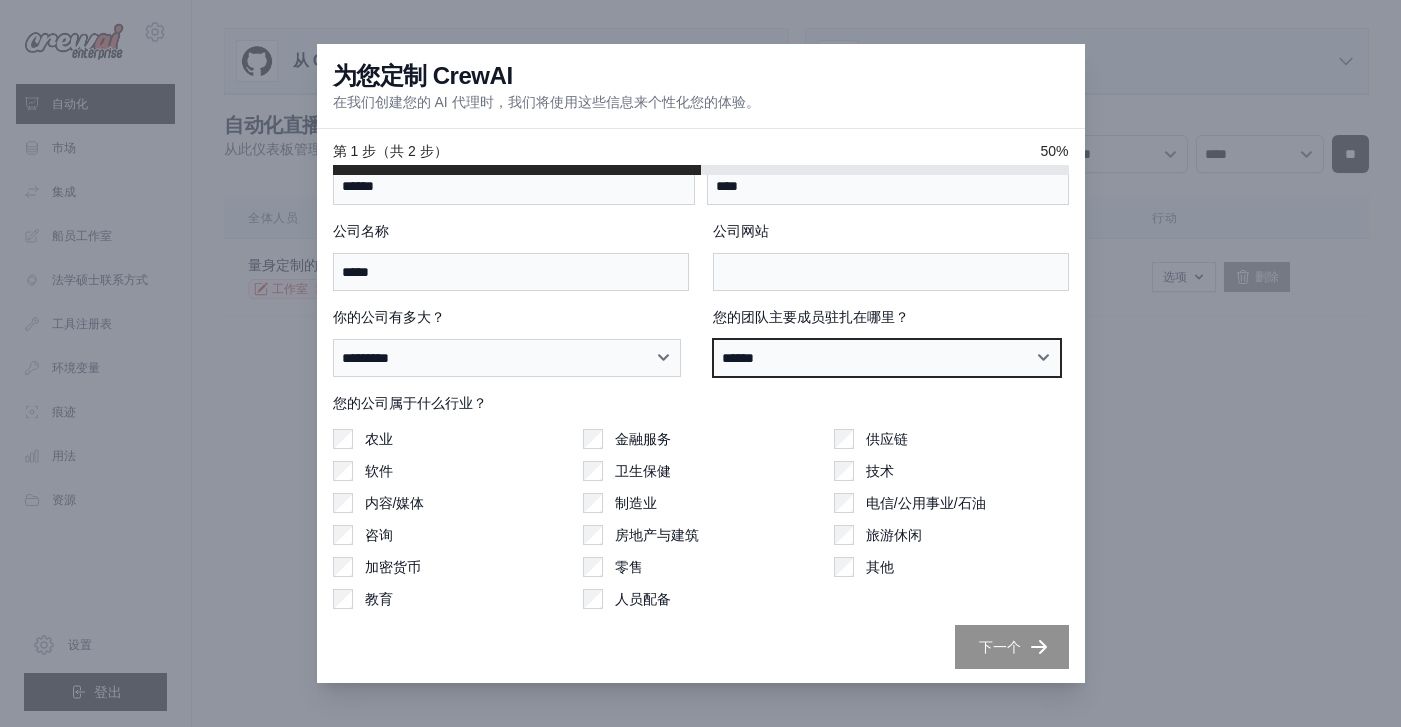 scroll, scrollTop: 65, scrollLeft: 0, axis: vertical 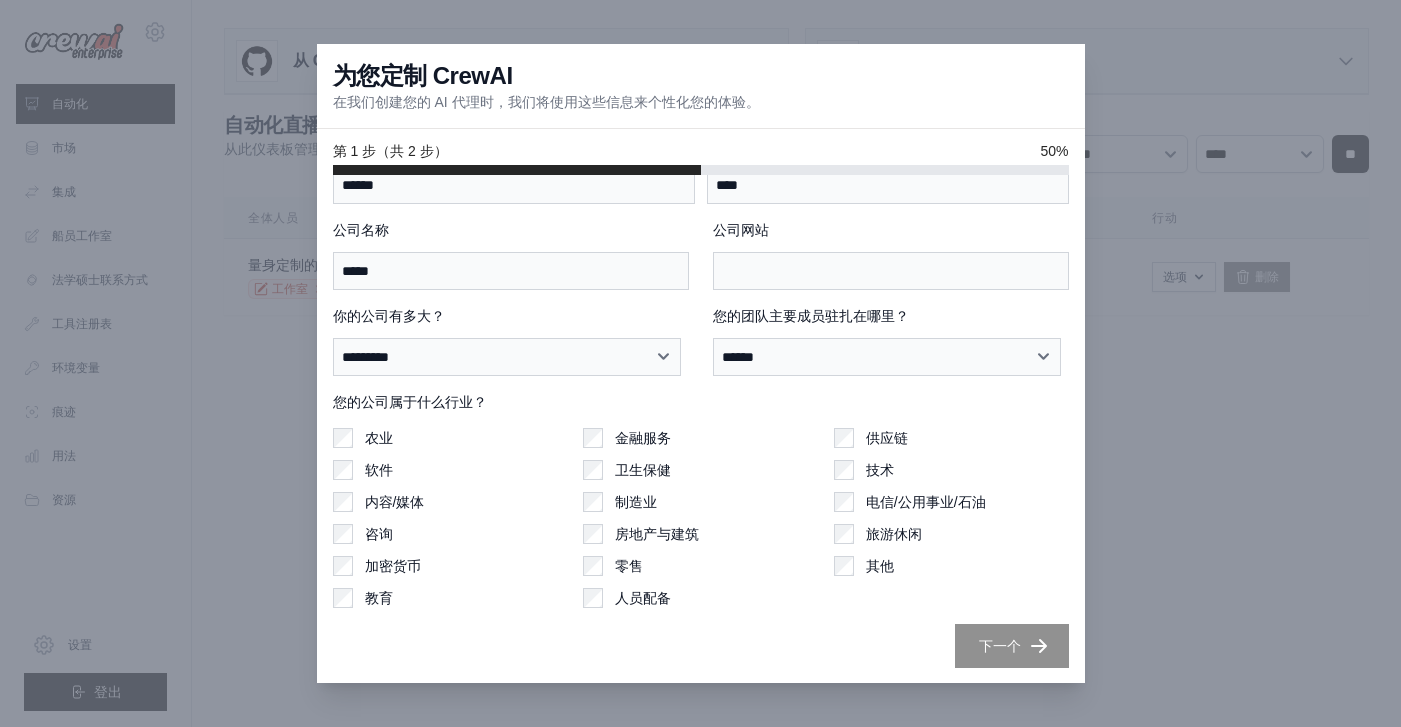 click on "技术" at bounding box center [951, 470] 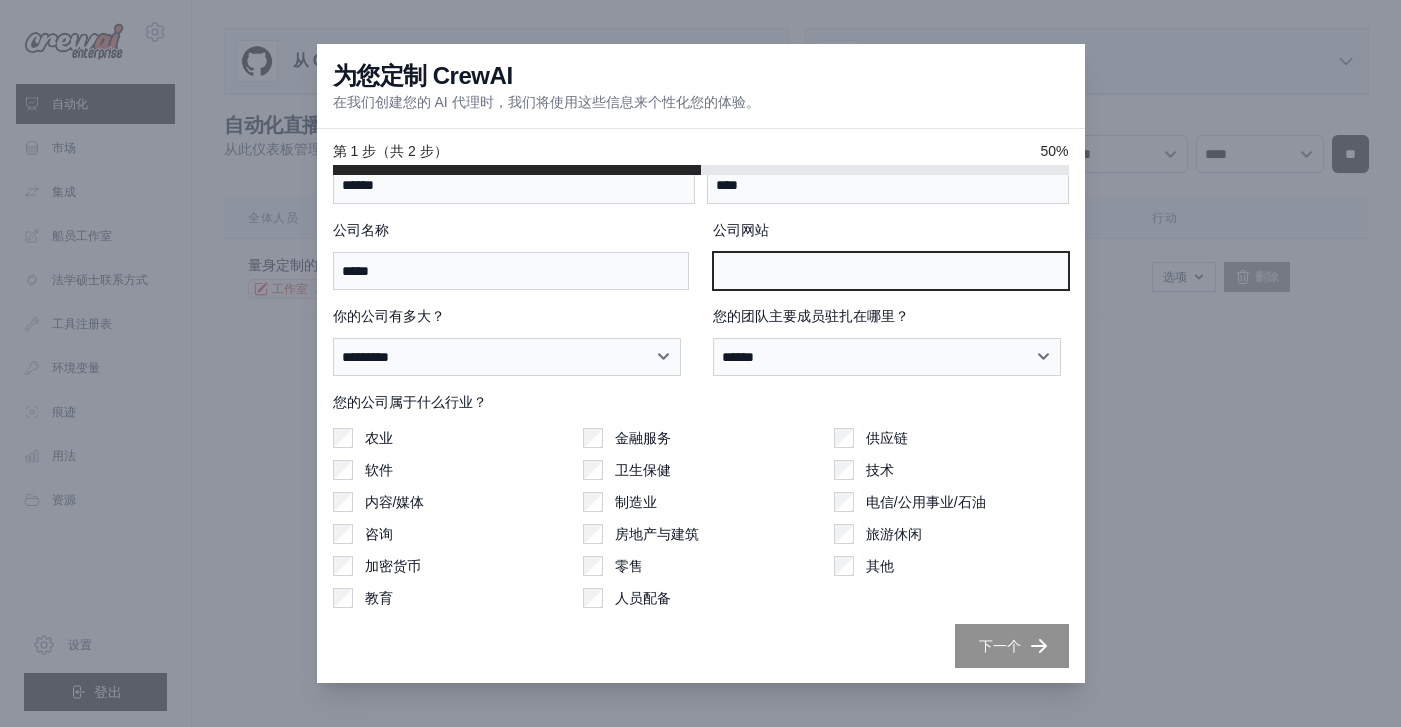 click on "公司网站" at bounding box center (891, 271) 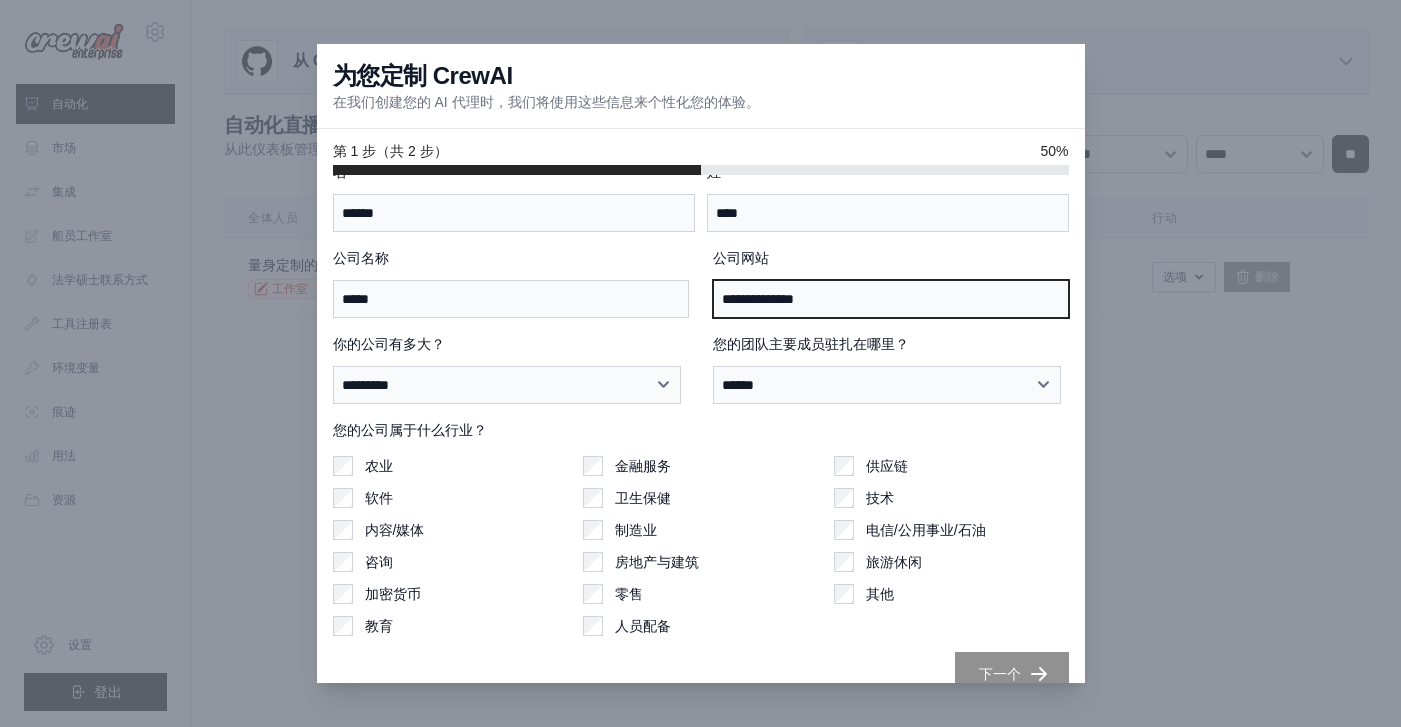 scroll, scrollTop: 65, scrollLeft: 0, axis: vertical 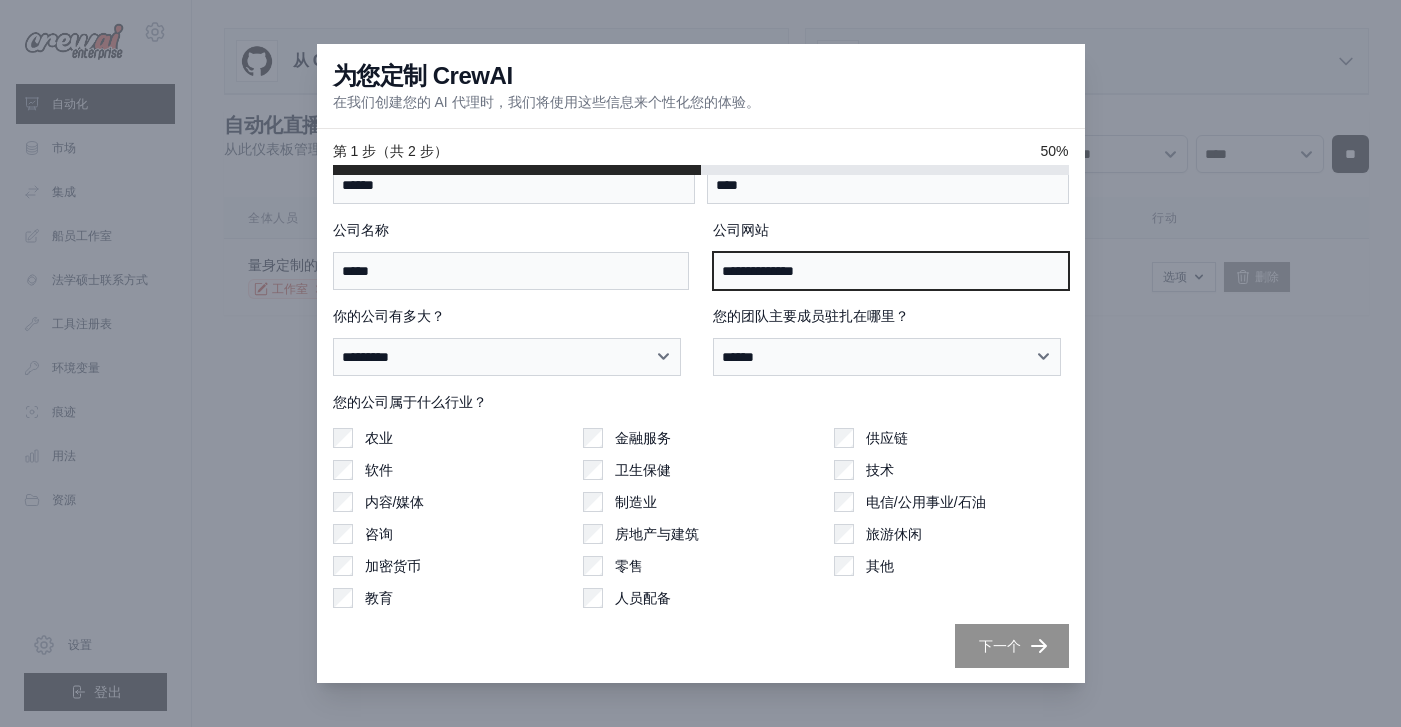 type on "**********" 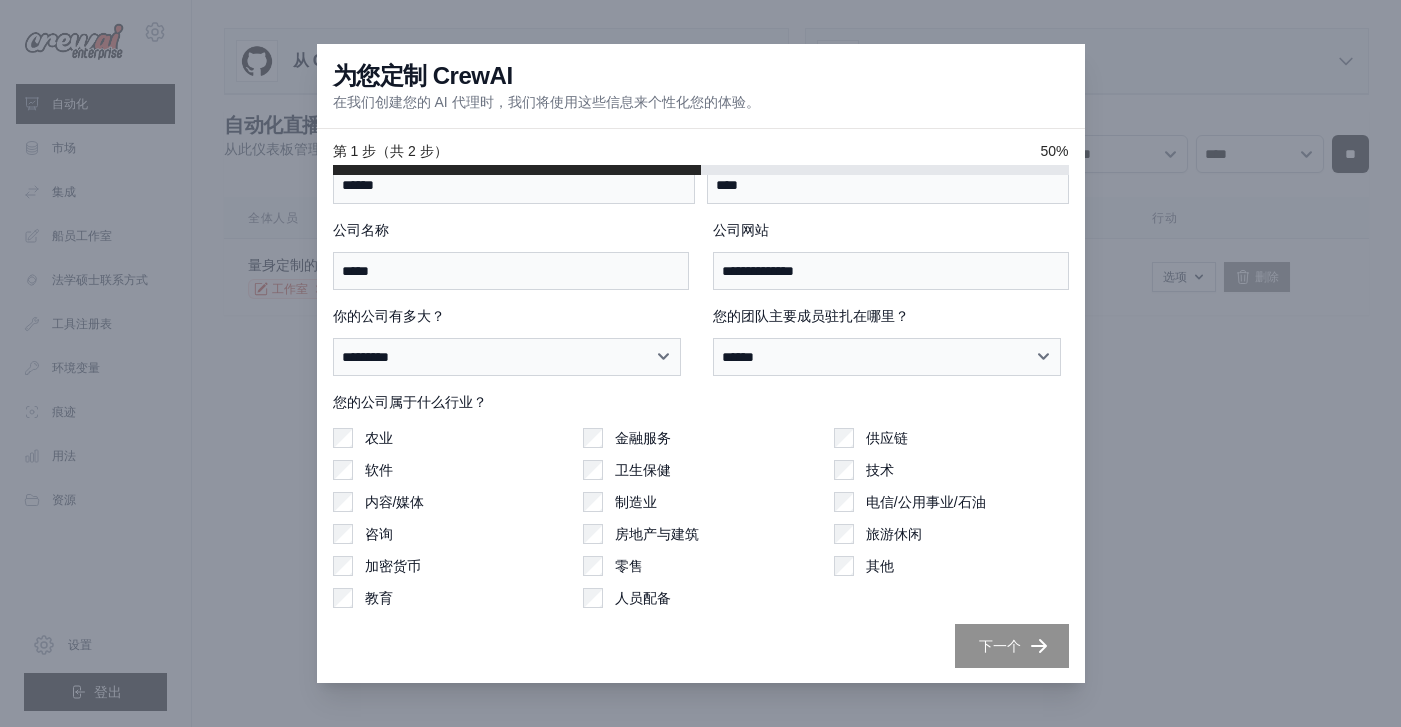 click on "下一个" at bounding box center [1000, 646] 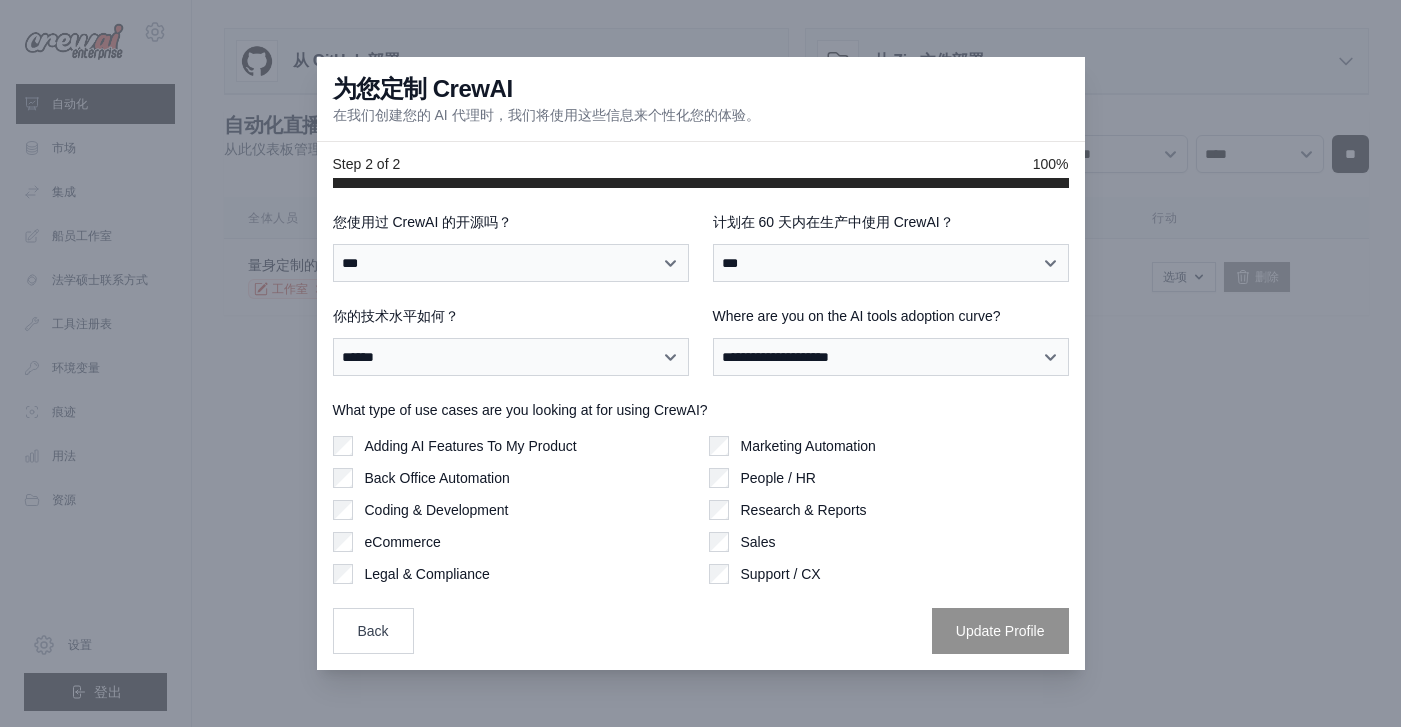 scroll, scrollTop: 0, scrollLeft: 0, axis: both 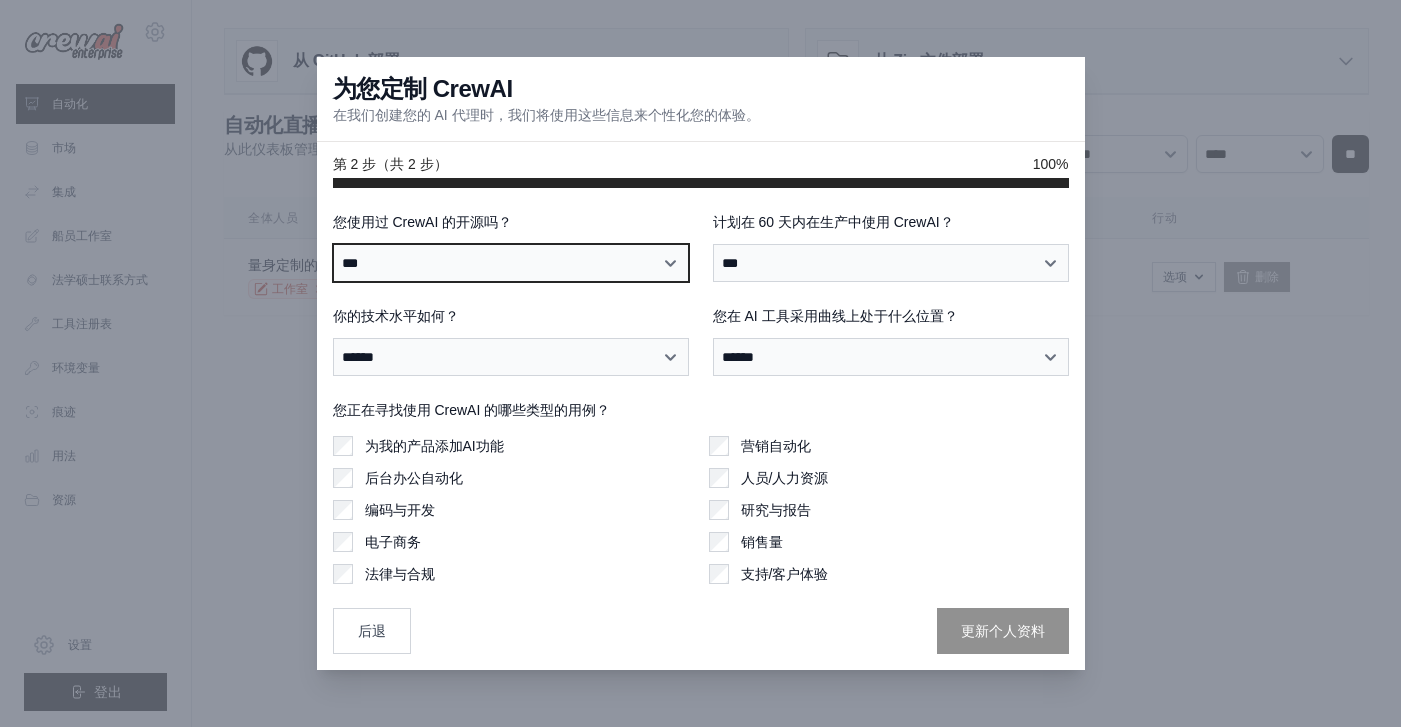 click on "***
*
****
******
*****" at bounding box center [511, 263] 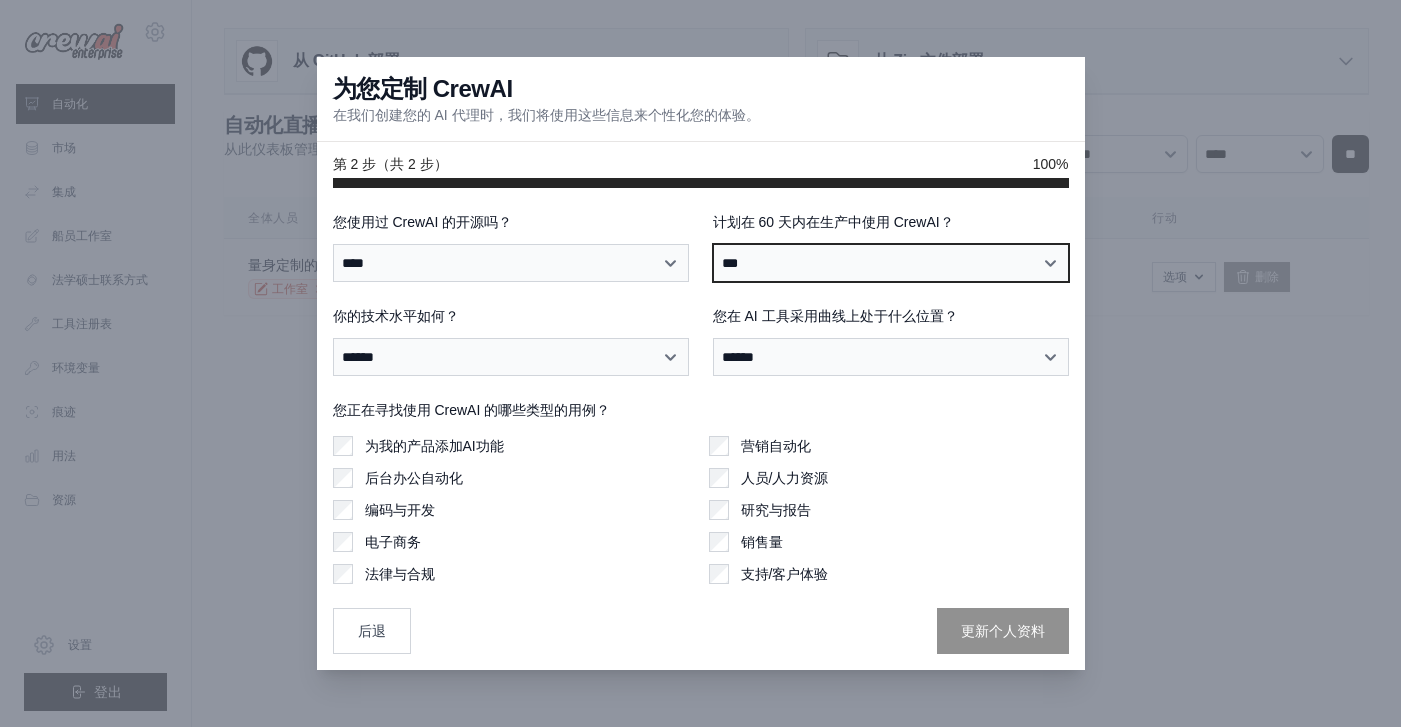 click on "***
**
*" at bounding box center [891, 263] 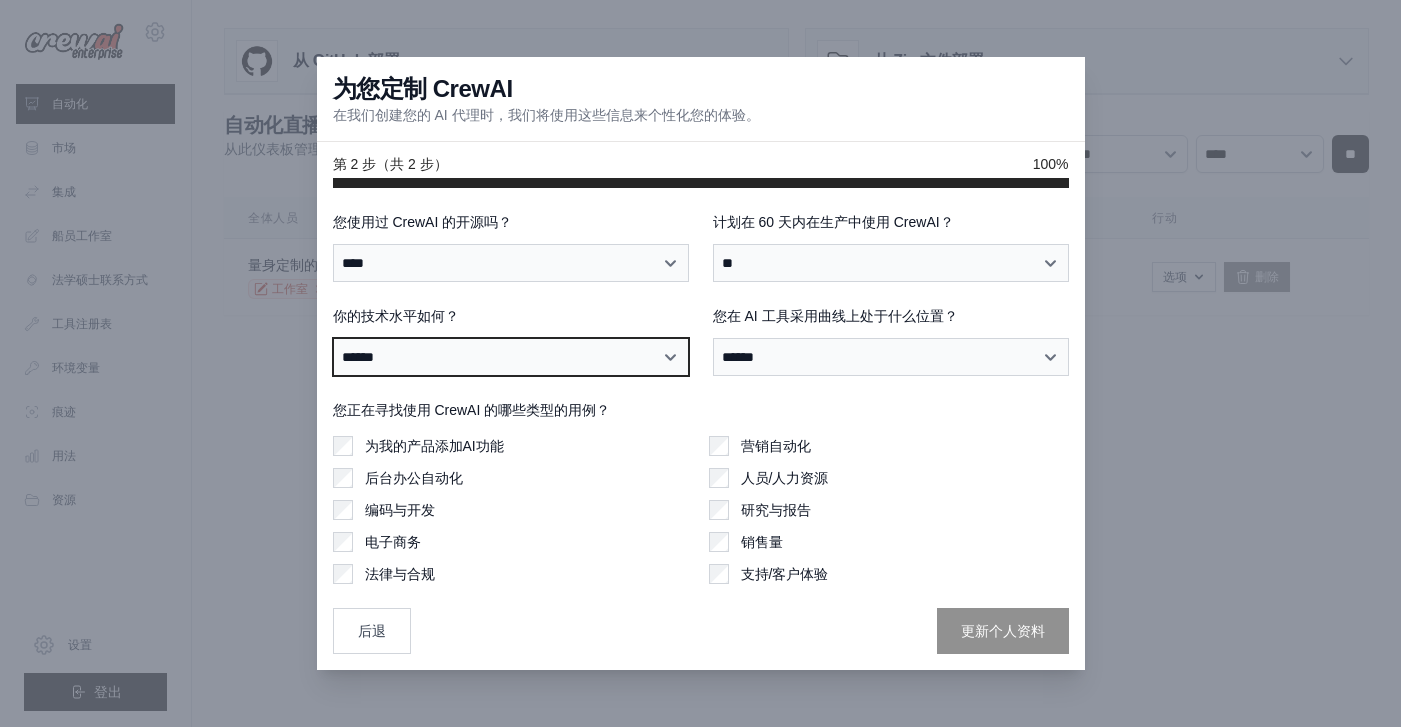 click on "******
*****
*****
*****" at bounding box center (511, 357) 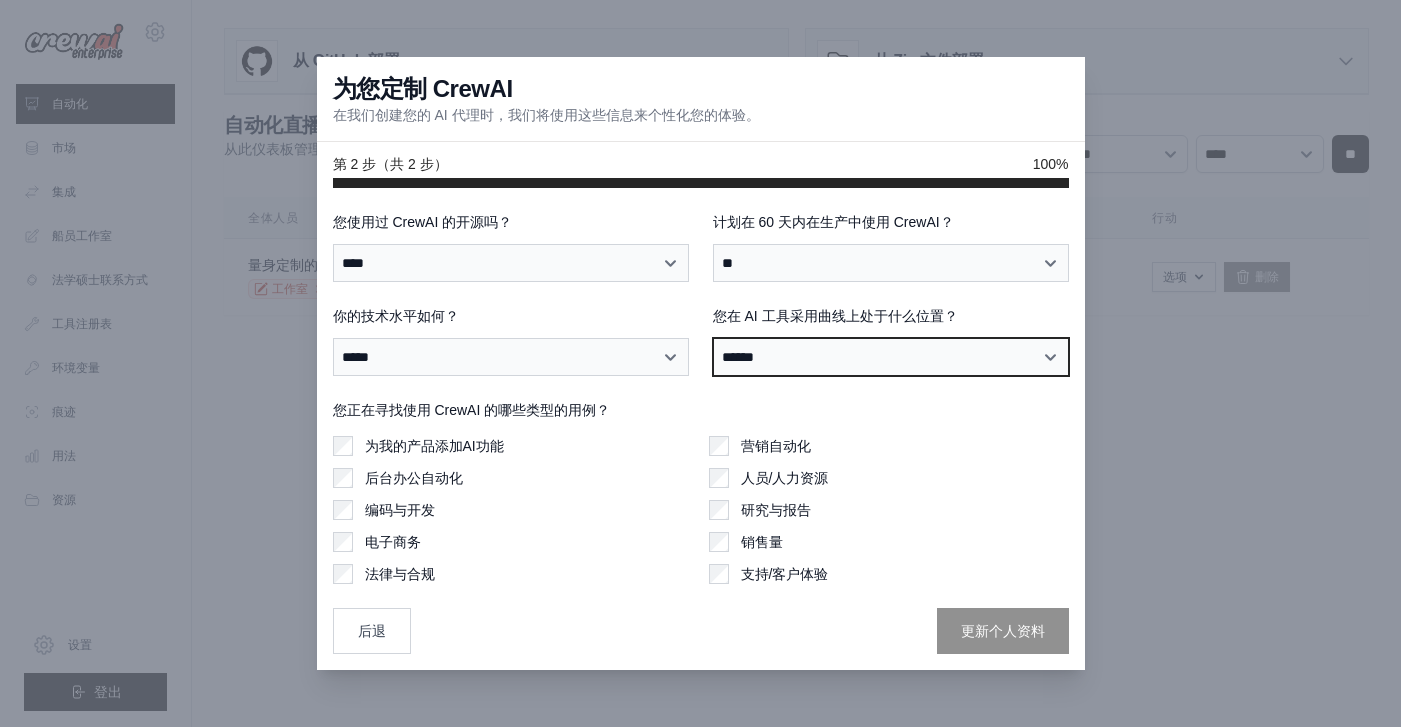 click on "**********" at bounding box center (891, 357) 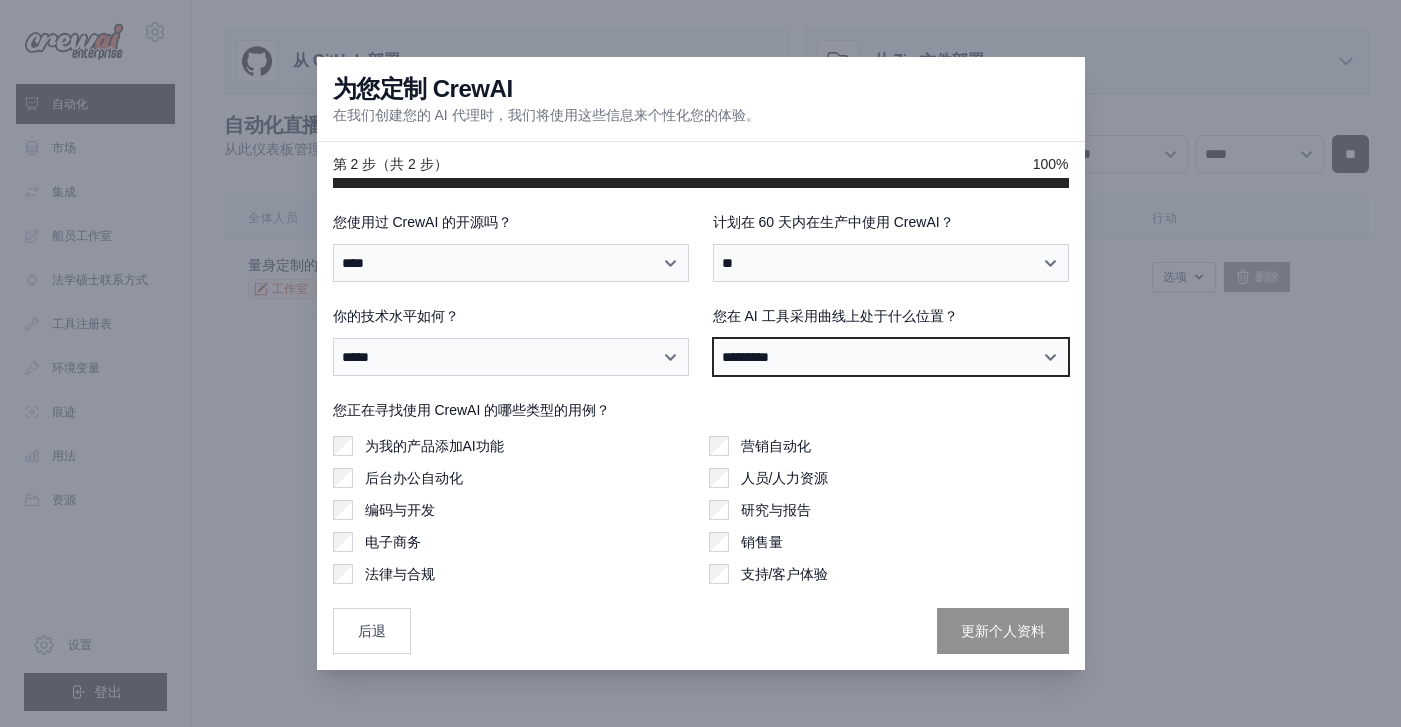 click on "**********" at bounding box center [891, 357] 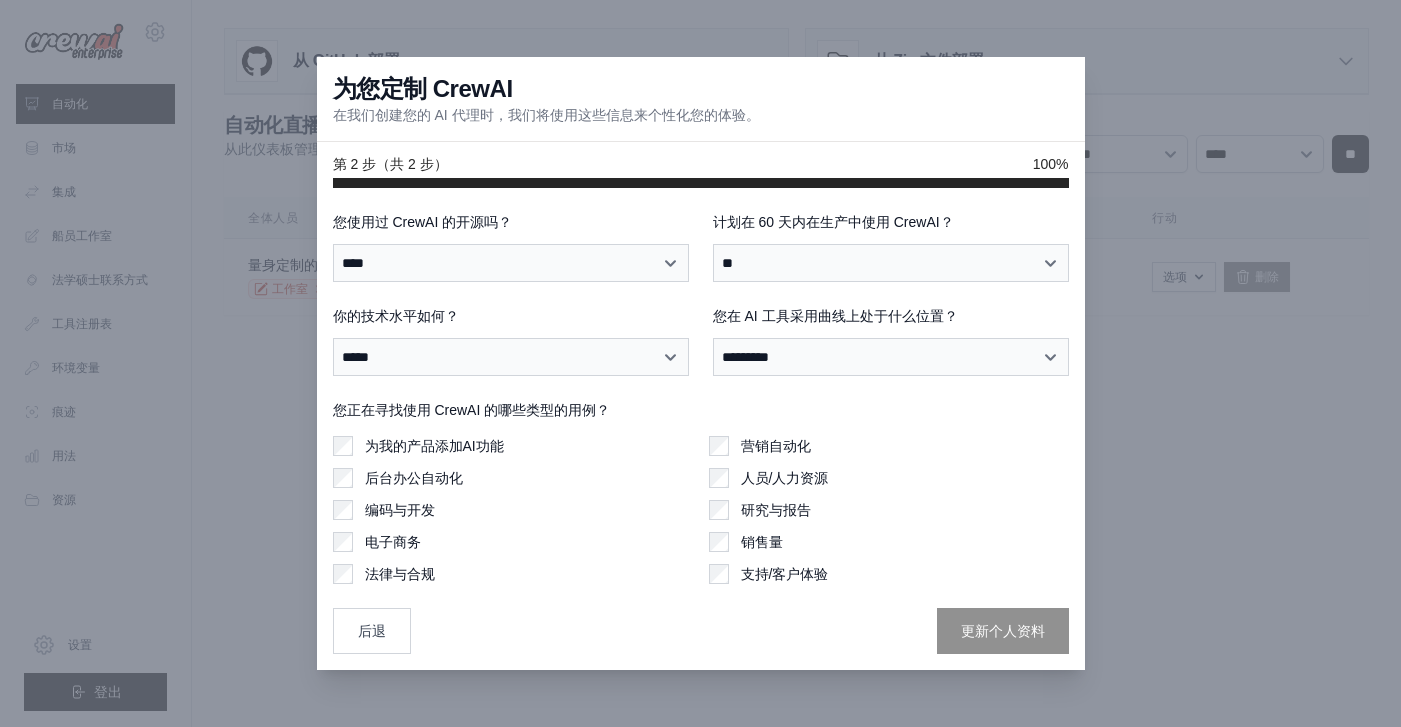 click on "后台办公自动化" at bounding box center (513, 478) 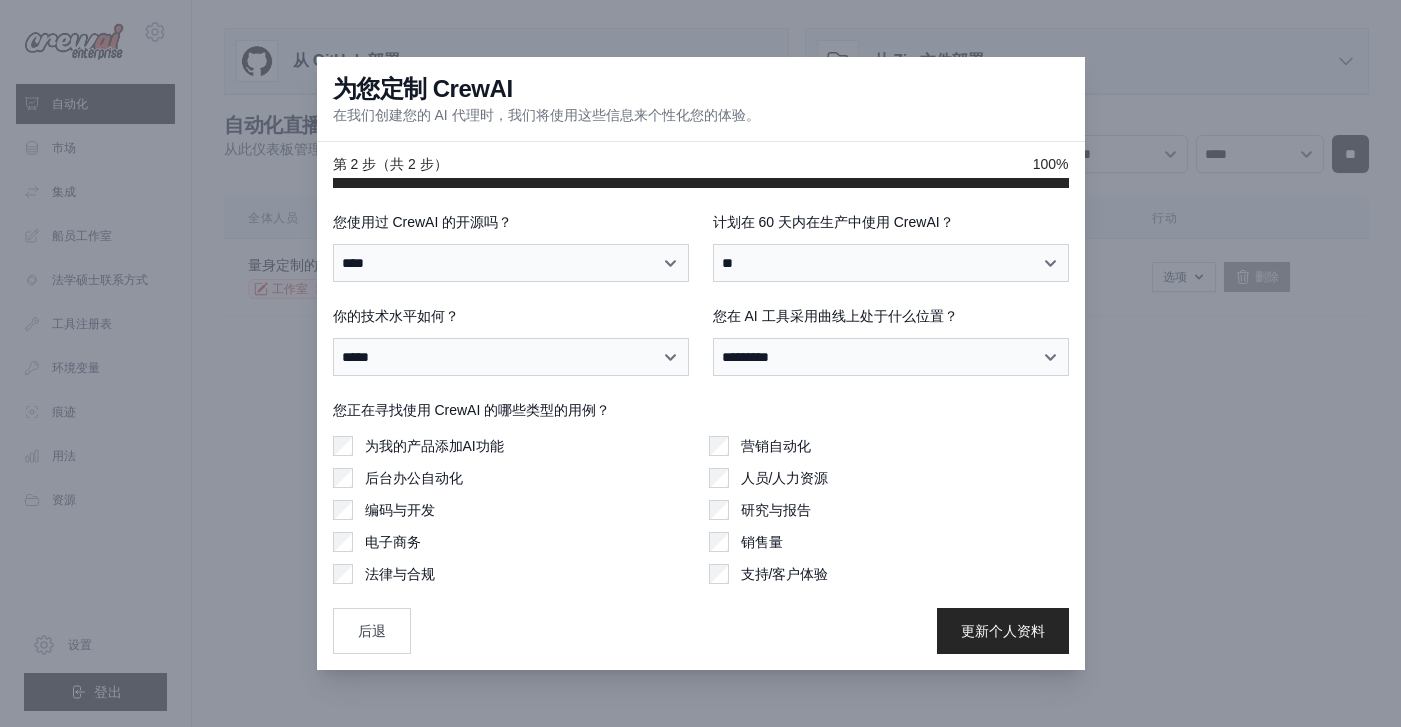 click on "编码与开发" at bounding box center (513, 510) 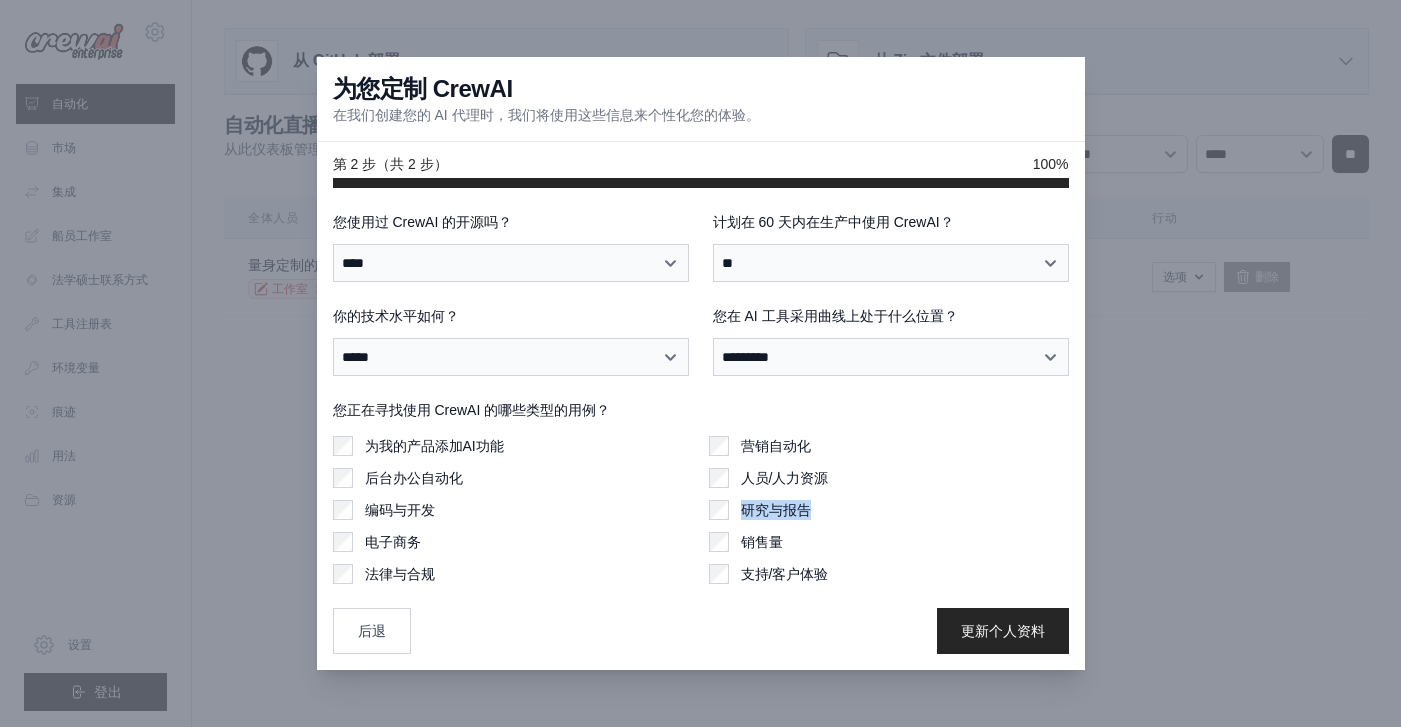 click on "营销自动化
人员/人力资源
研究与报告
销售量
支持/客户体验" at bounding box center (889, 510) 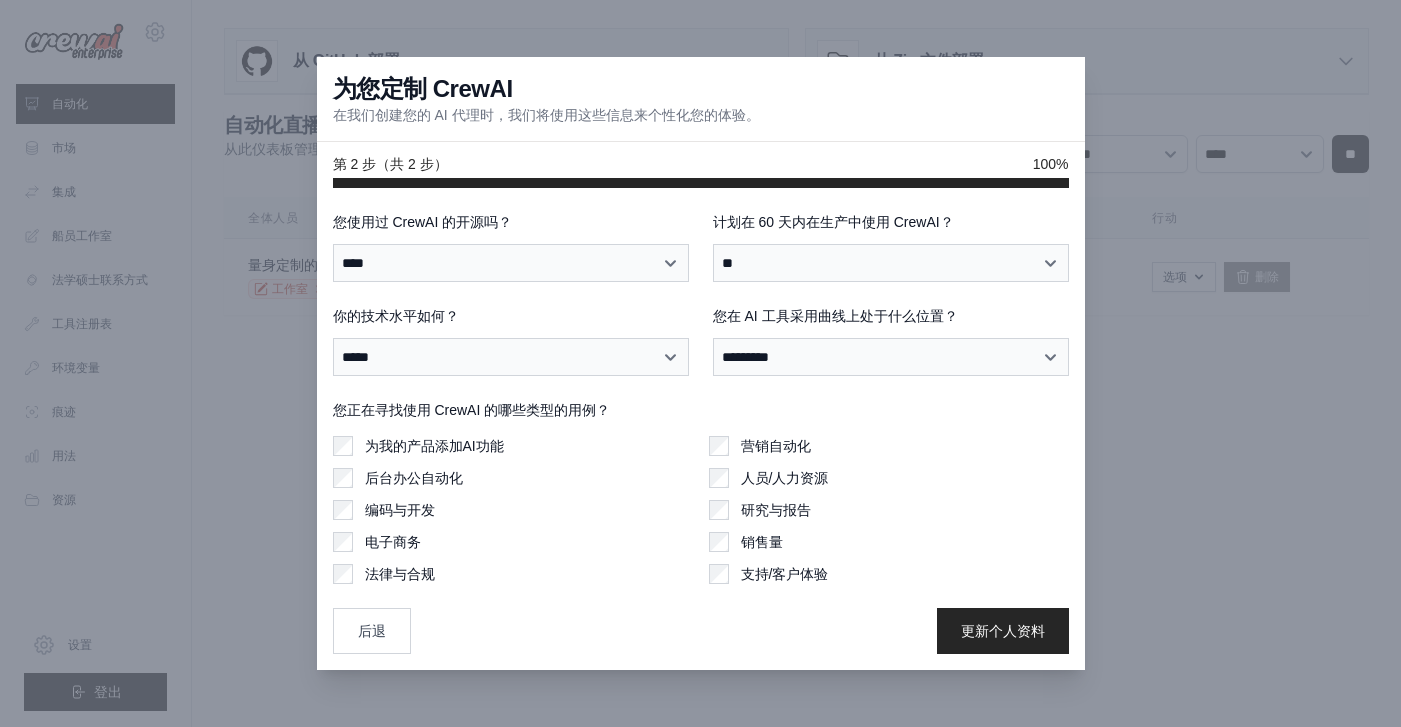 click on "营销自动化
人员/人力资源
研究与报告
销售量
支持/客户体验" at bounding box center [889, 510] 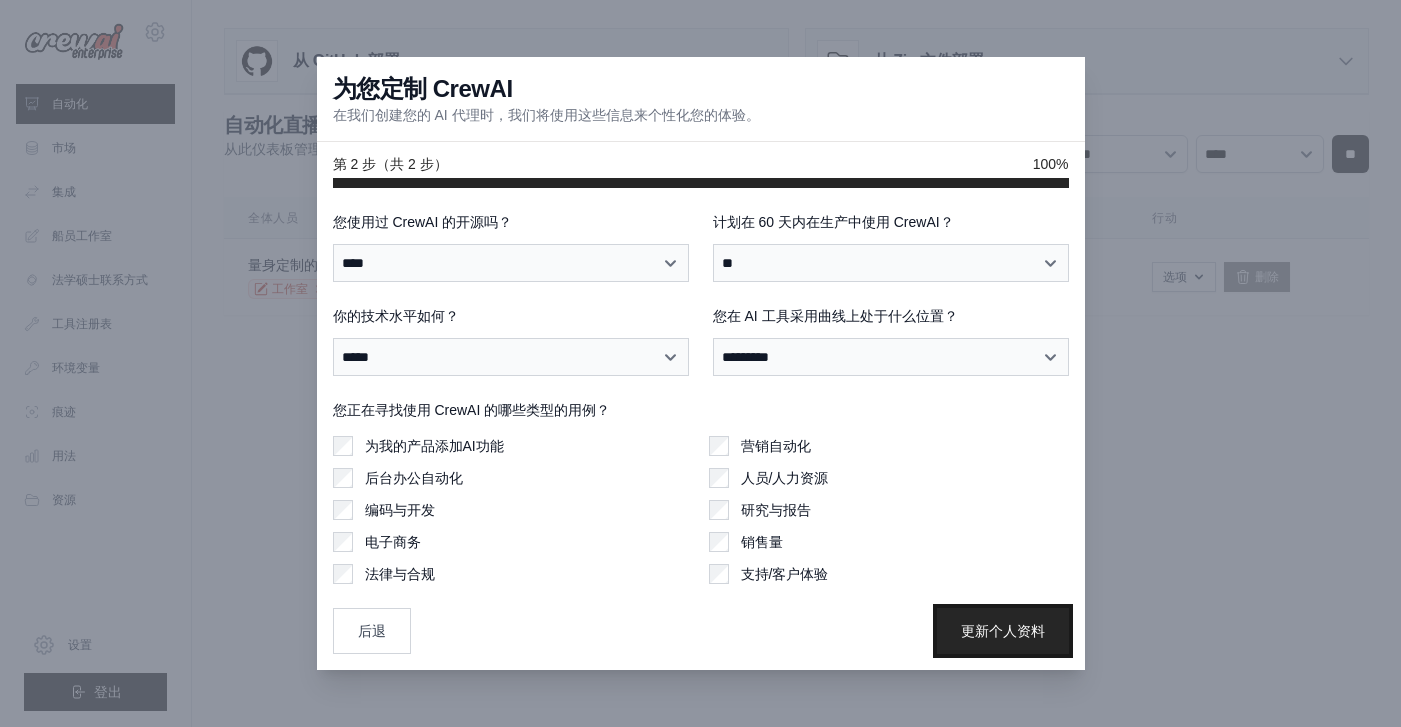click on "更新个人资料" at bounding box center [1003, 631] 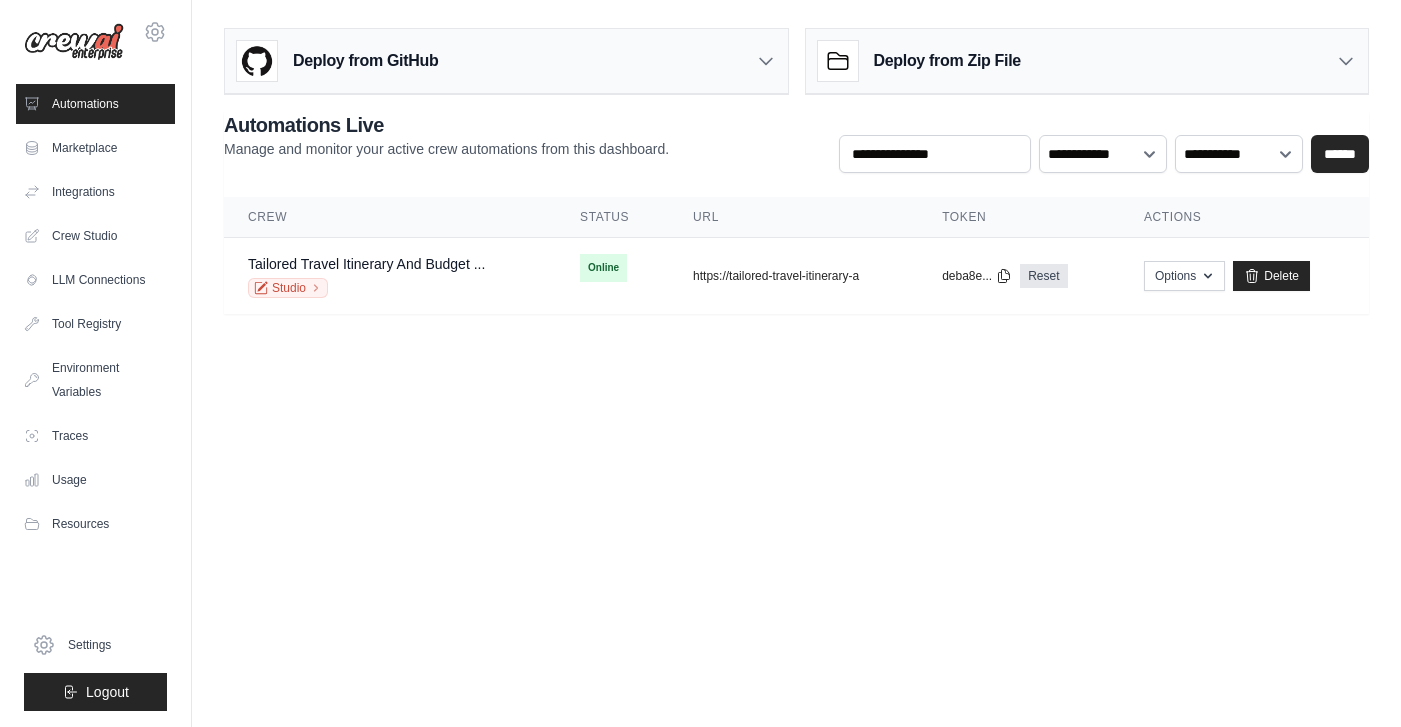 scroll, scrollTop: 0, scrollLeft: 0, axis: both 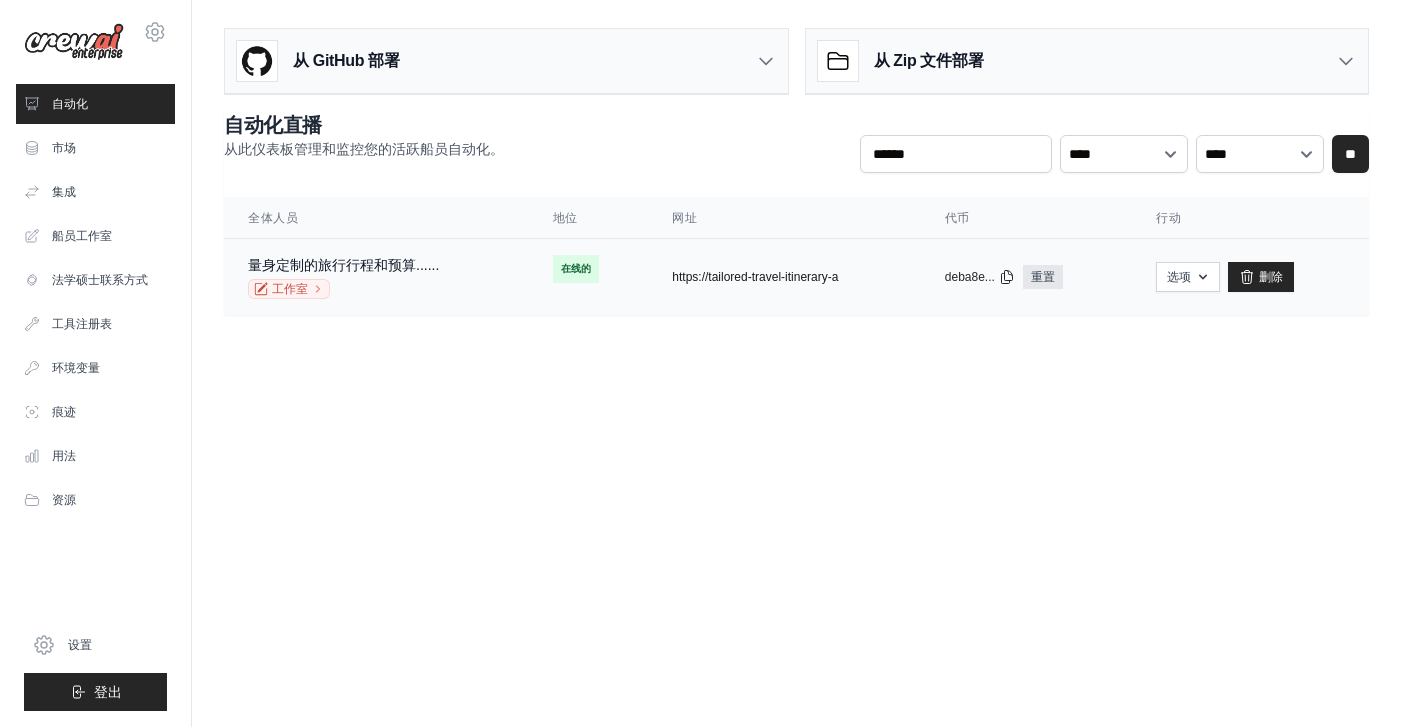 click on "https://tailored-travel-itinerary-a" at bounding box center [755, 277] 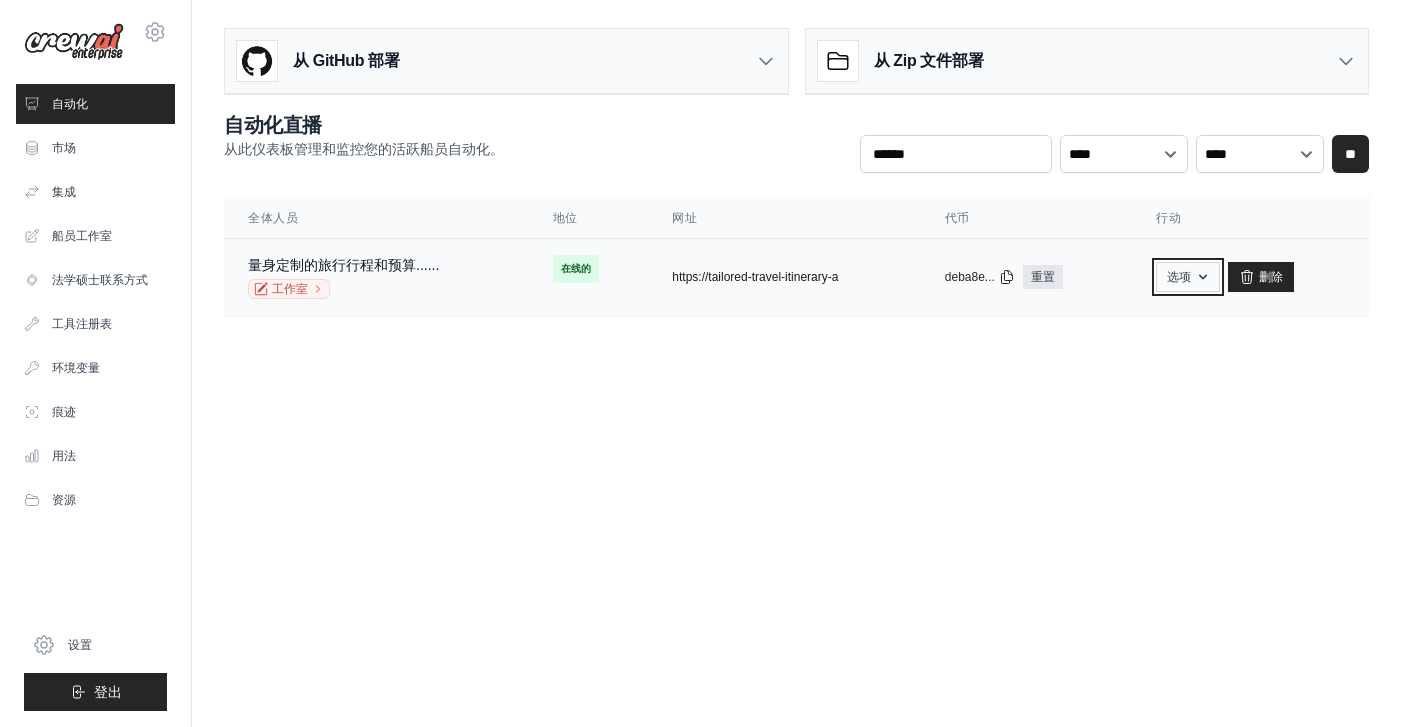 click on "选项" at bounding box center [1179, 277] 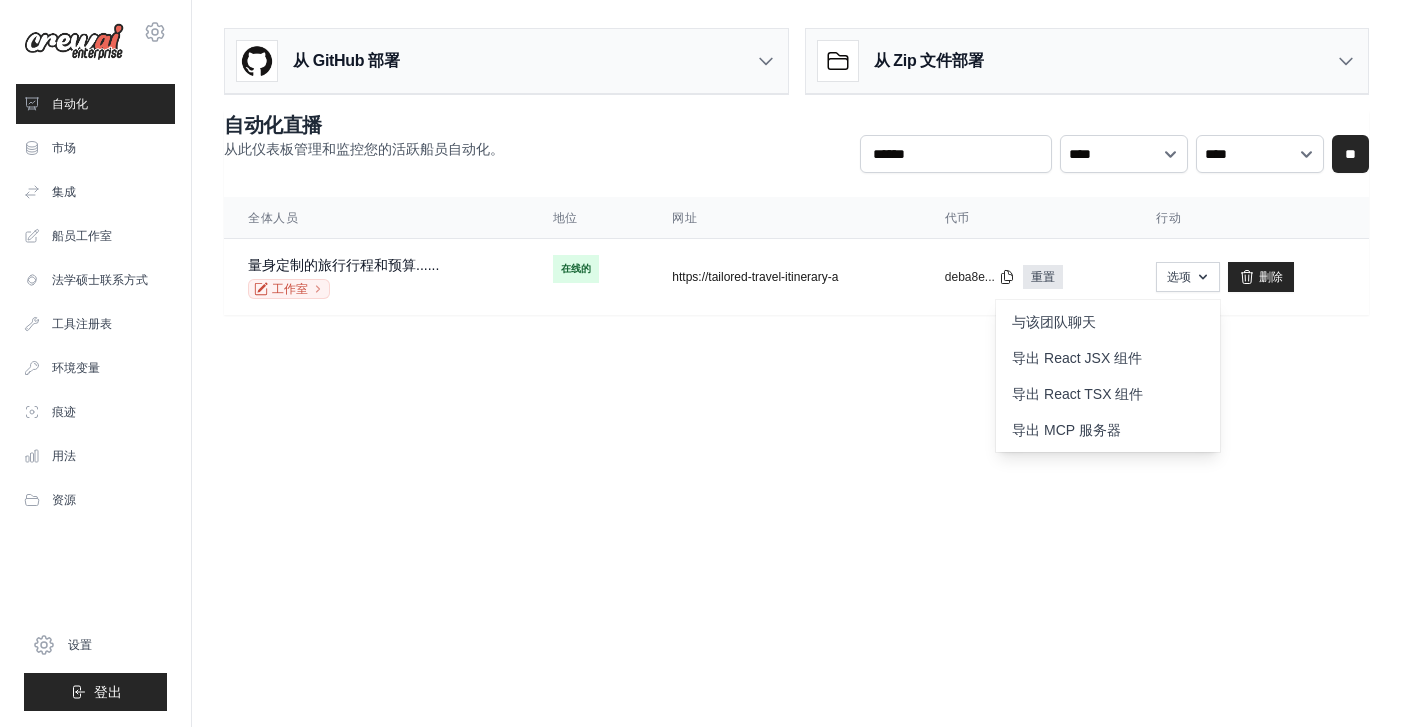 click on "复制
https://tailored-travel-itinerary-a" at bounding box center (784, 277) 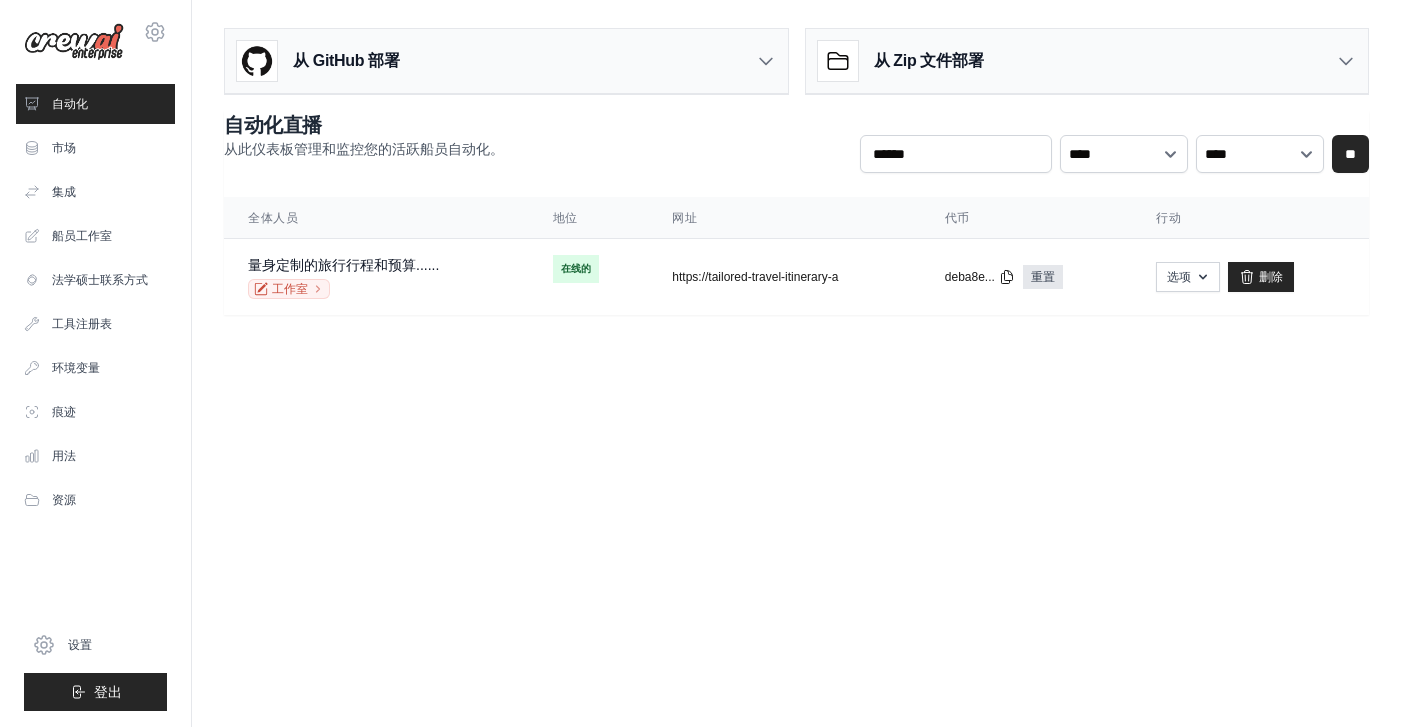 click on "deba8e..." at bounding box center (970, 277) 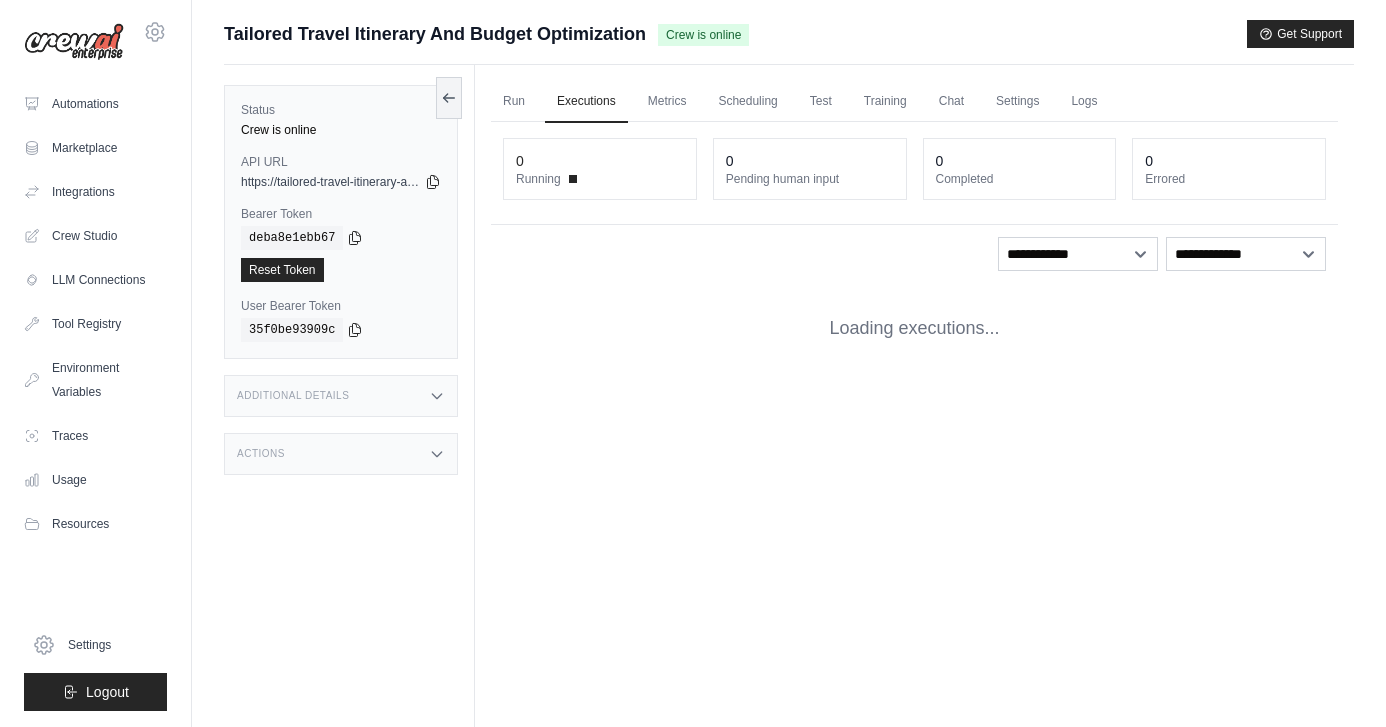 scroll, scrollTop: 0, scrollLeft: 0, axis: both 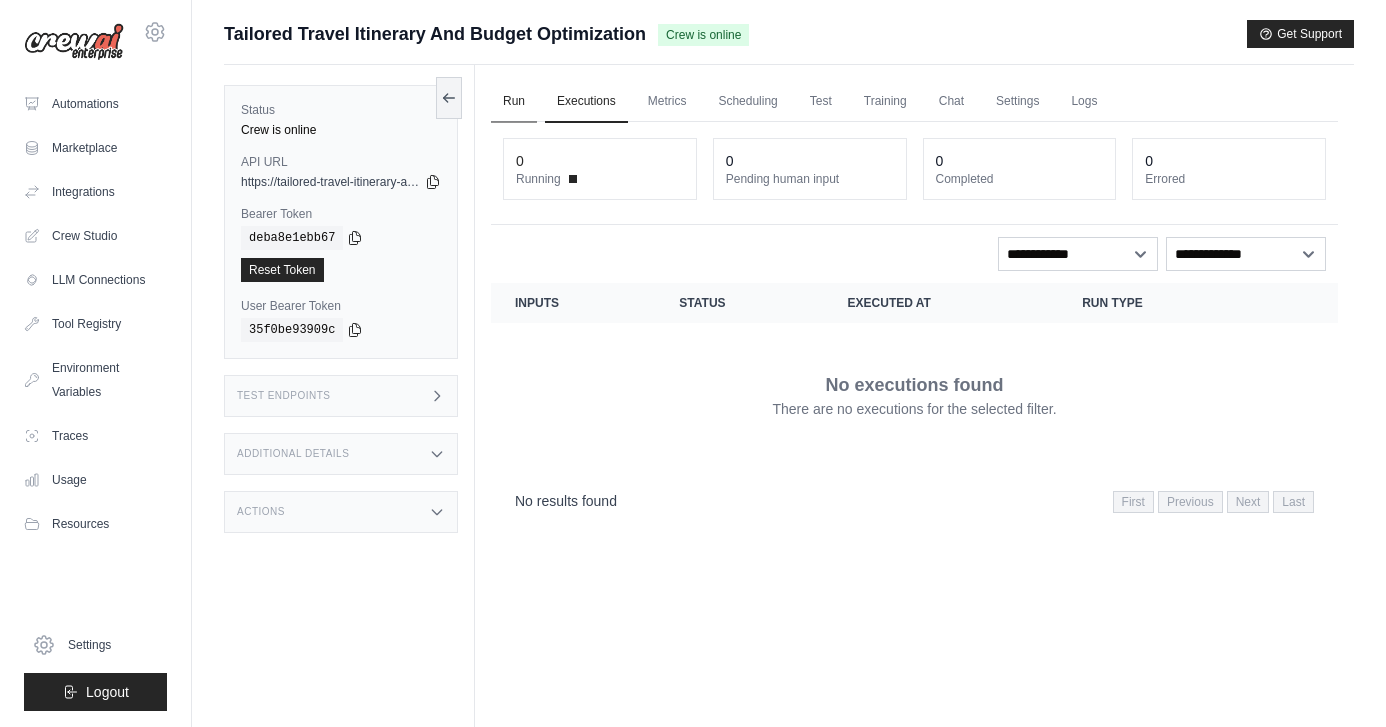 click on "Run" at bounding box center (514, 102) 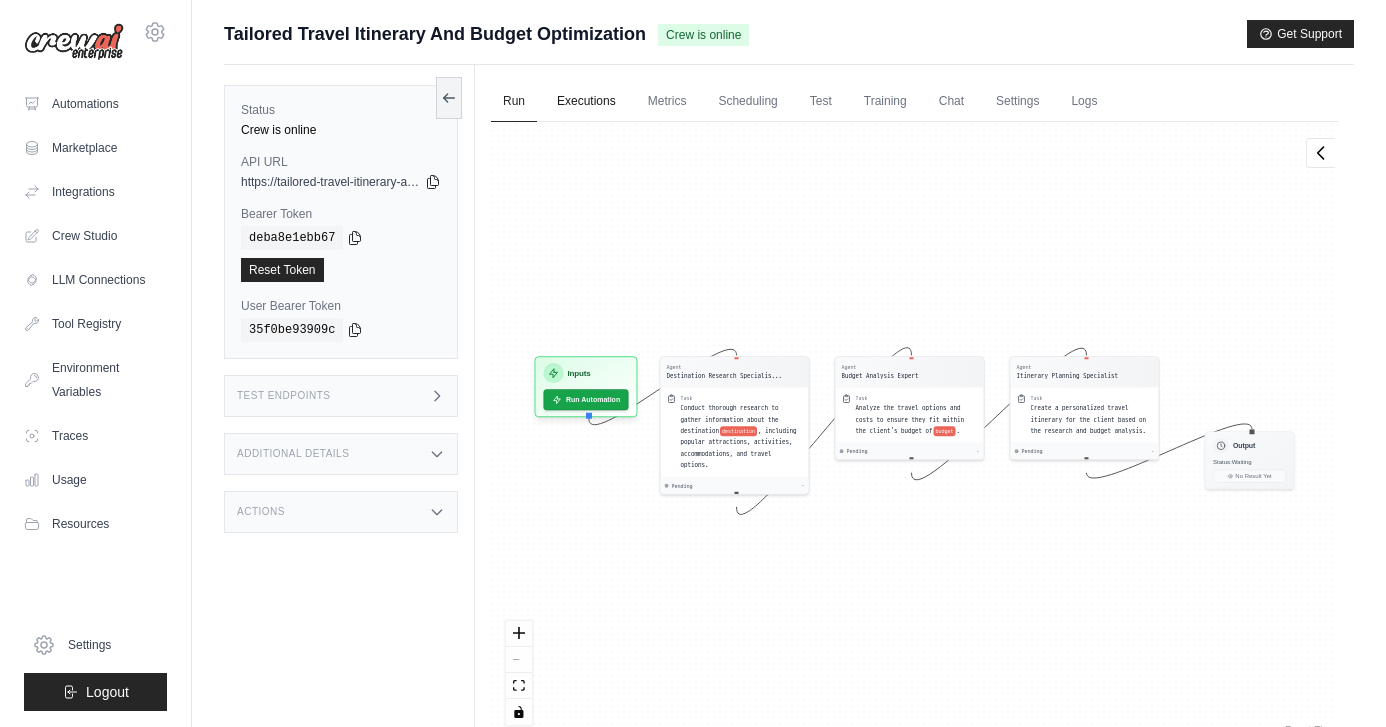 click on "Executions" at bounding box center (586, 102) 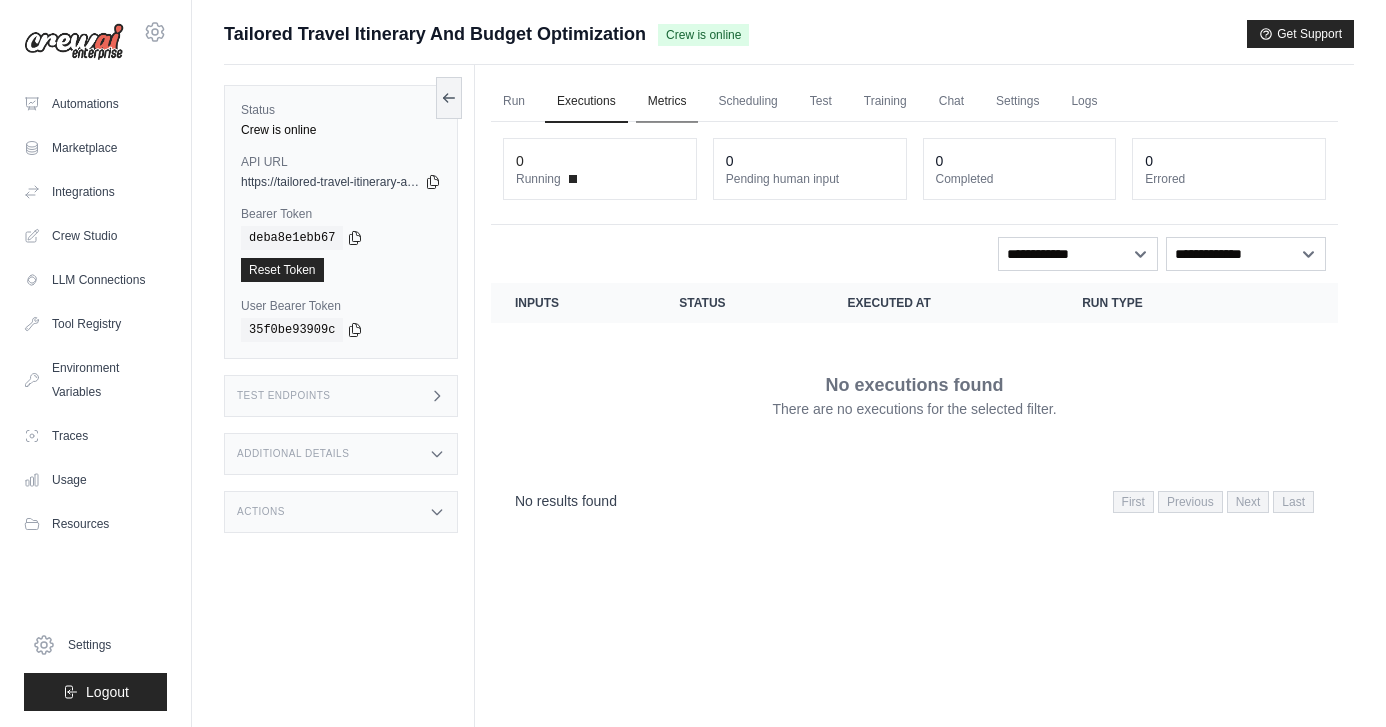 click on "Metrics" at bounding box center [667, 102] 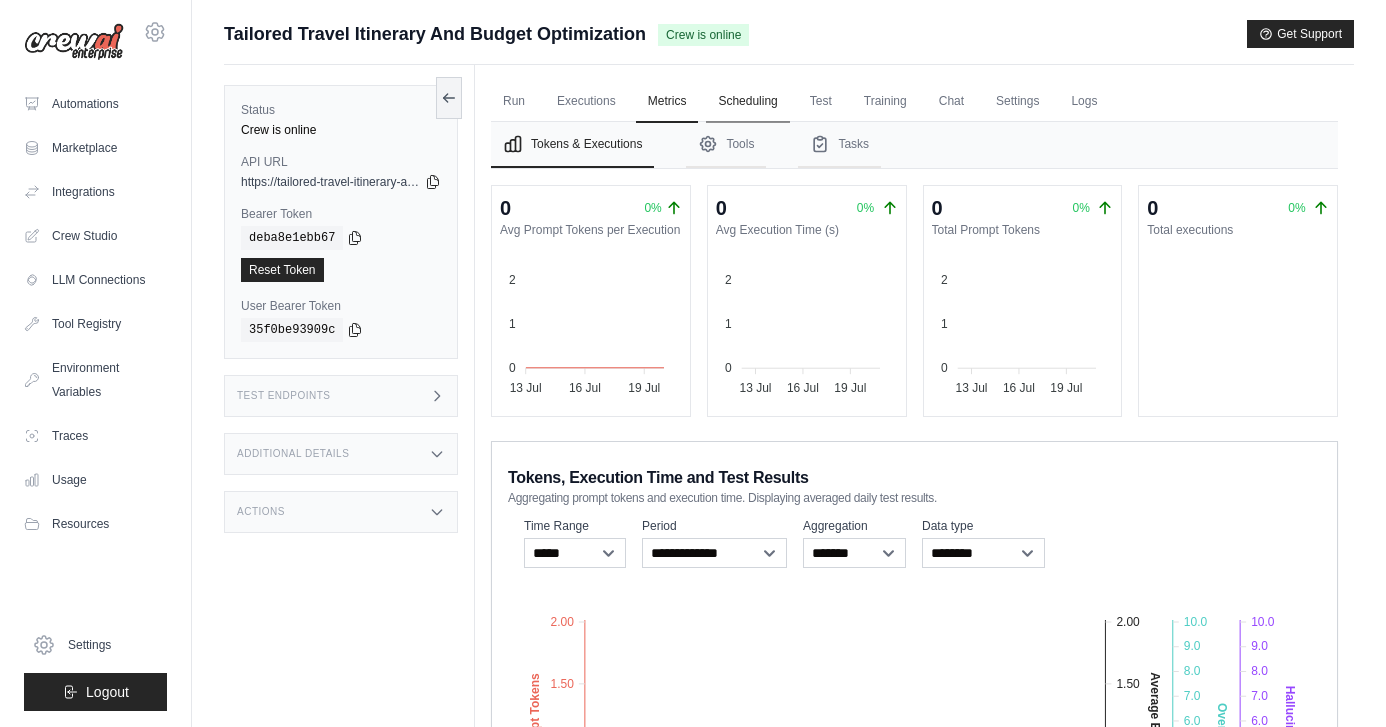 click on "Scheduling" at bounding box center (747, 102) 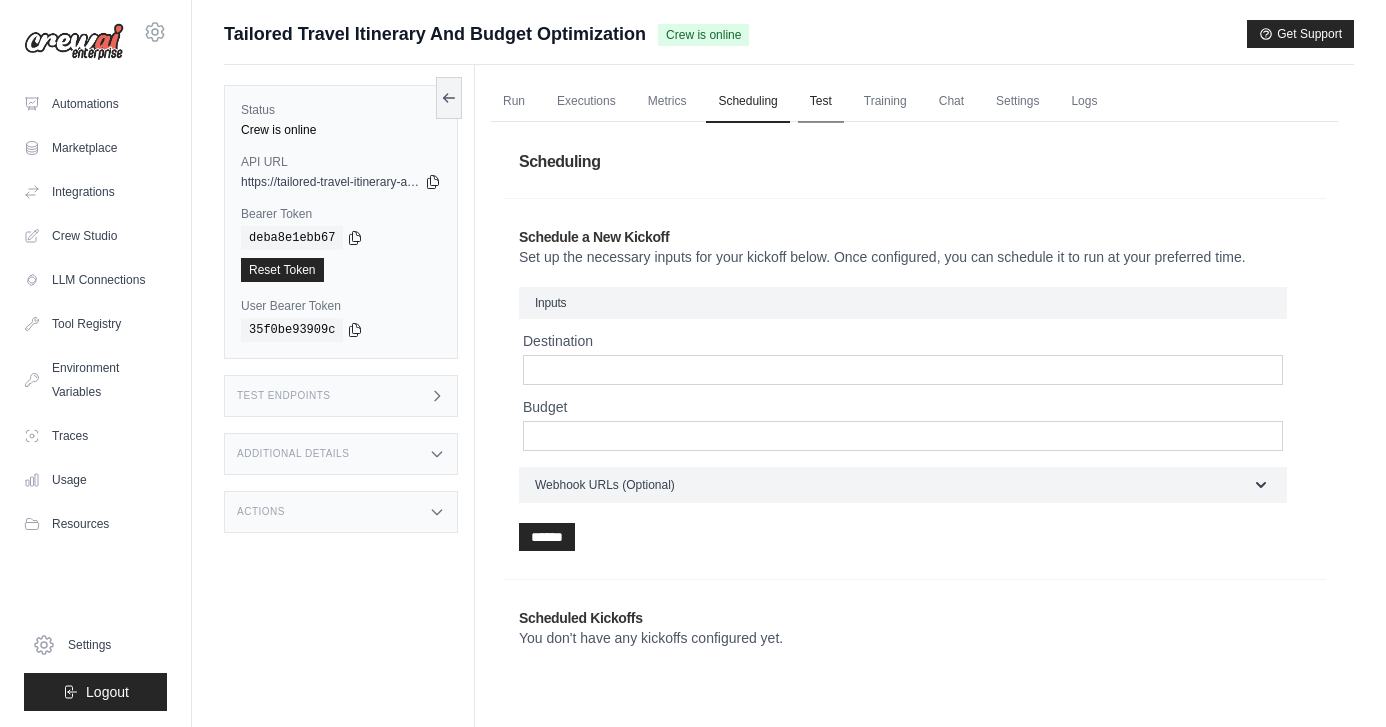 click on "Test" at bounding box center (821, 102) 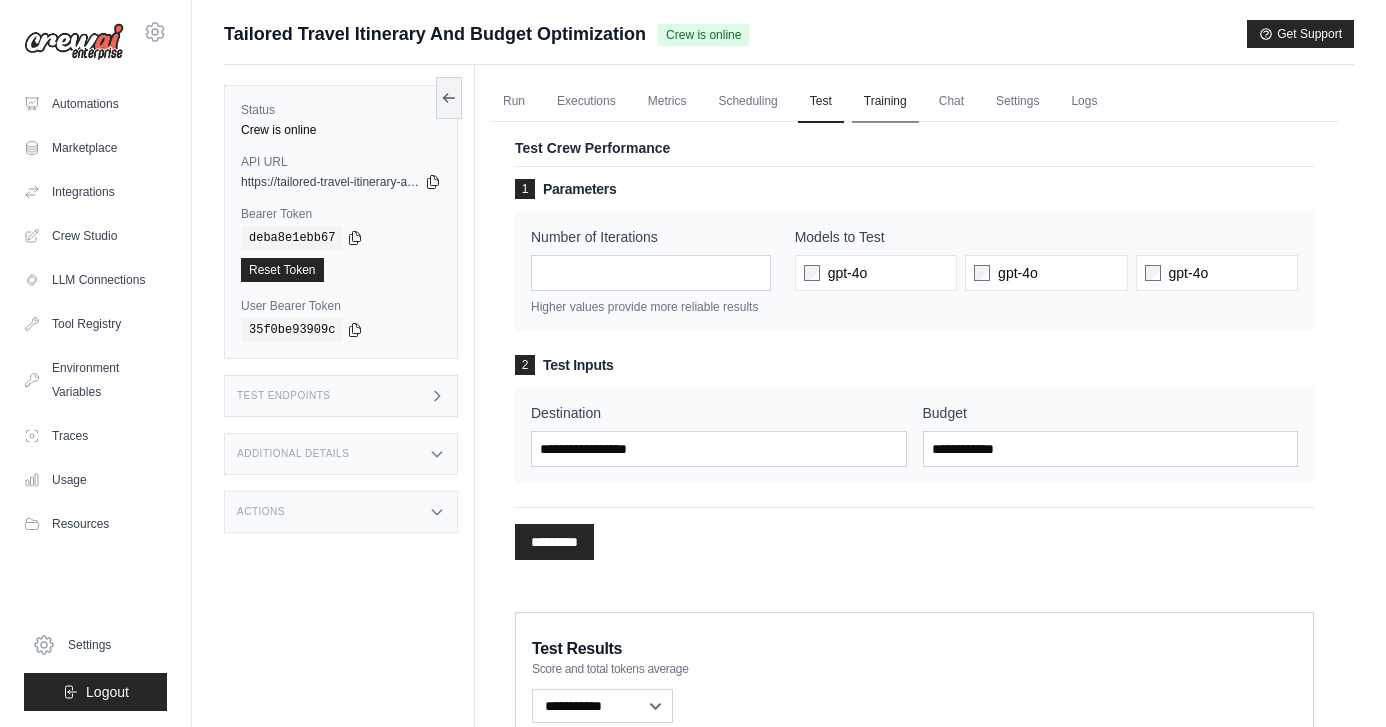 click on "Training" at bounding box center [885, 102] 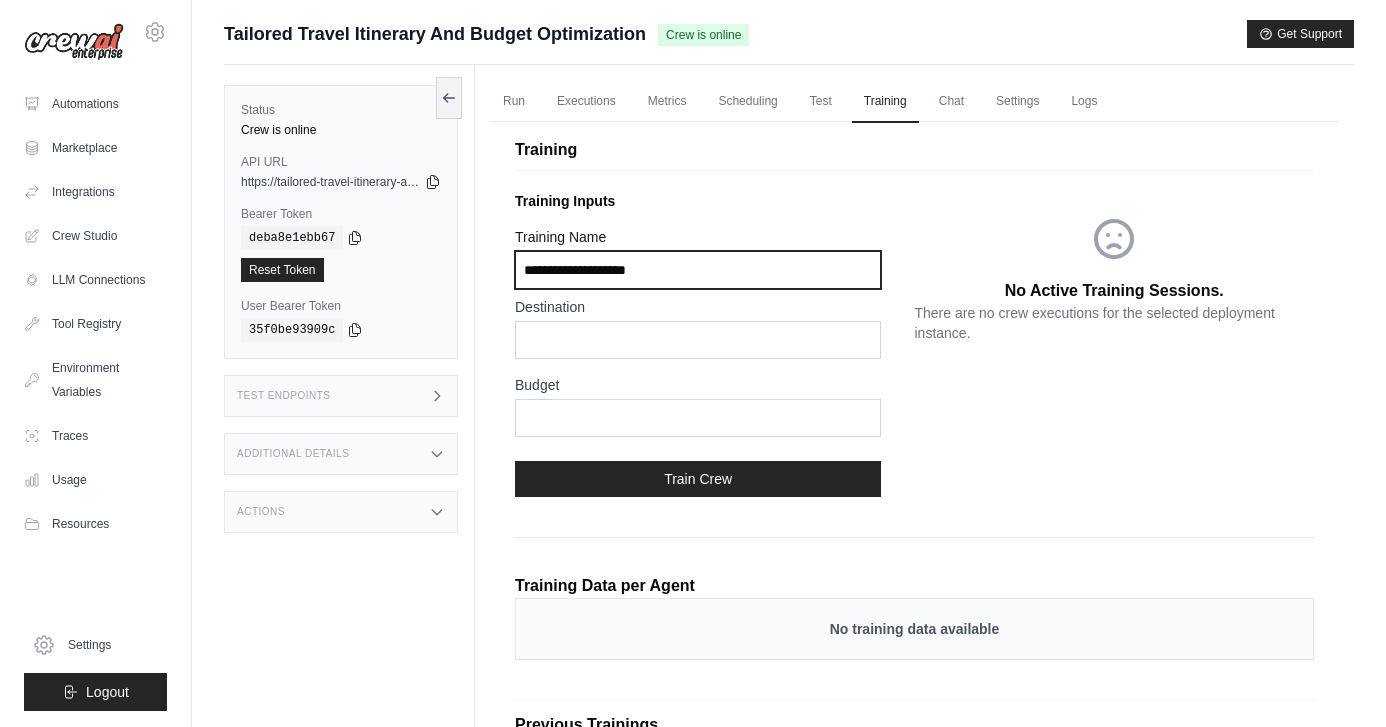 click on "Training Name" at bounding box center (698, 270) 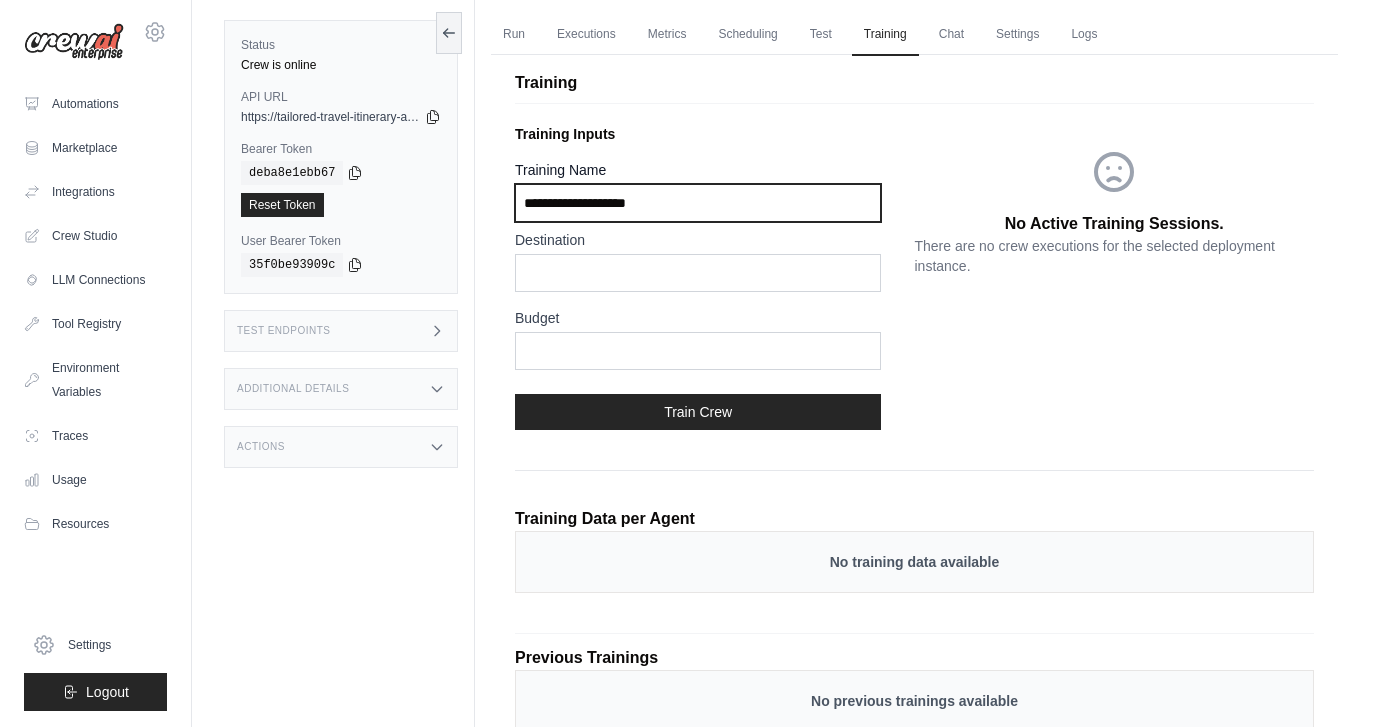scroll, scrollTop: 0, scrollLeft: 0, axis: both 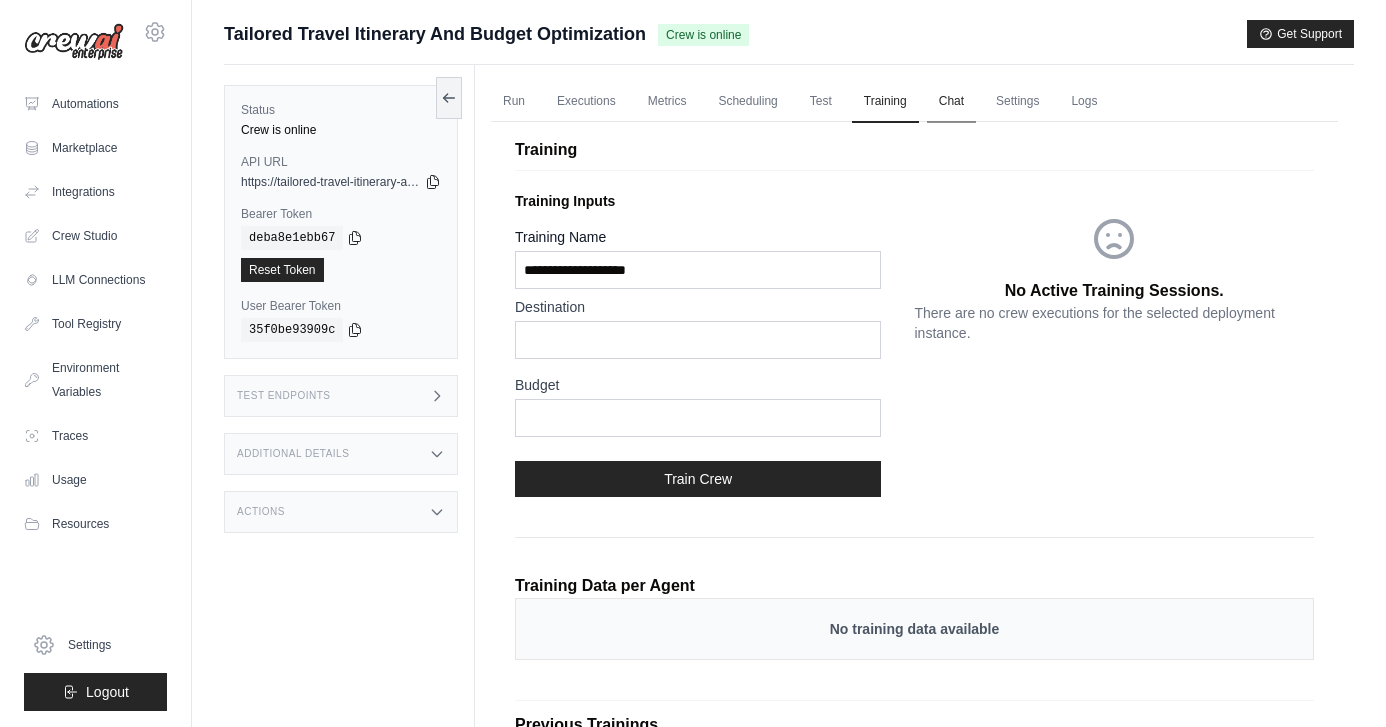 click on "Chat" at bounding box center (951, 102) 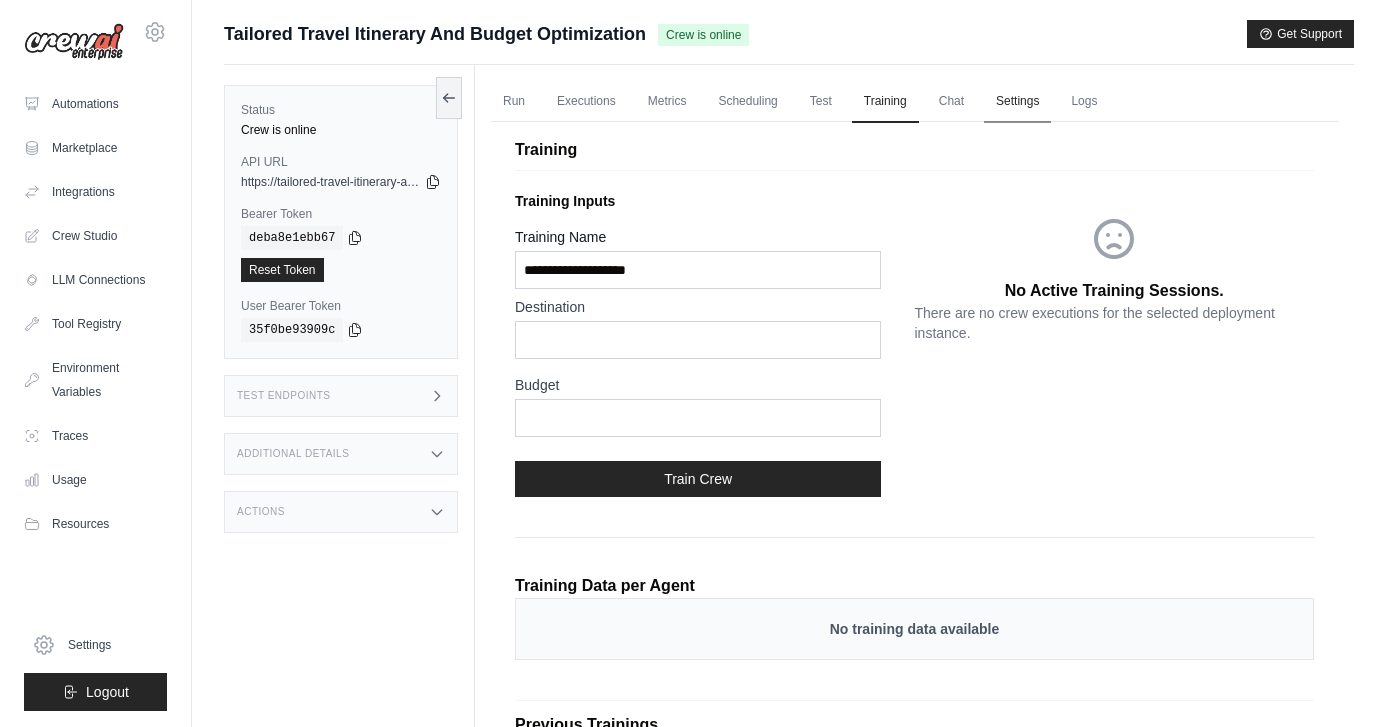 click on "Settings" at bounding box center (1017, 102) 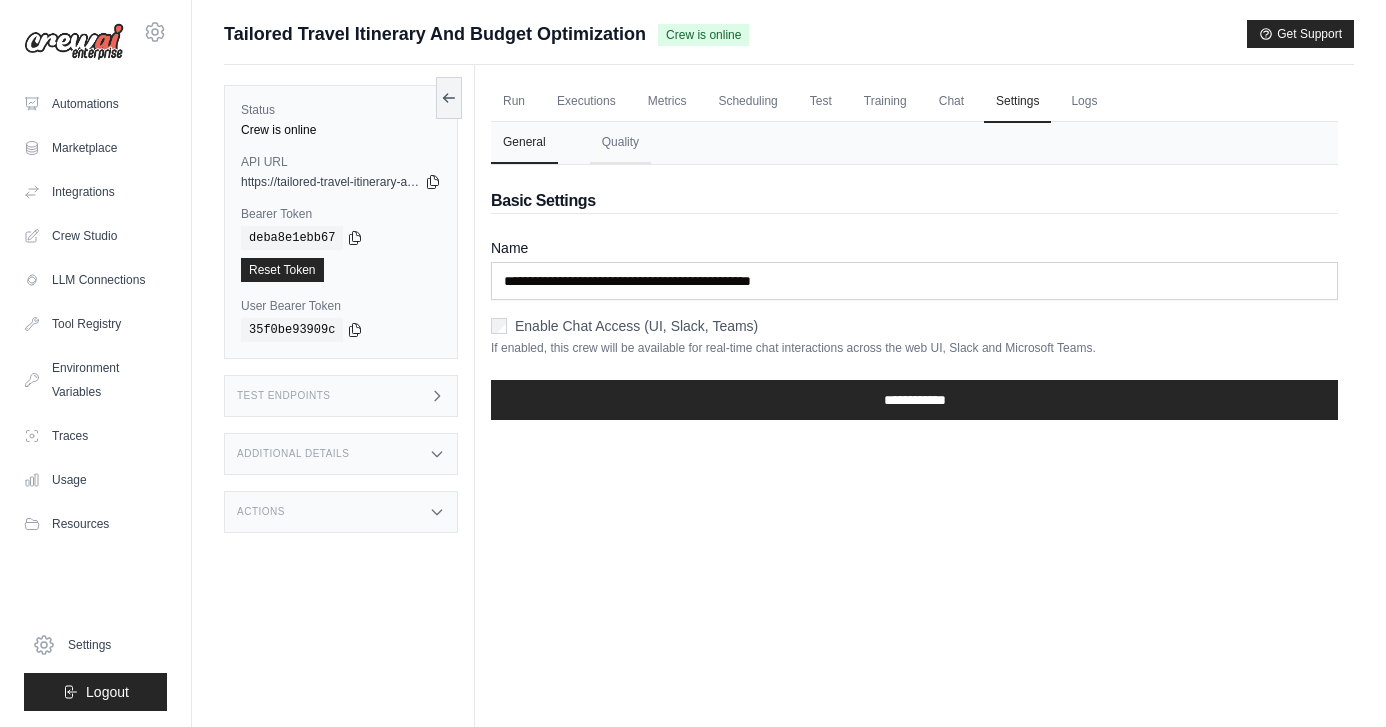 click on "If enabled, this crew will be available for real-time chat
interactions across the web UI, Slack and Microsoft Teams." at bounding box center (914, 348) 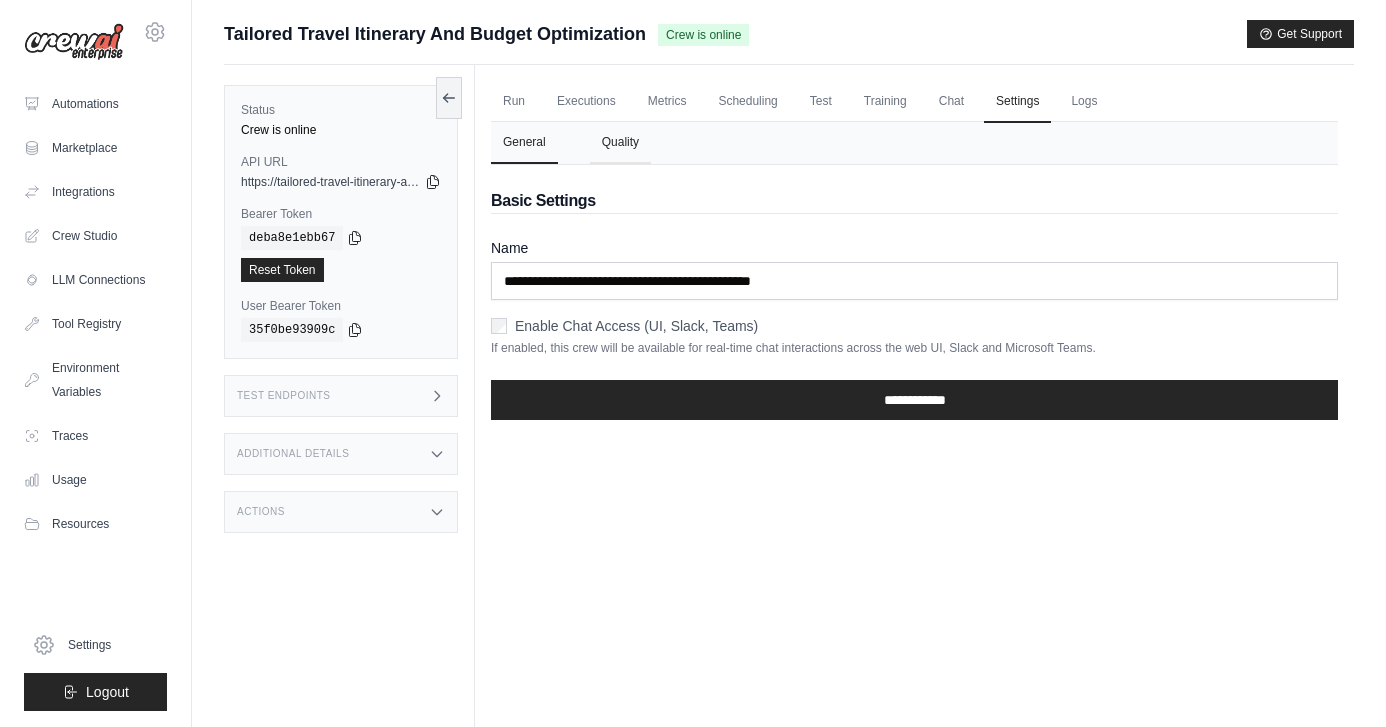 click on "Quality" at bounding box center [620, 143] 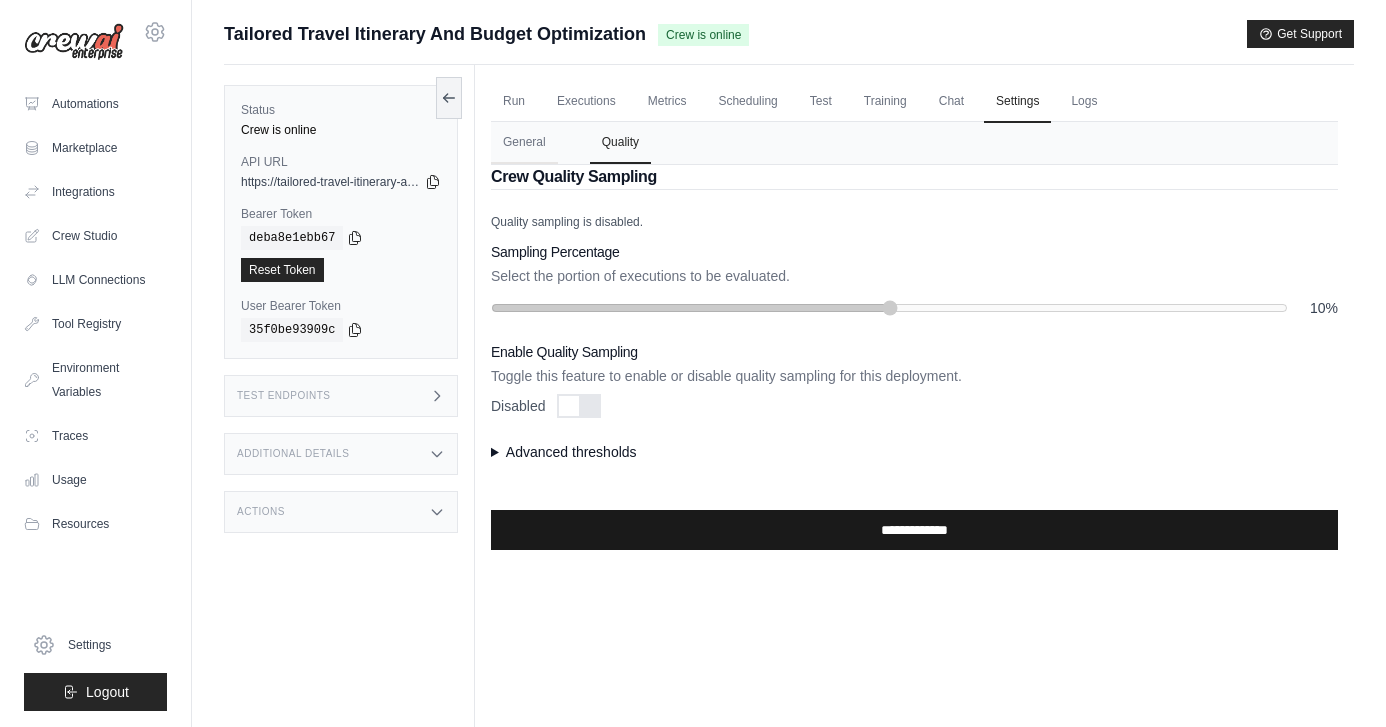 click on "**********" at bounding box center (914, 530) 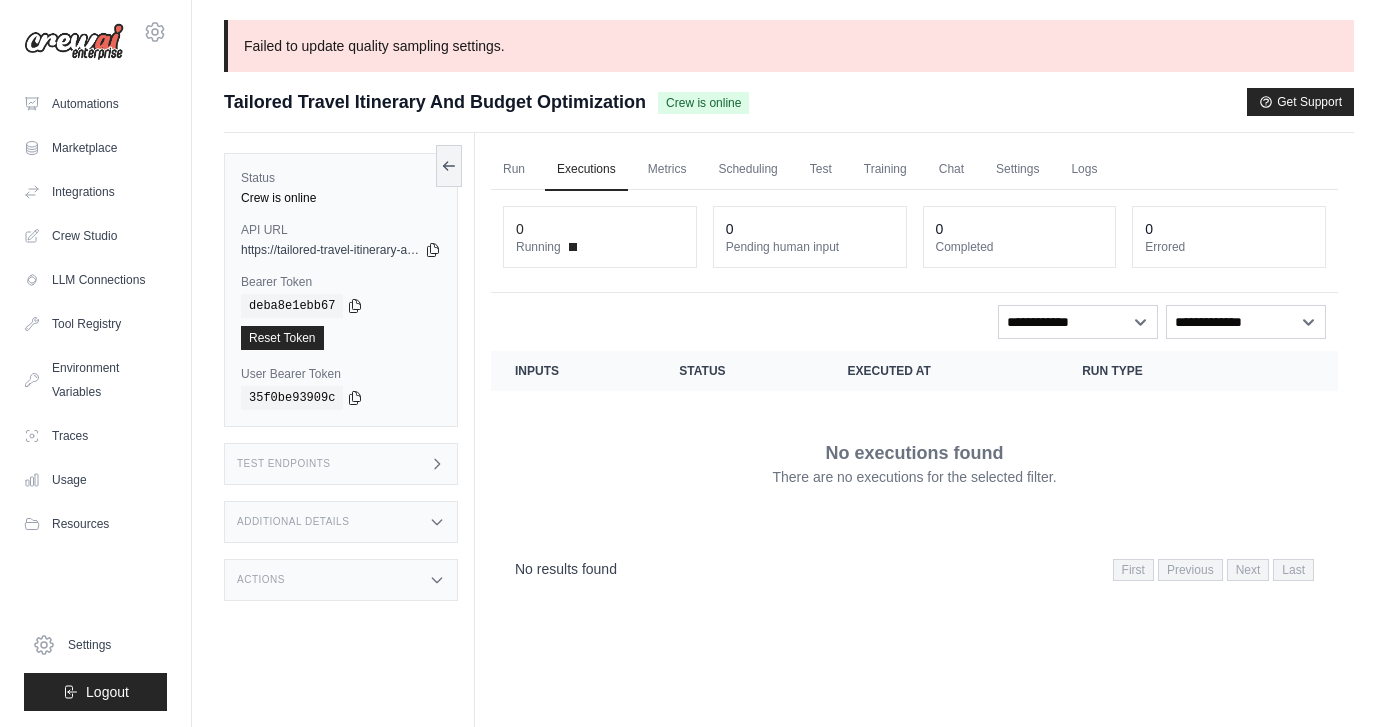 click on "https://tailored-travel-itinerary-and-budget-optimi-a034d5e6.crewai.com" at bounding box center [331, 250] 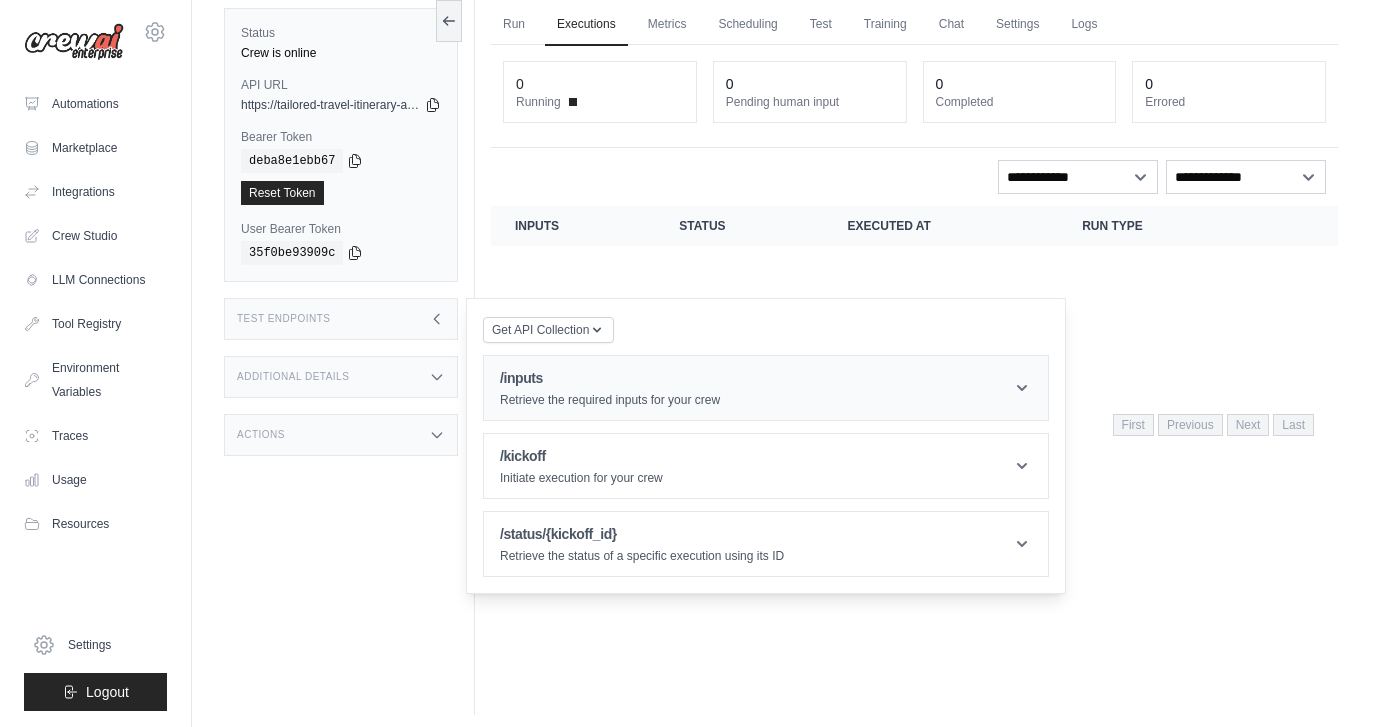 scroll, scrollTop: 153, scrollLeft: 0, axis: vertical 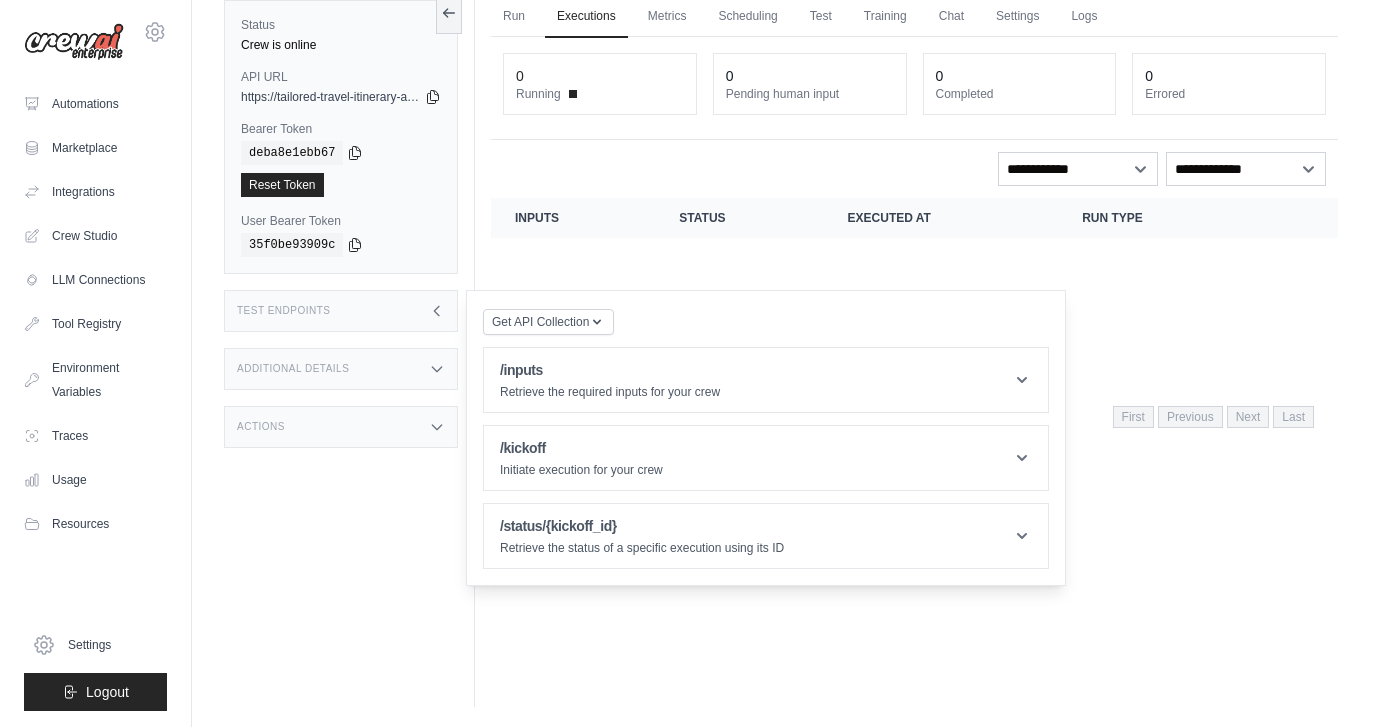 click on "Additional Details" at bounding box center (341, 369) 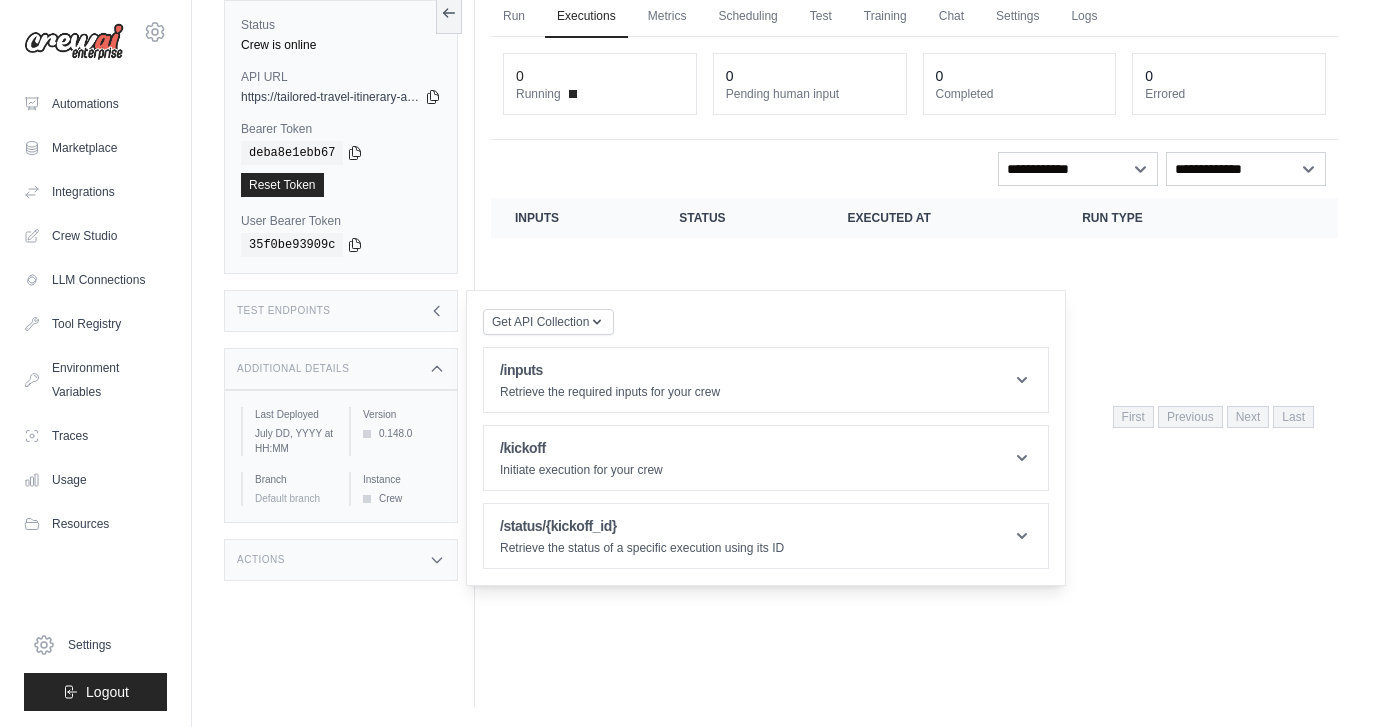 click on "Test Endpoints" at bounding box center [284, 311] 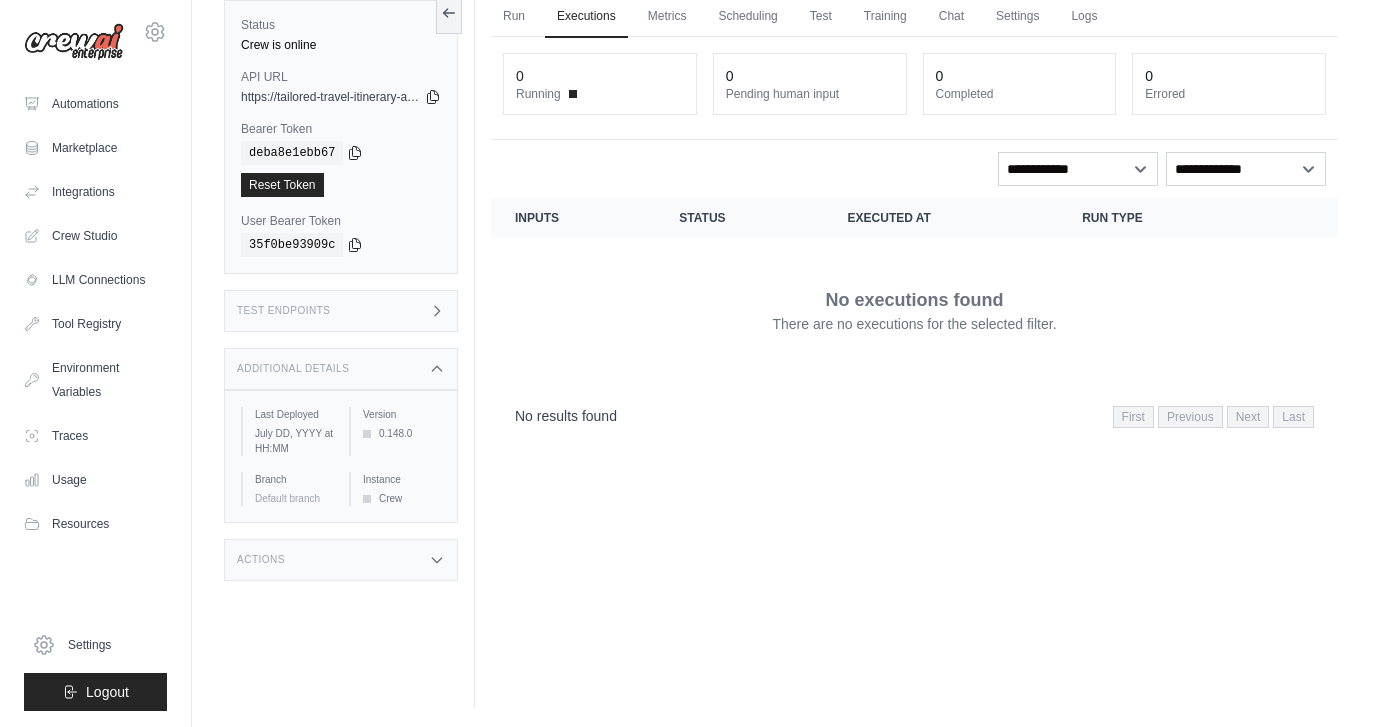 click on "Additional Details" at bounding box center (293, 369) 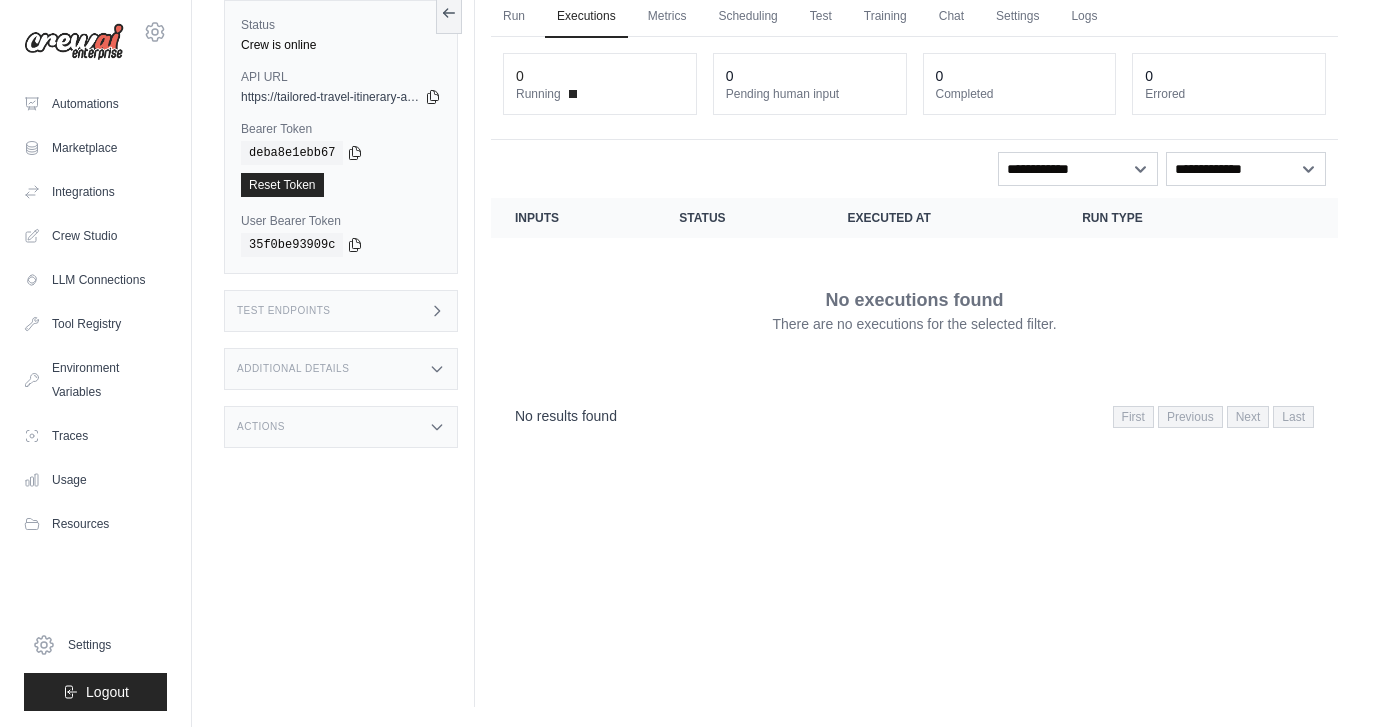 click on "Actions" at bounding box center [341, 427] 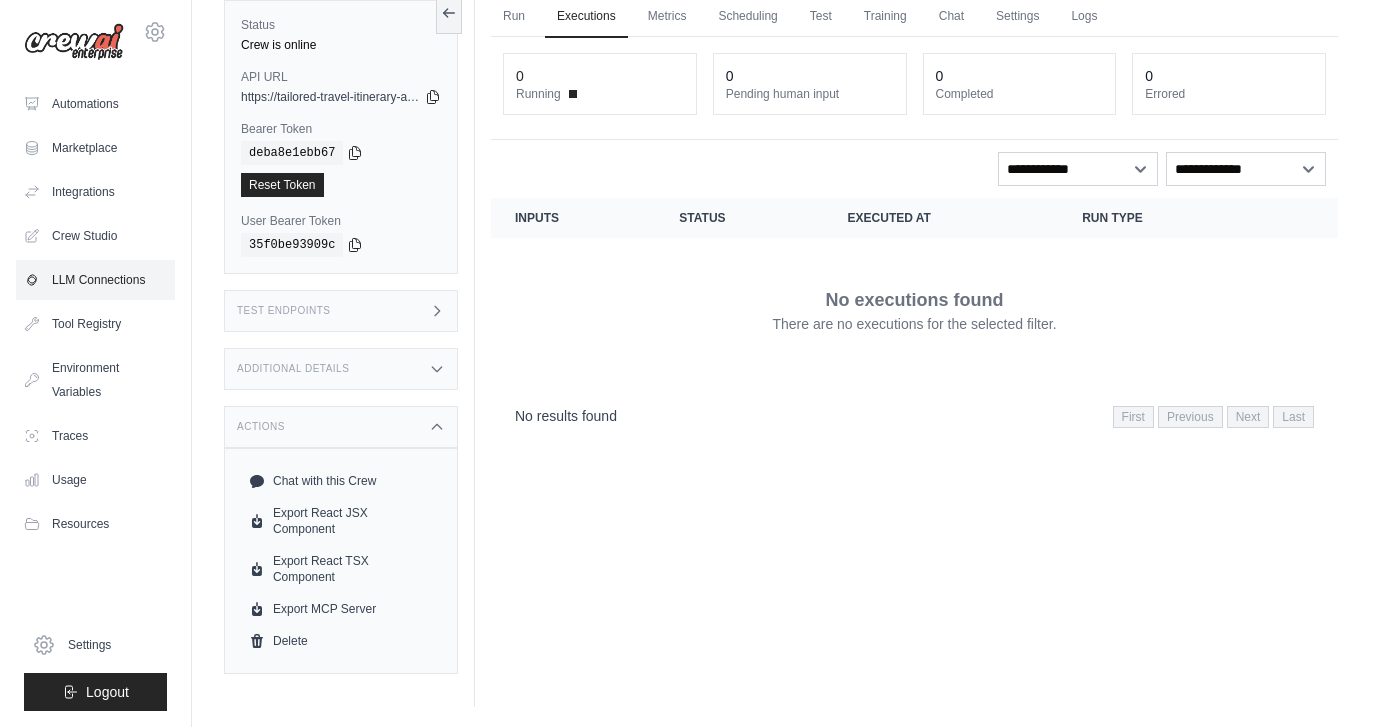 click on "LLM Connections" at bounding box center (95, 280) 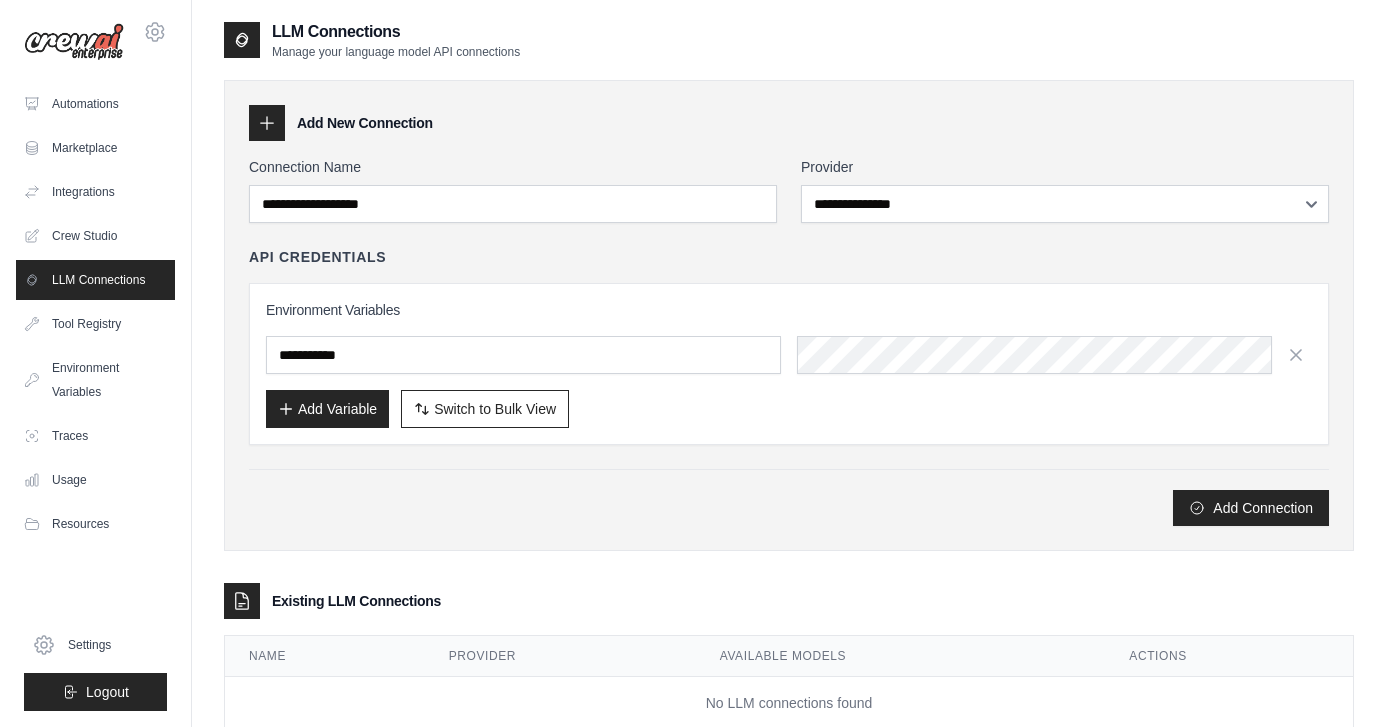 scroll, scrollTop: 55, scrollLeft: 0, axis: vertical 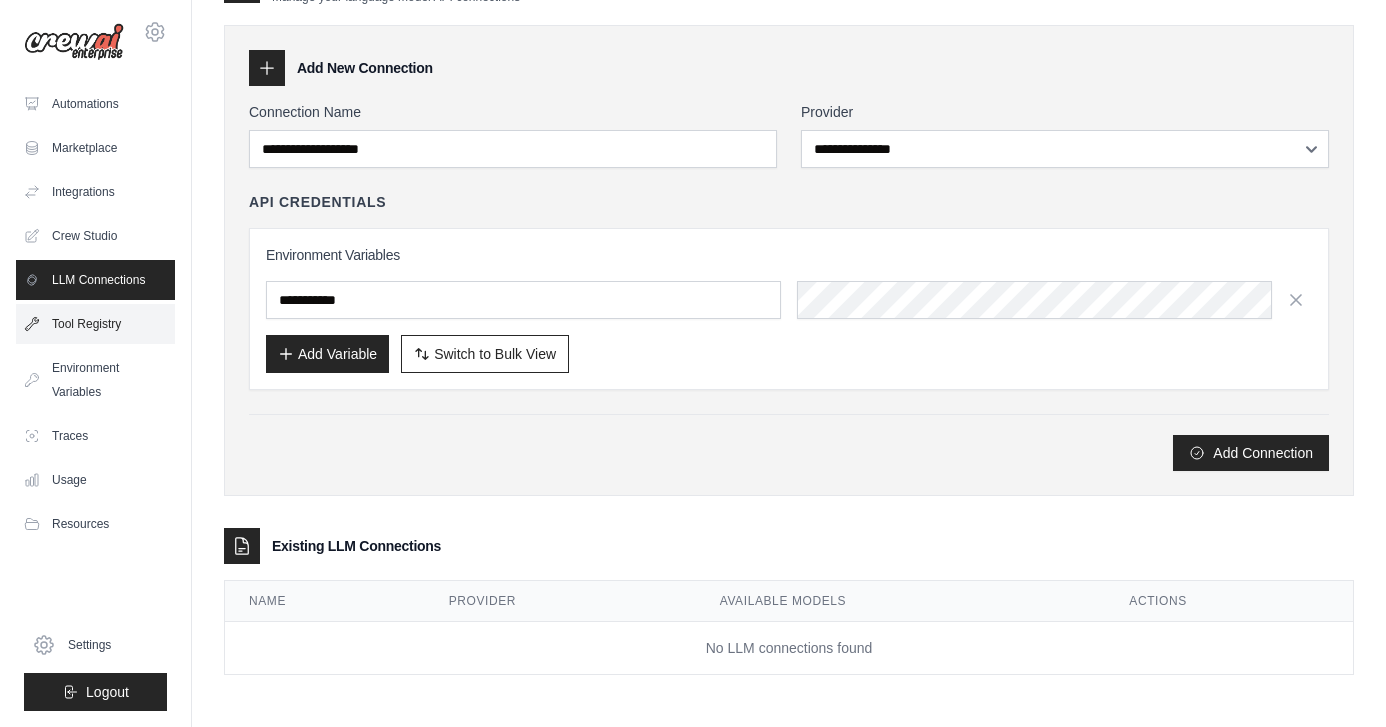 click on "Tool Registry" at bounding box center (95, 324) 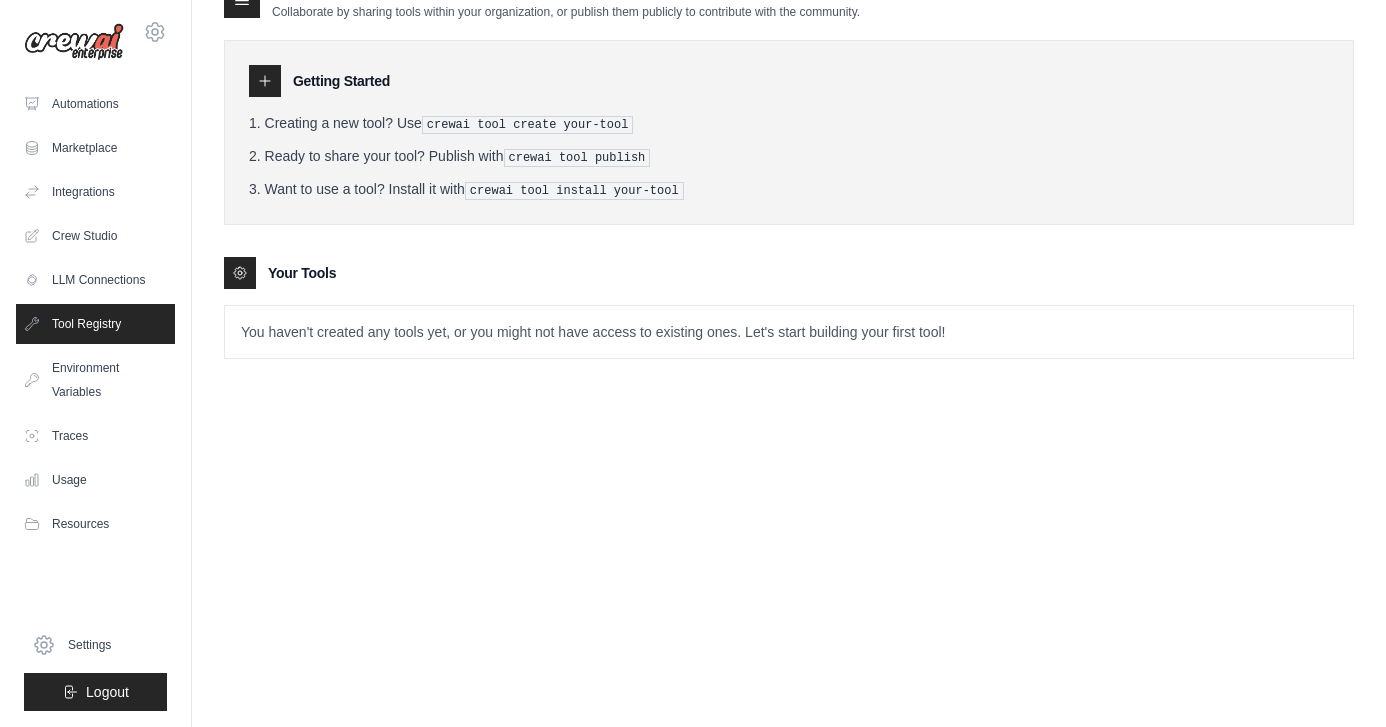 scroll, scrollTop: 0, scrollLeft: 0, axis: both 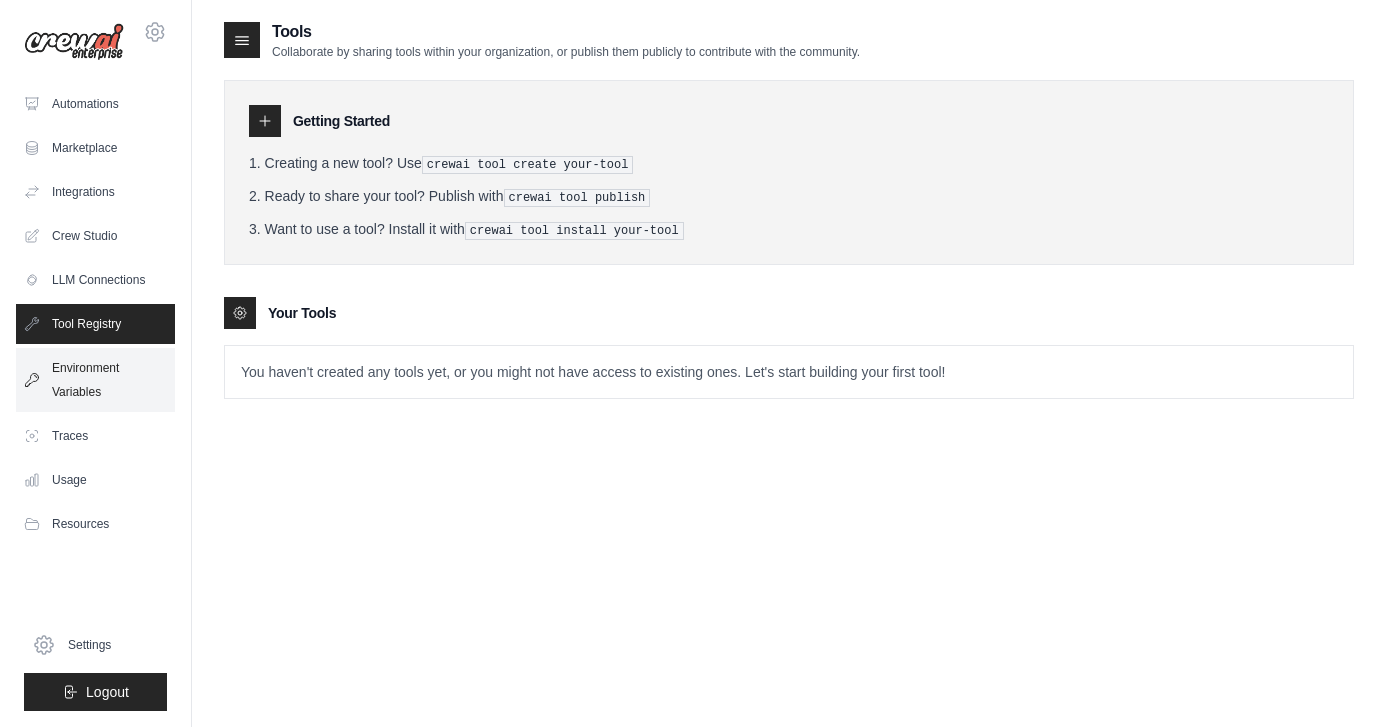 click on "Environment Variables" at bounding box center (95, 380) 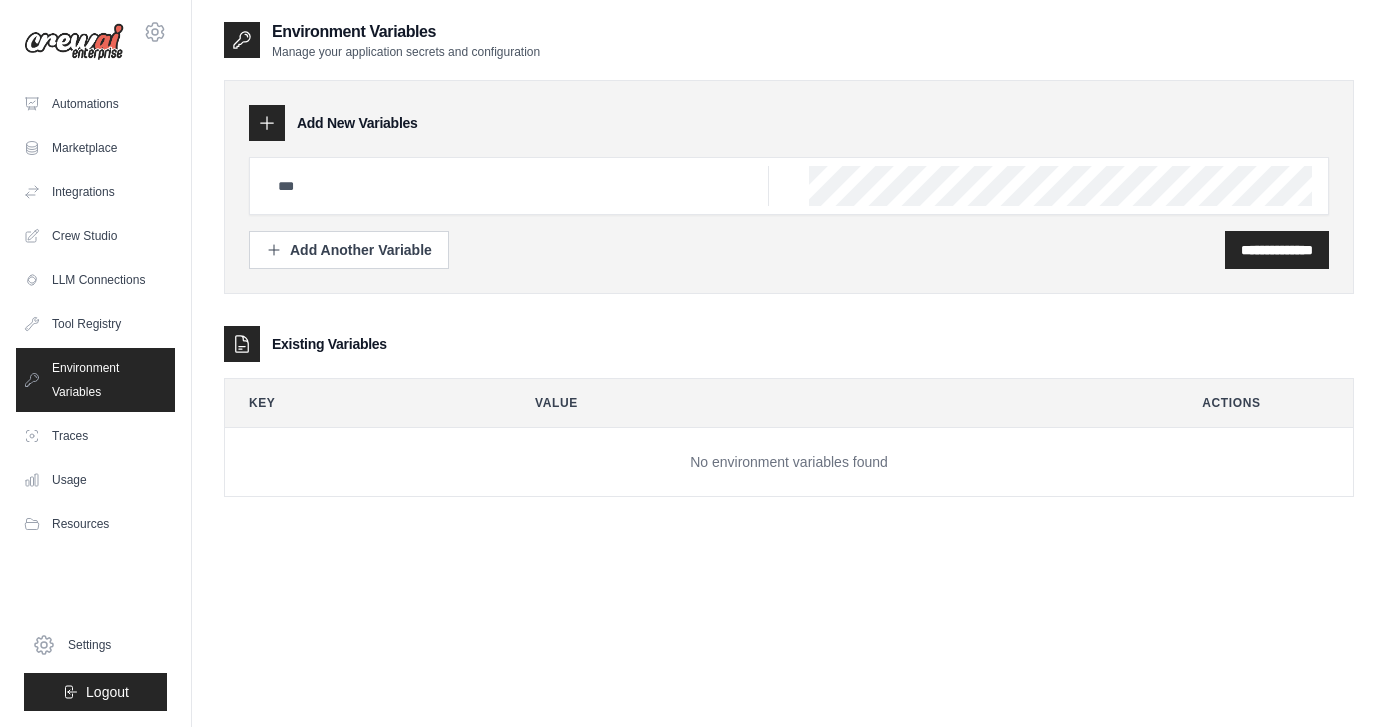 click on "Environment Variables" at bounding box center (95, 380) 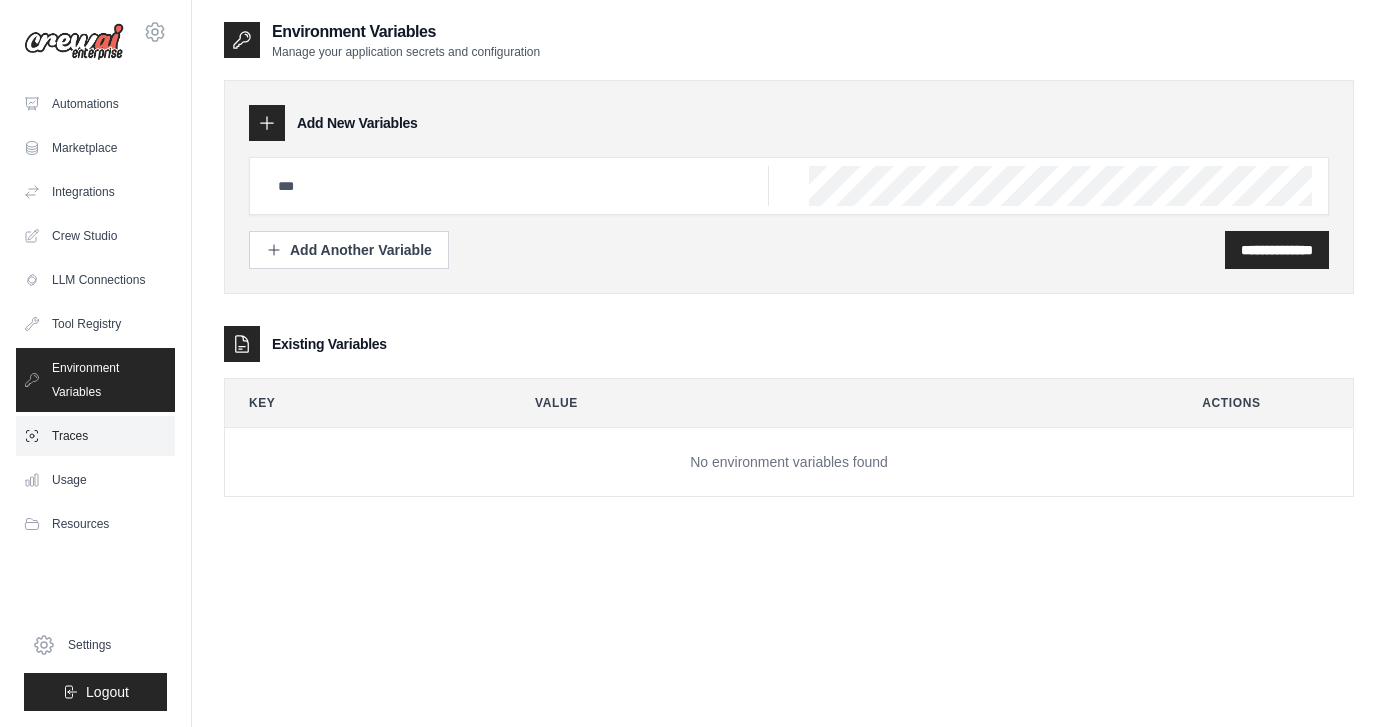 click on "Traces" at bounding box center [95, 436] 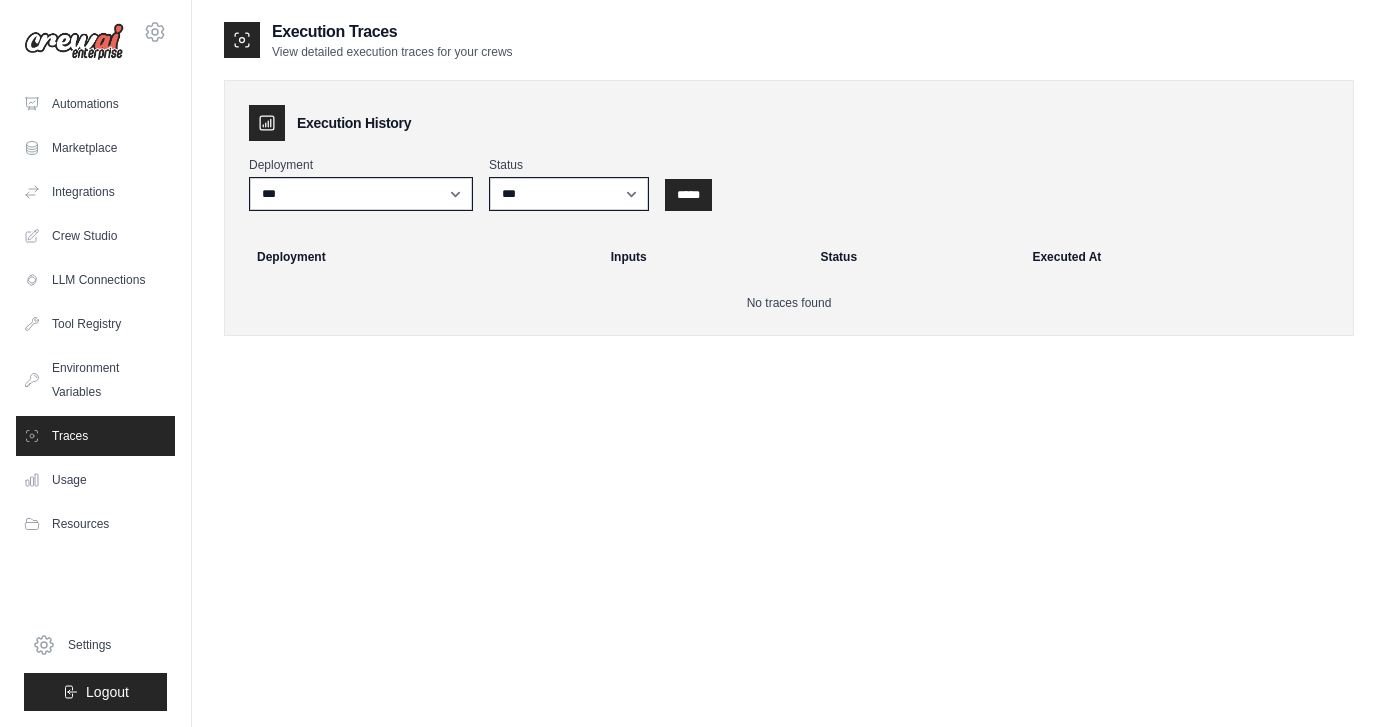 click on "Traces" at bounding box center (95, 436) 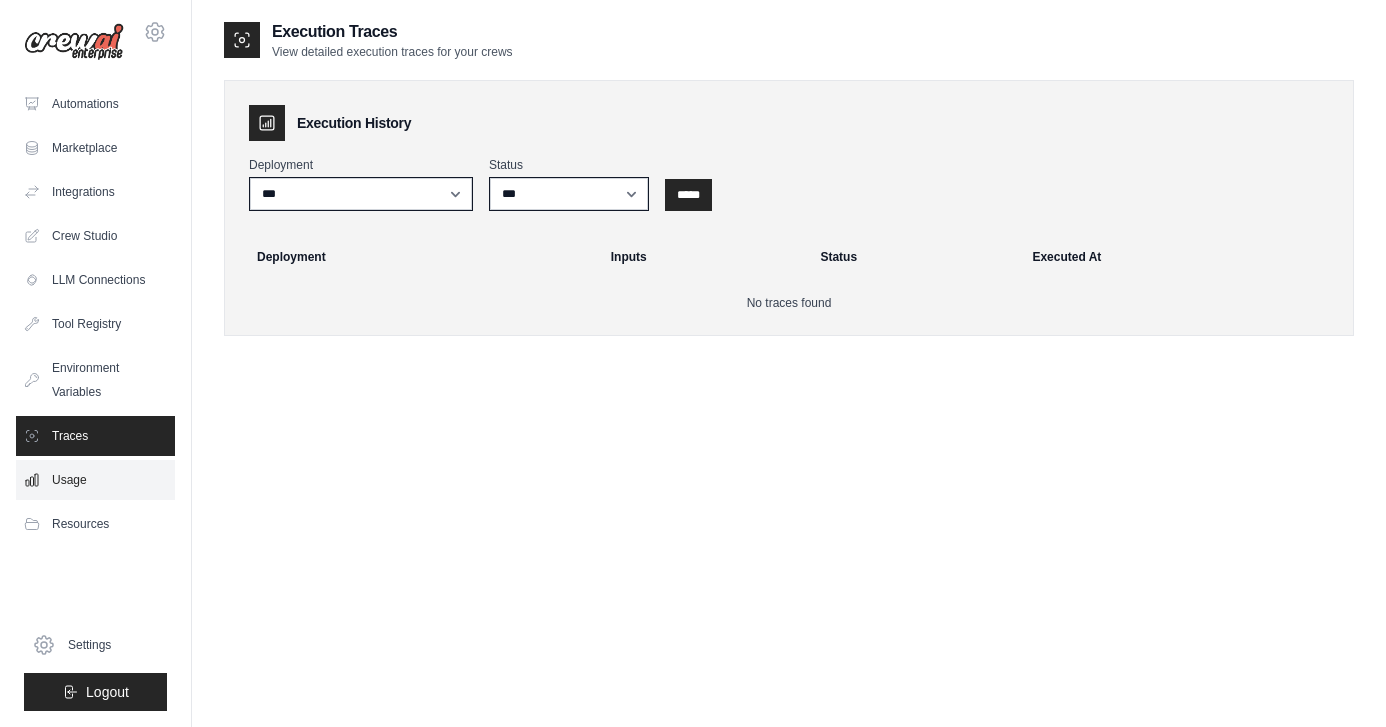 click on "Usage" at bounding box center (95, 480) 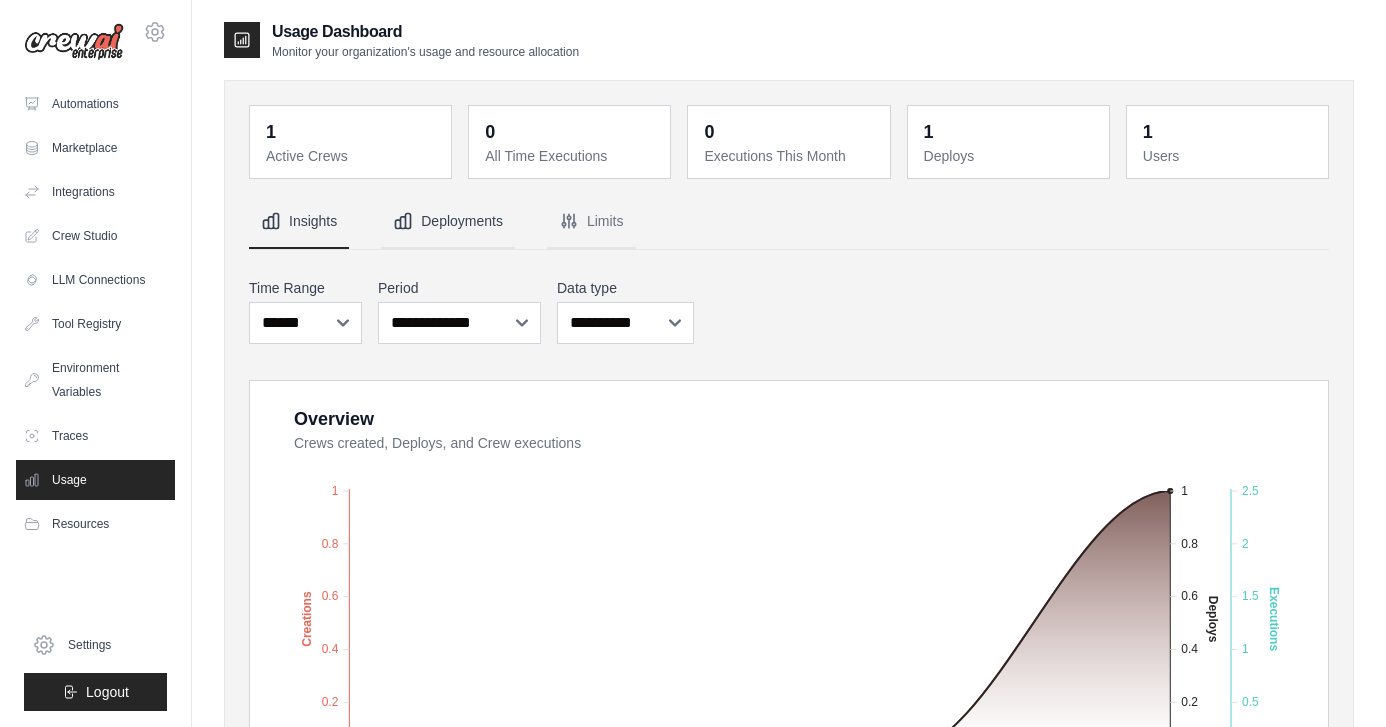 click on "Deployments" at bounding box center [448, 222] 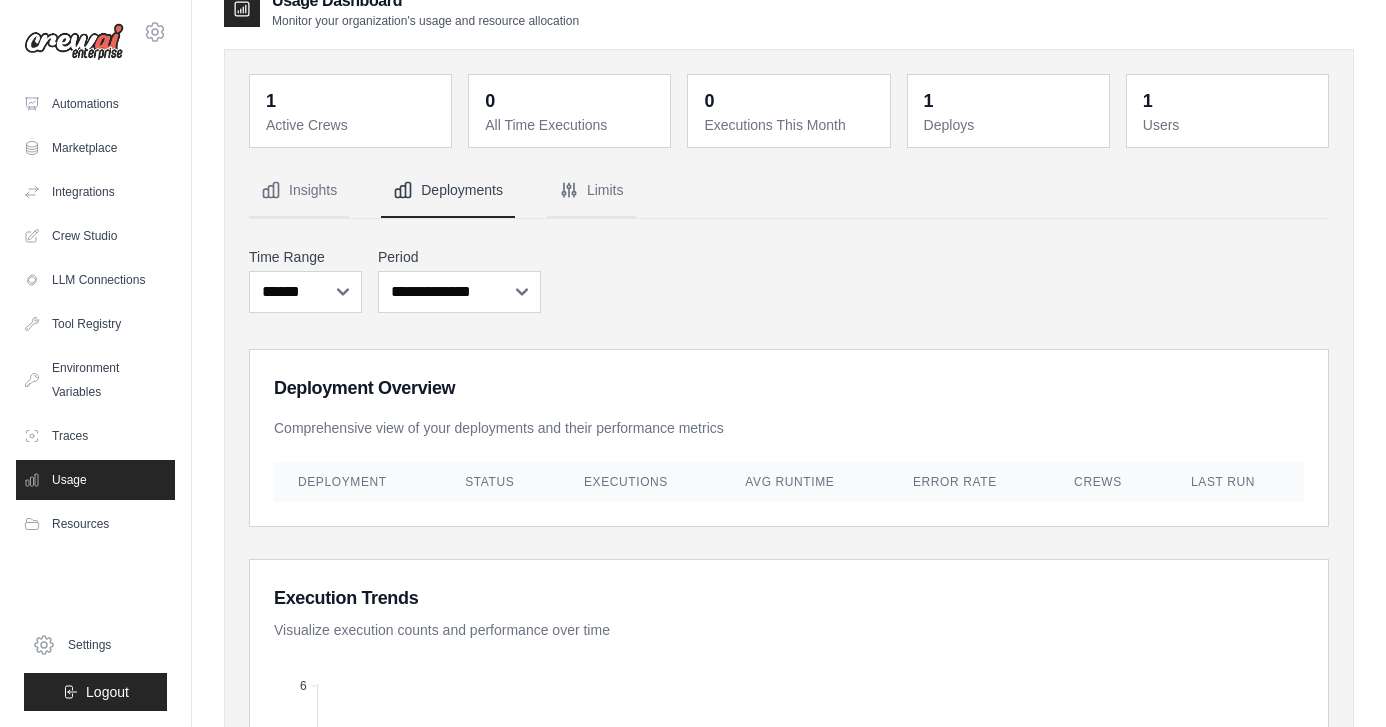 scroll, scrollTop: 72, scrollLeft: 0, axis: vertical 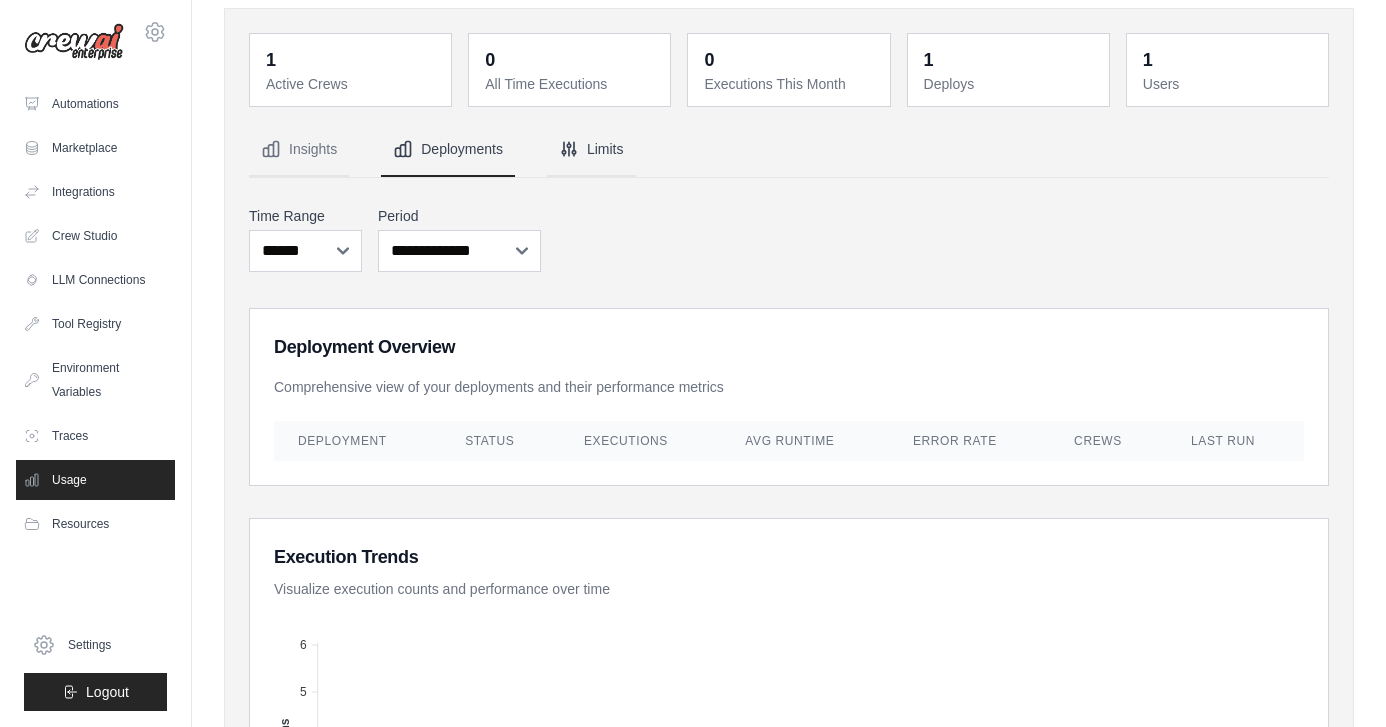 click on "Limits" at bounding box center (591, 150) 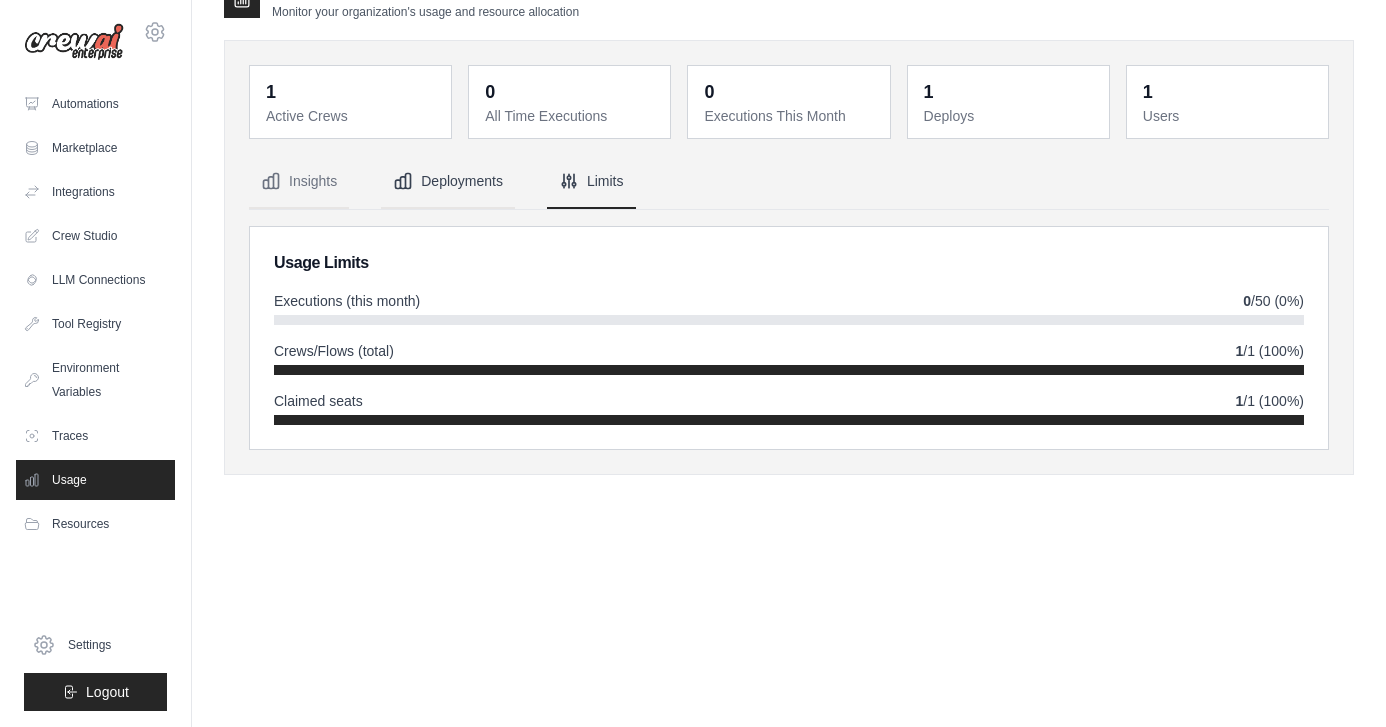click on "Deployments" at bounding box center [448, 182] 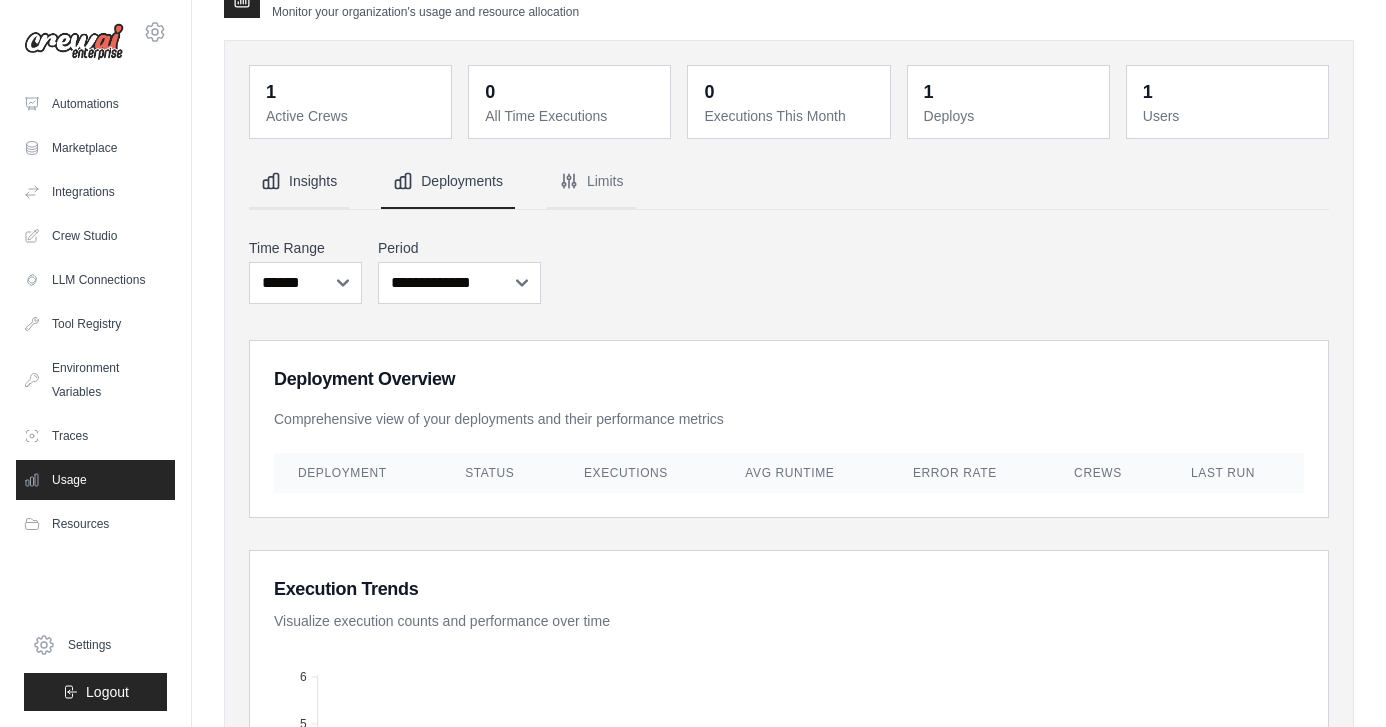 click on "Insights" at bounding box center [299, 182] 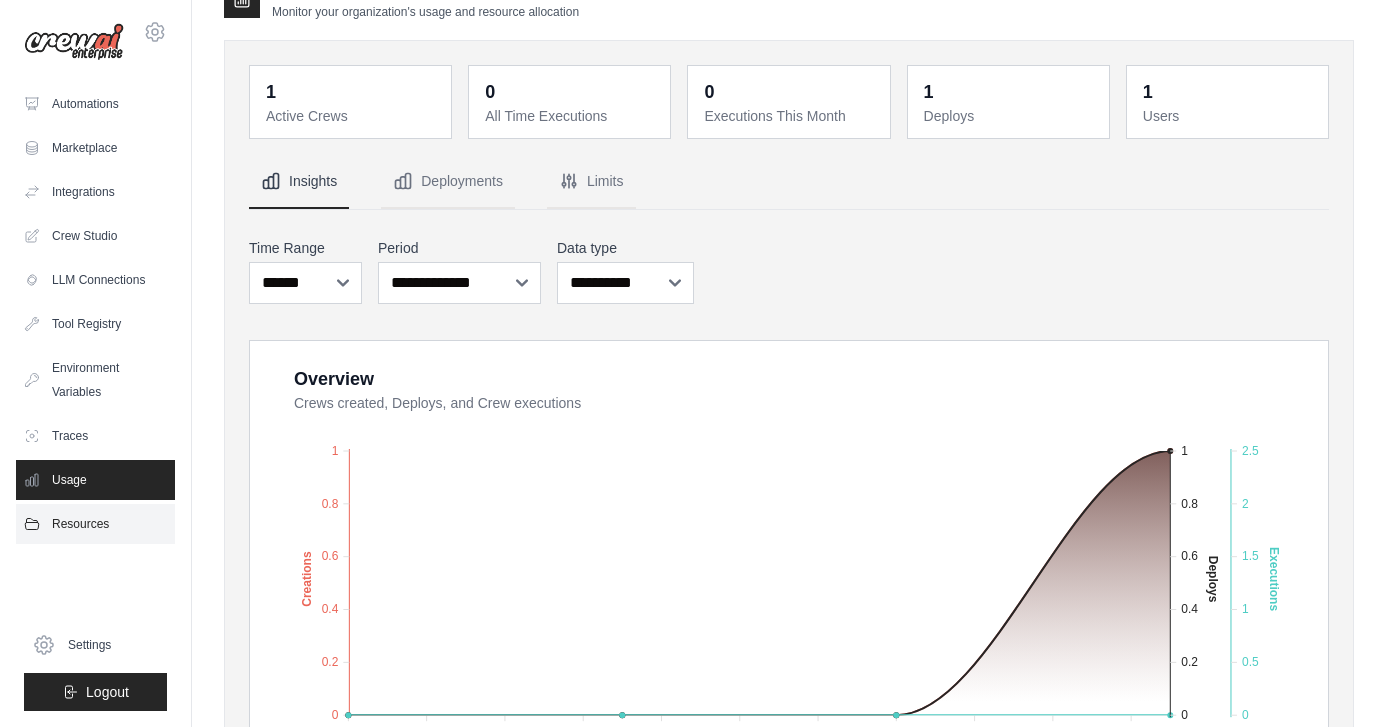 click on "Resources" at bounding box center (95, 524) 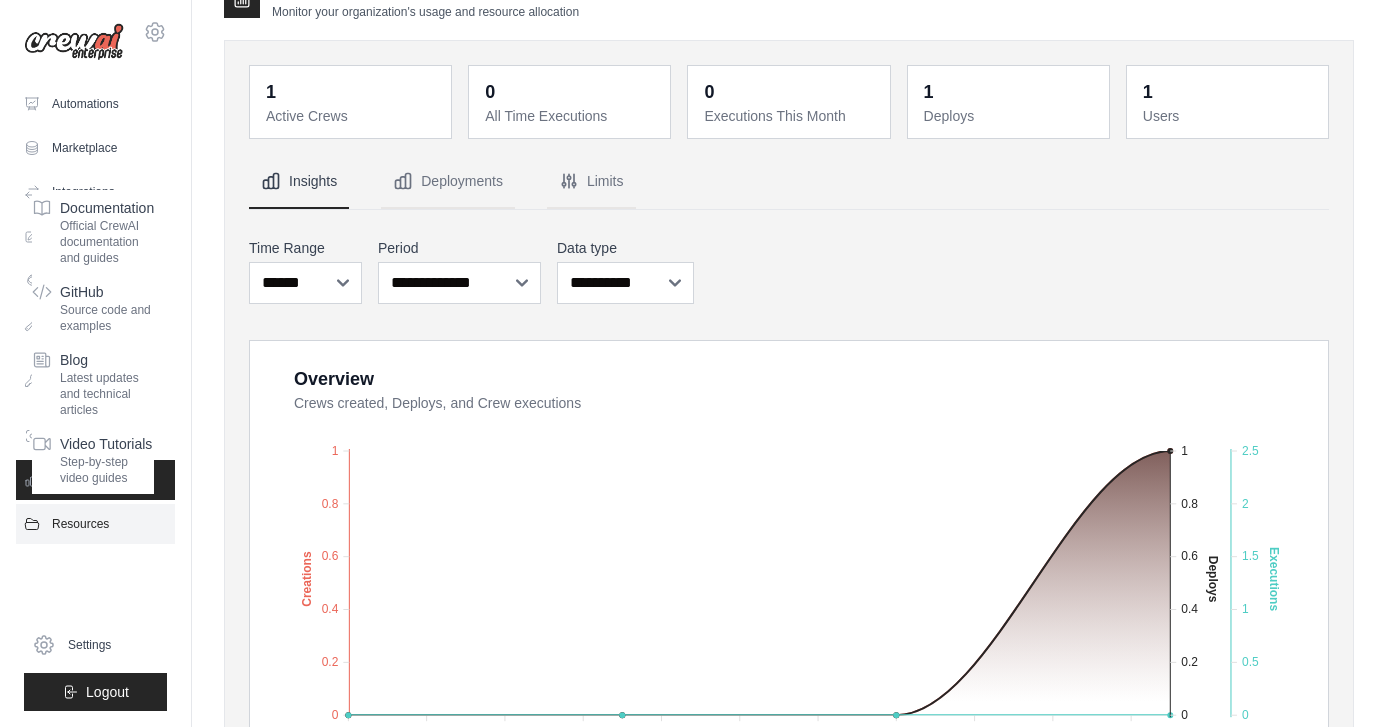 click on "Resources" at bounding box center (95, 524) 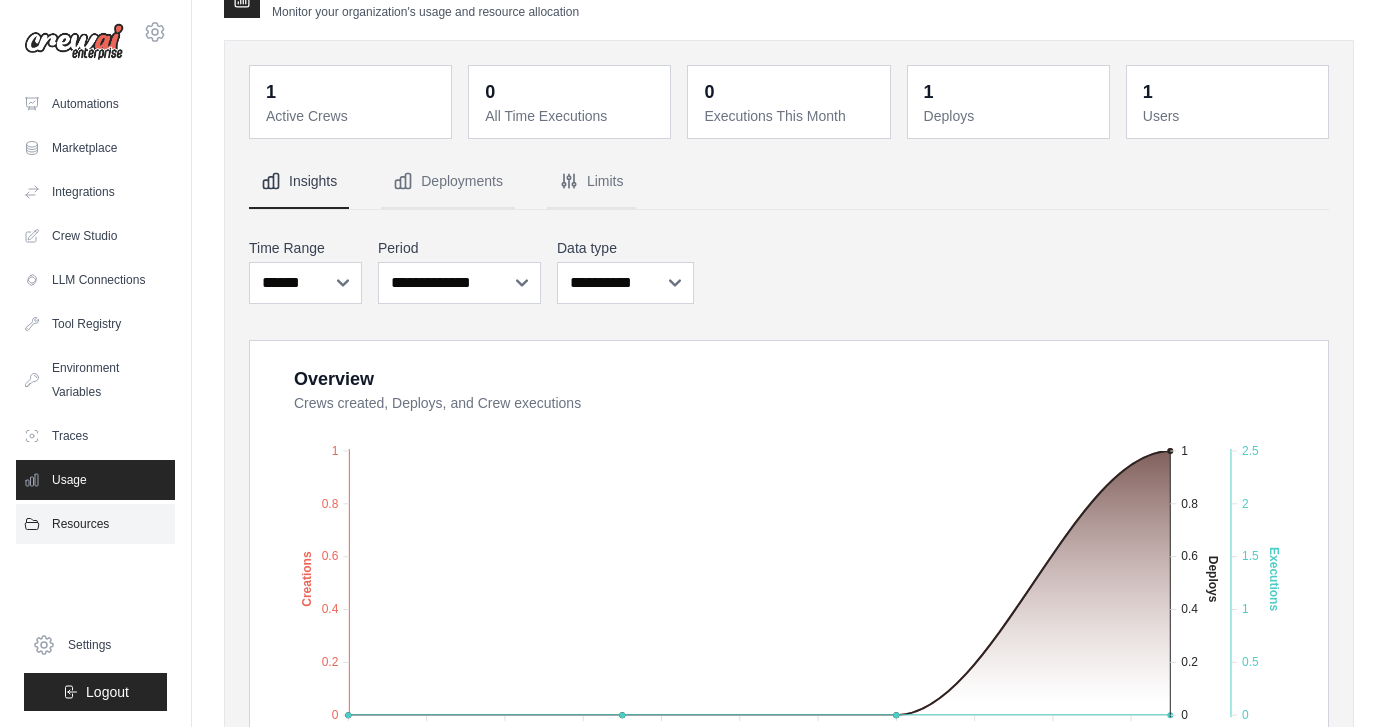 click on "Resources" at bounding box center (95, 524) 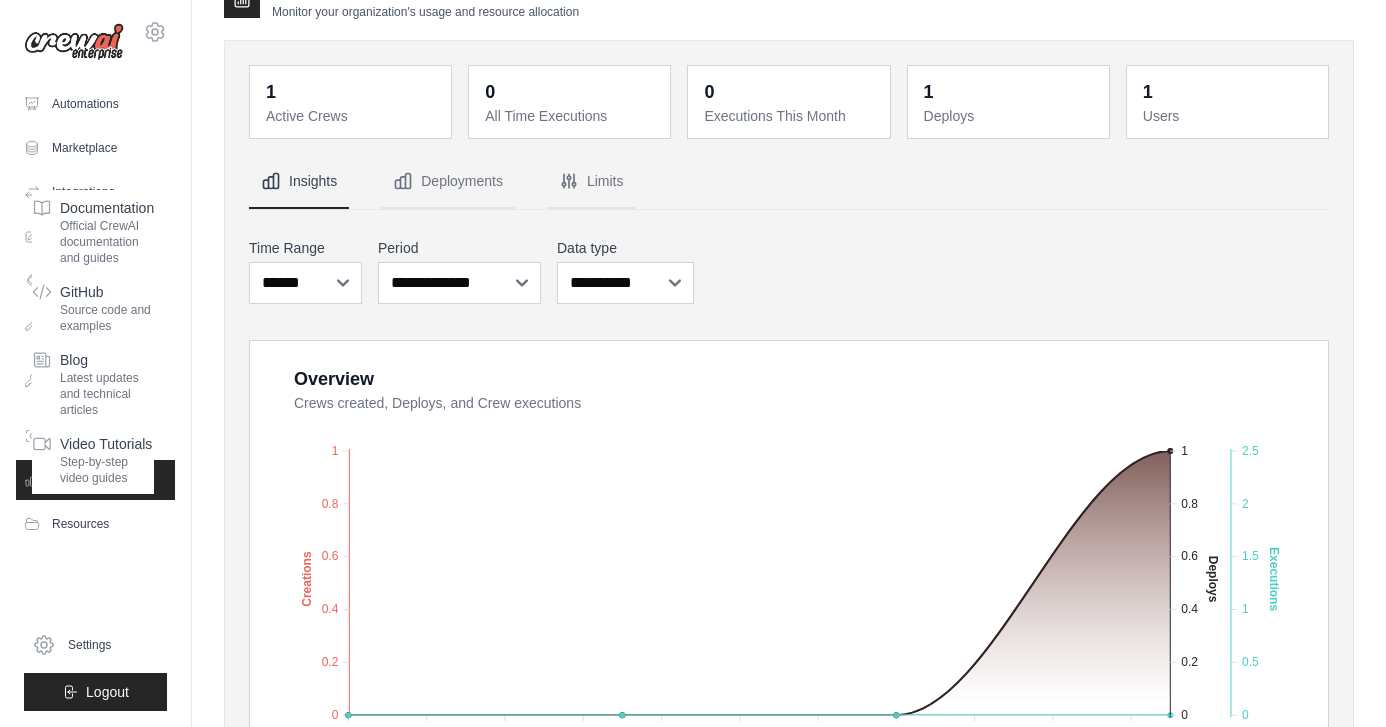 click on "**********" at bounding box center (789, 271) 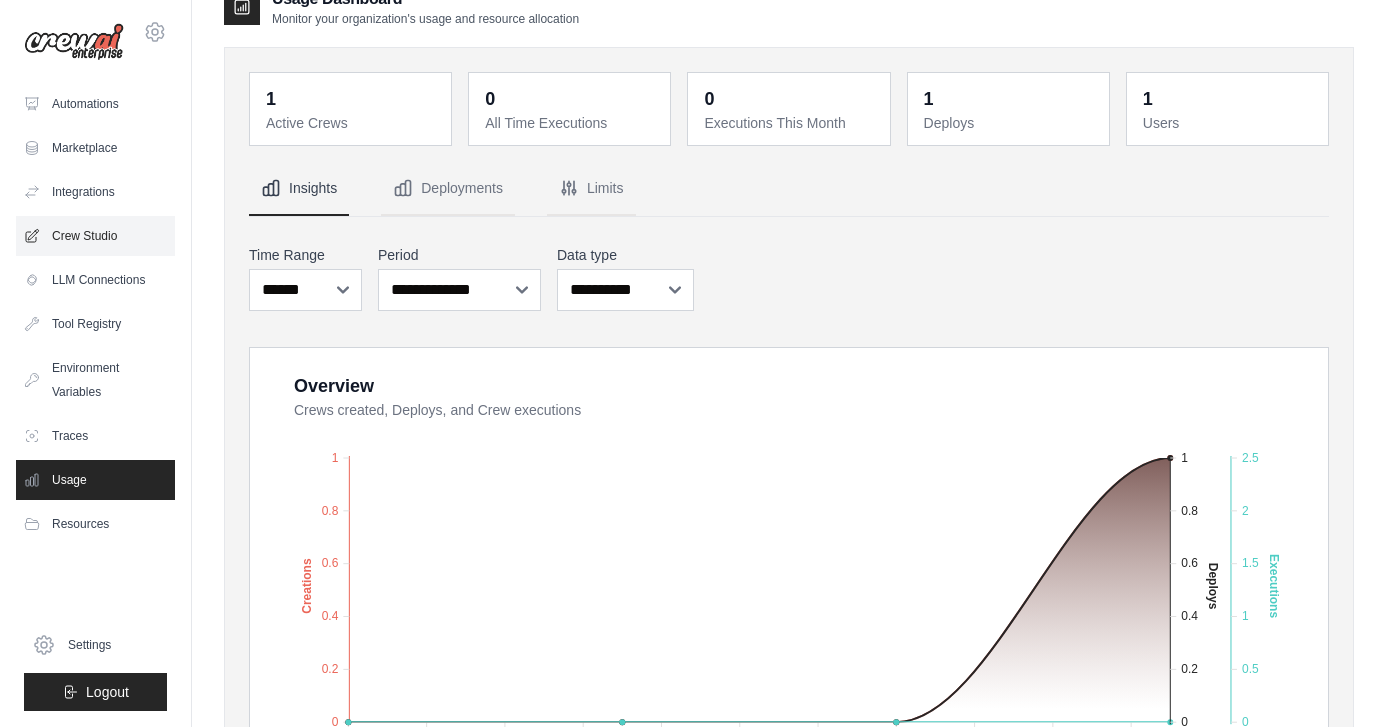 scroll, scrollTop: 0, scrollLeft: 0, axis: both 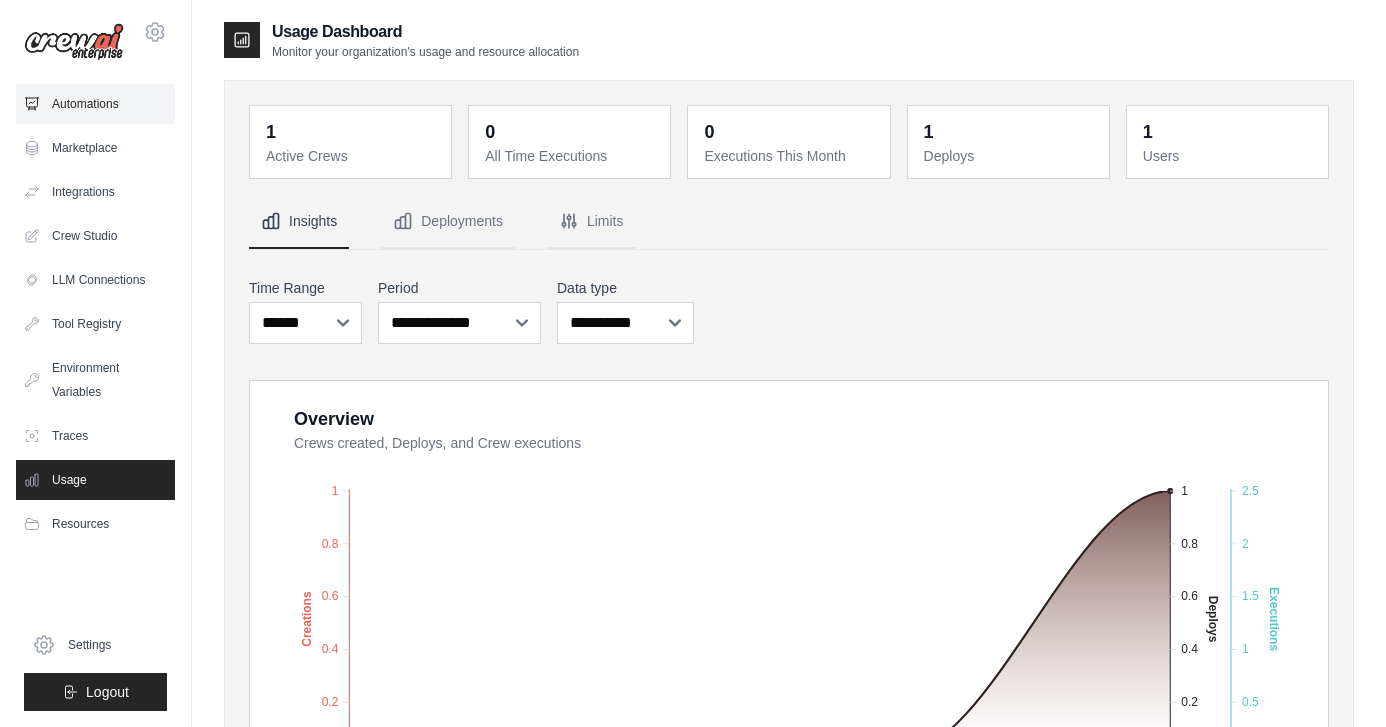 click on "Automations" at bounding box center (95, 104) 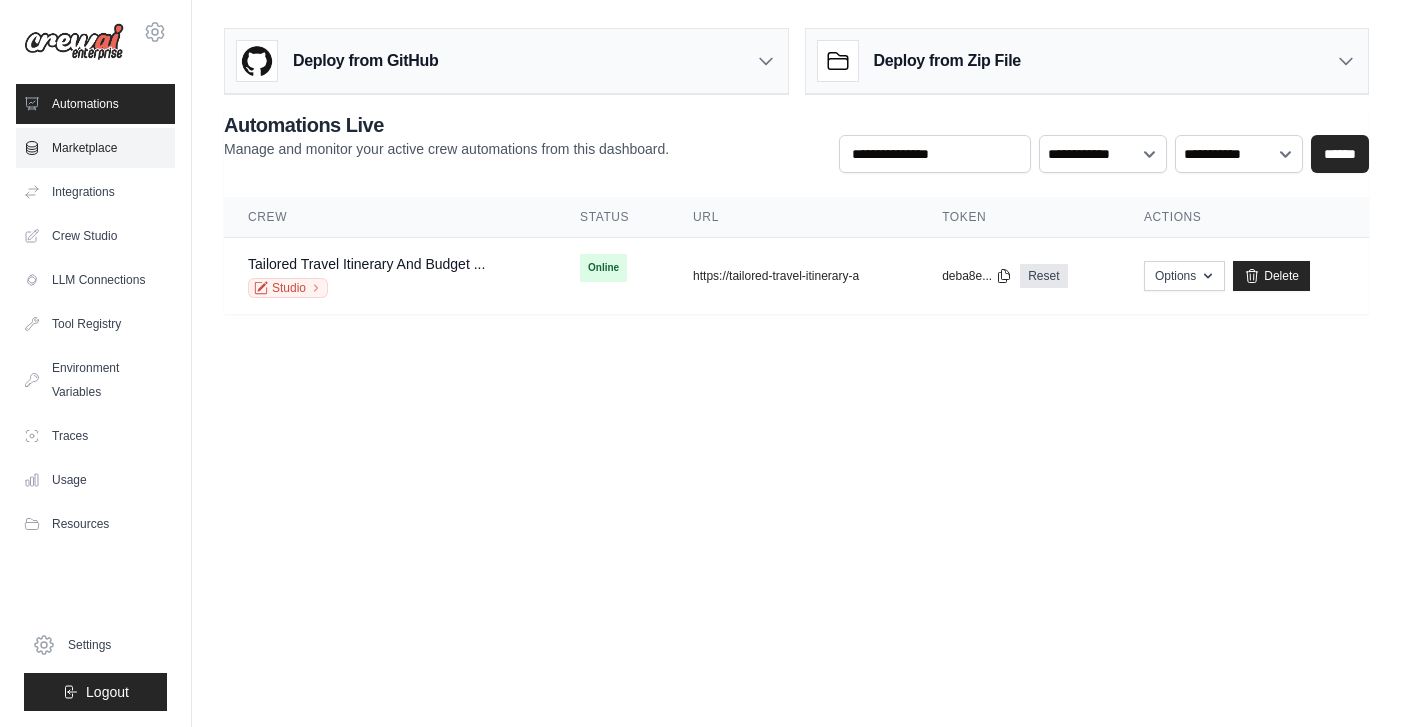 click on "Marketplace" at bounding box center [95, 148] 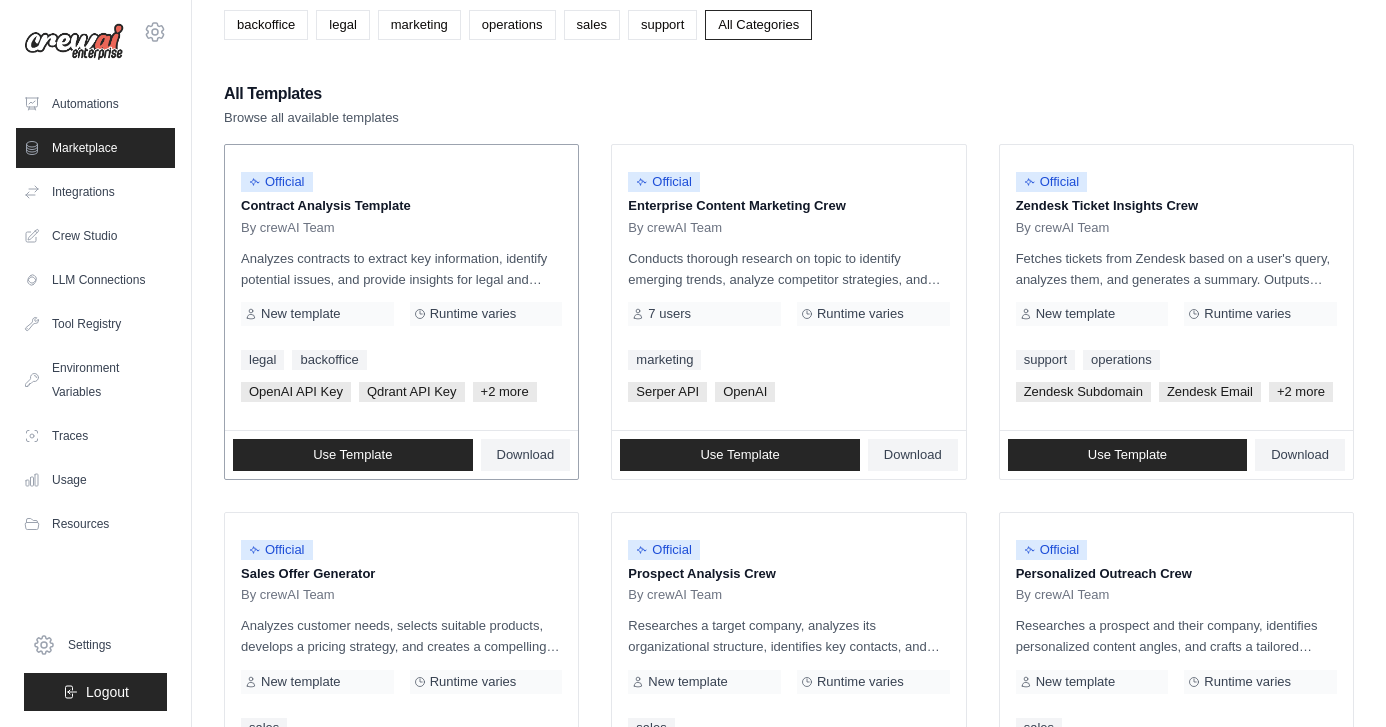scroll, scrollTop: 174, scrollLeft: 0, axis: vertical 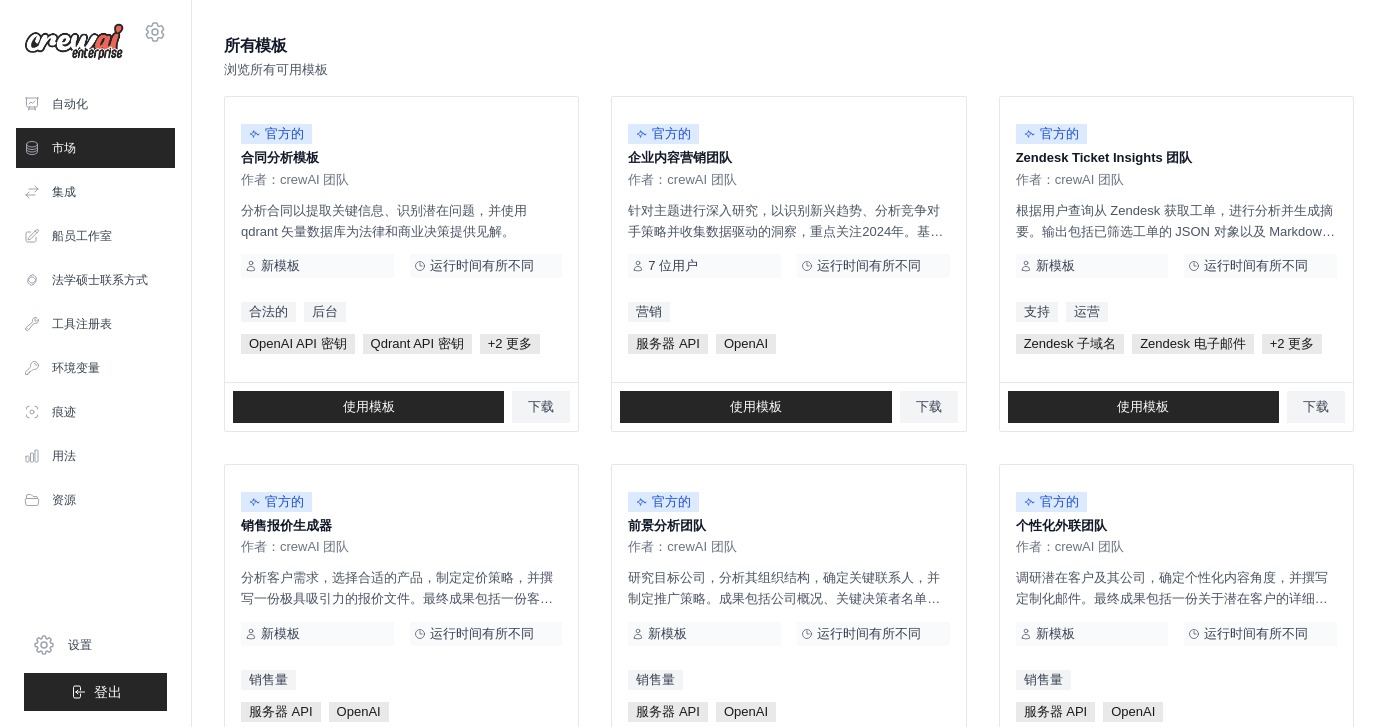 click on "所有模板
浏览所有可用模板
官方的
合同分析模板
作者：crewAI 团队
分析合同以提取关键信息、识别潜在问题，并使用 qdrant 矢量数据库为法律和商业决策提供见解。
新模板
运行时间有所不同
合法的
后台" at bounding box center (789, 783) 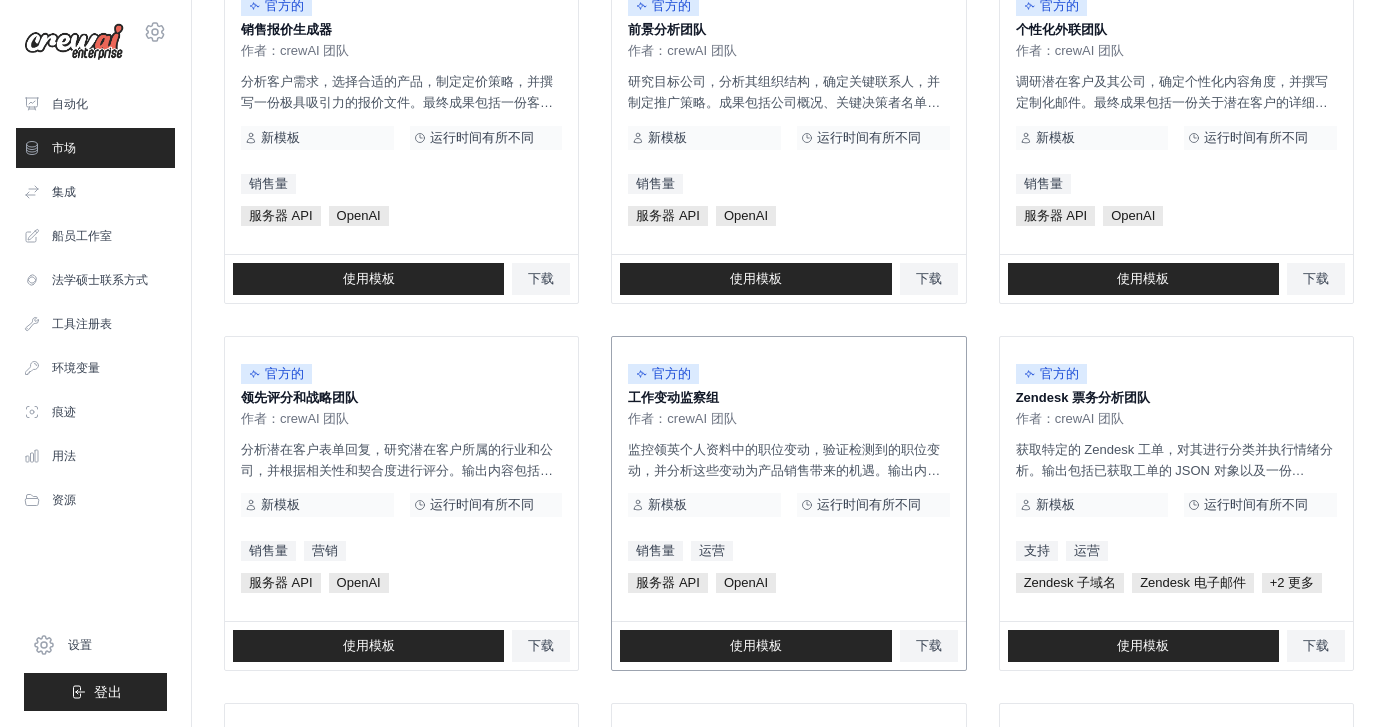 scroll, scrollTop: 621, scrollLeft: 0, axis: vertical 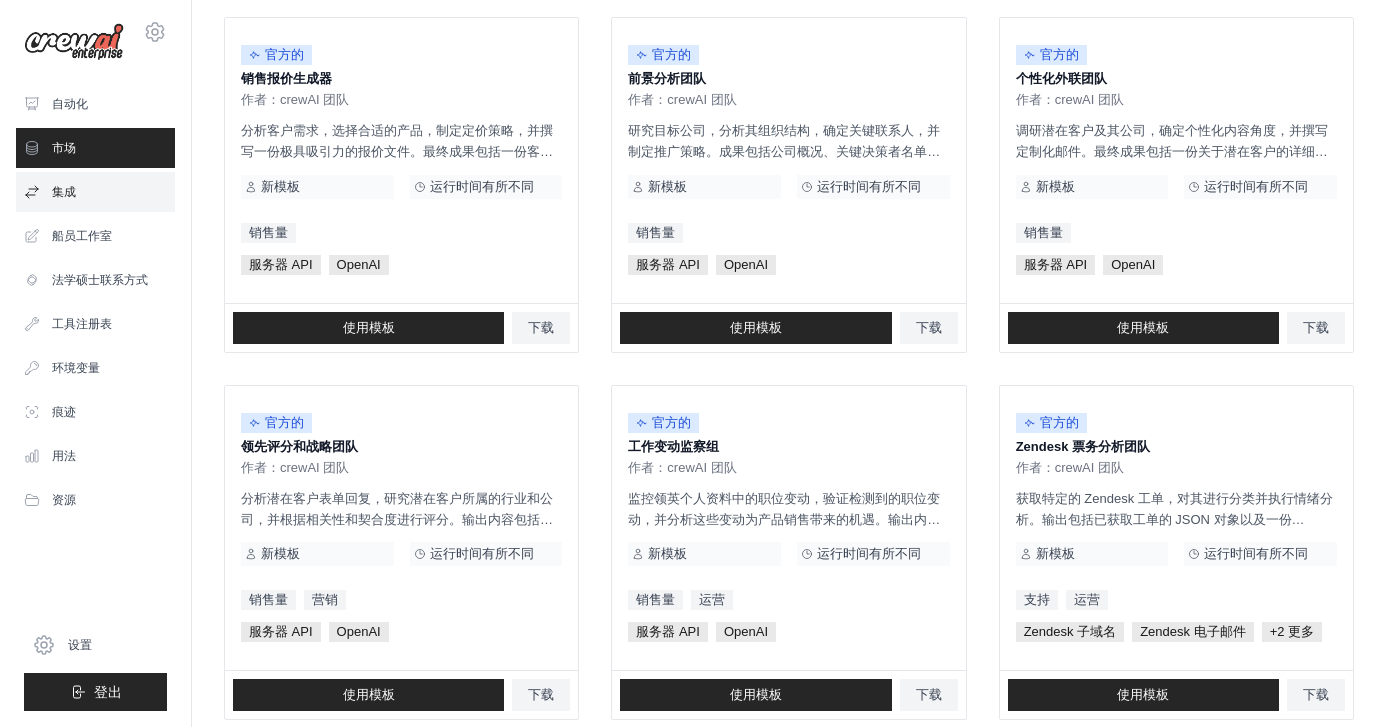 click on "集成" at bounding box center (64, 192) 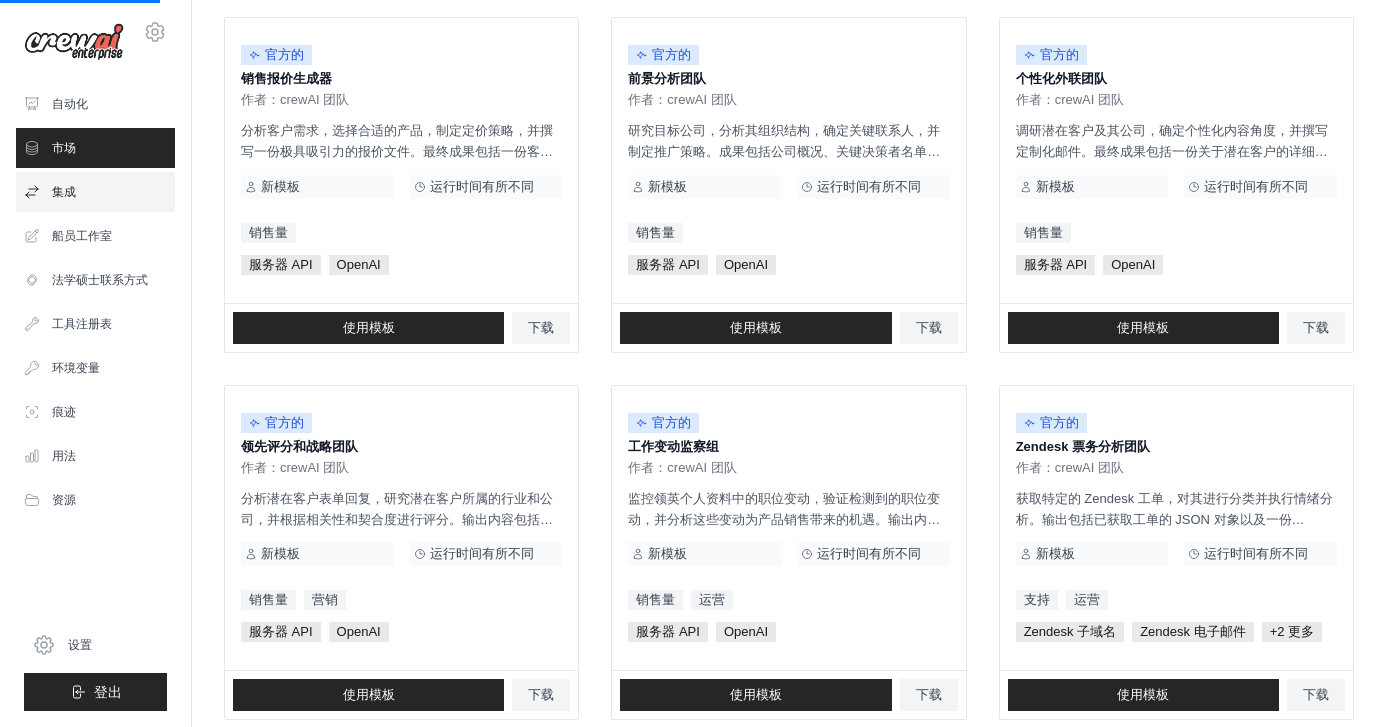scroll, scrollTop: 0, scrollLeft: 0, axis: both 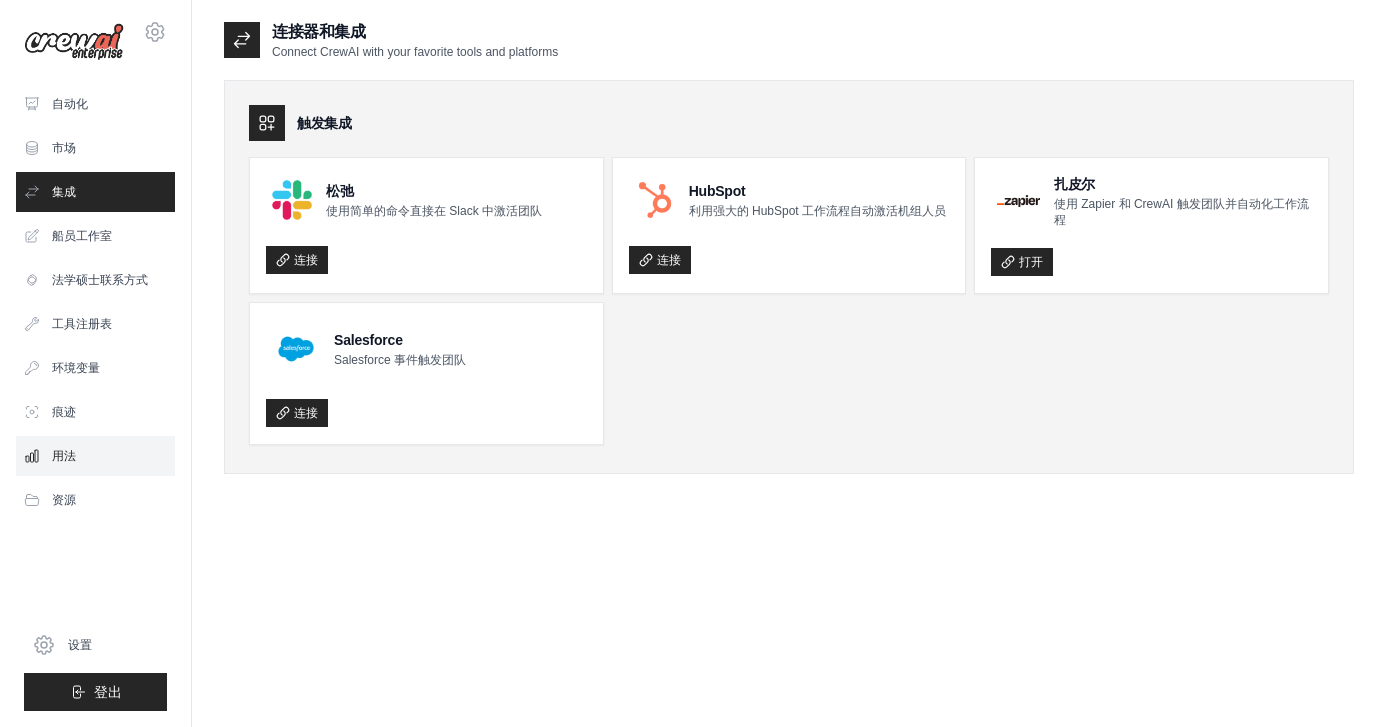 click on "用法" at bounding box center [64, 456] 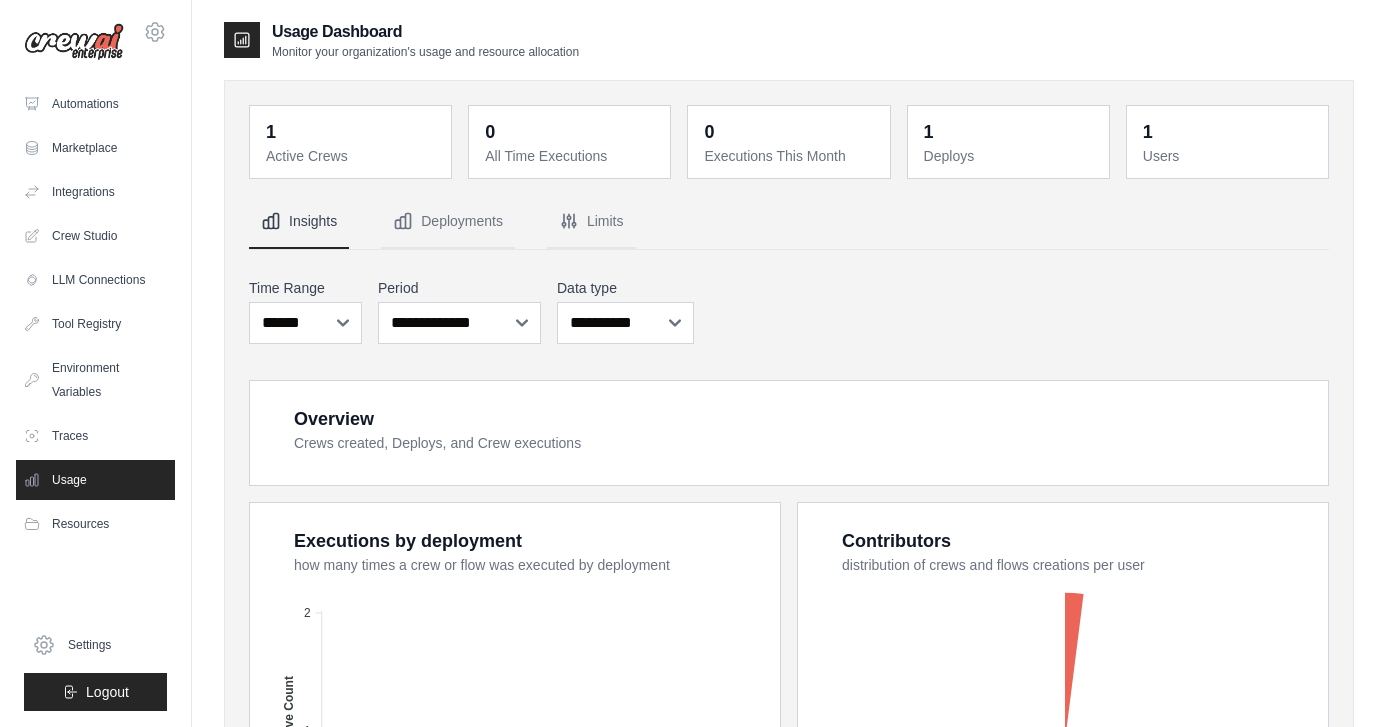 click on "Resources" at bounding box center (95, 524) 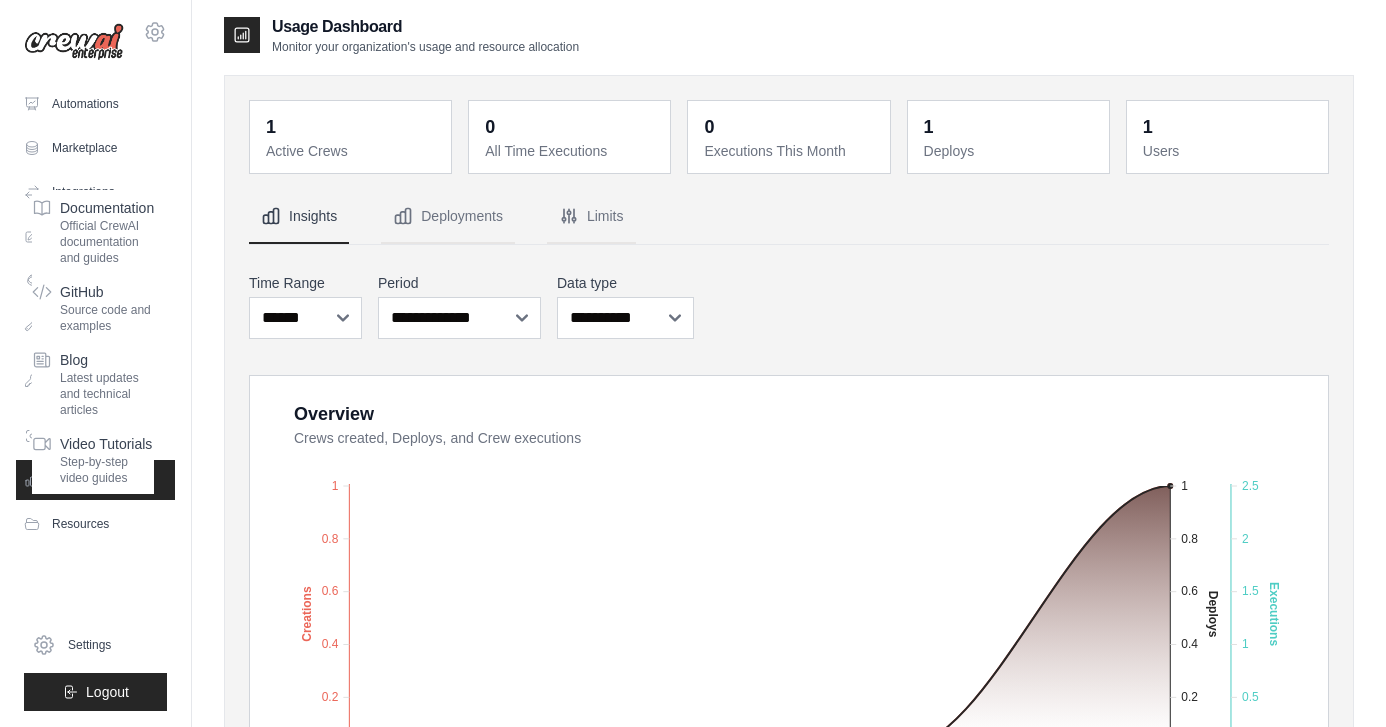 scroll, scrollTop: 13, scrollLeft: 0, axis: vertical 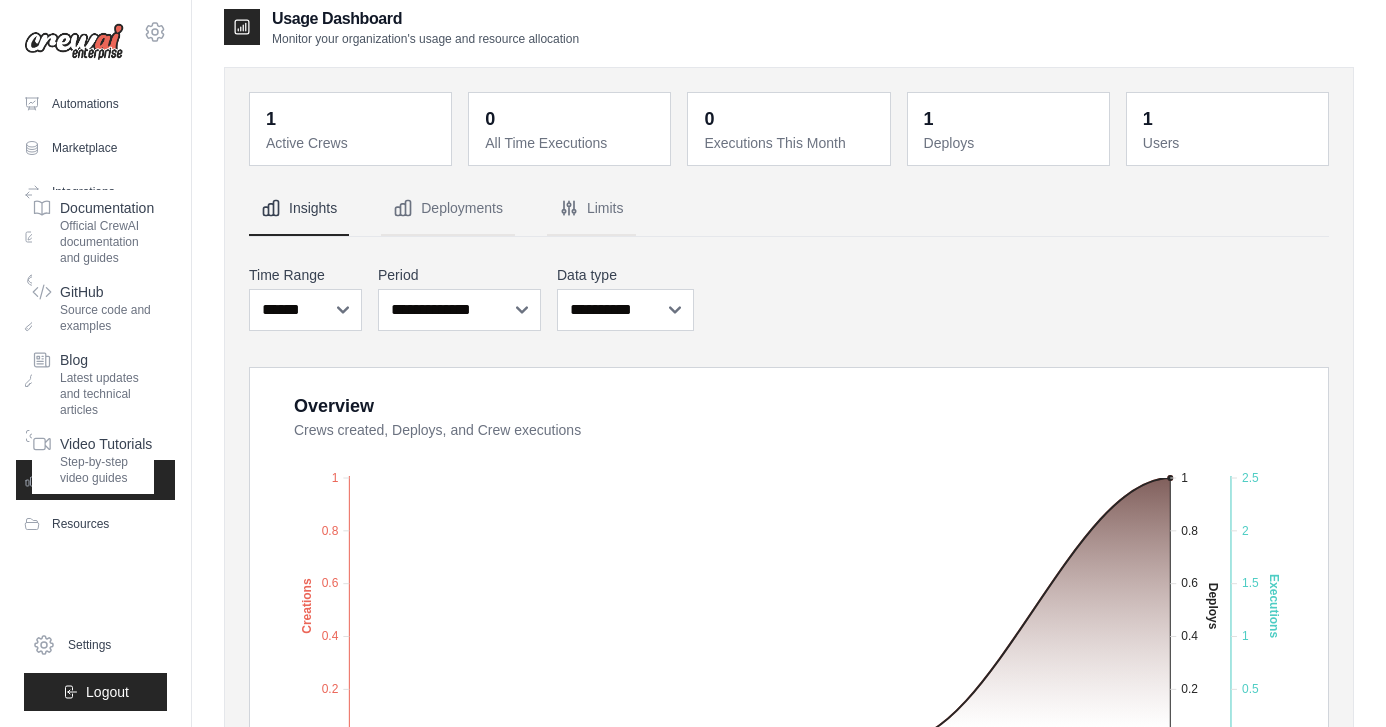 click on "Overview
Crews created, Deploys, and Crew executions
Created Deploys Executions 1 1 0.8 0.8 0.6 0.6 0.4 0.4 0.2 0.2 0 0 Creations 29 Jun 2025 29 Jun 2025 01 Jul 2025 01 Jul 2025 03 Jul 2025 03 Jul 2025 05 Jul 2025 05 Jul 2025 07 Jul 2025 07 Jul 2025 09 Jul 2025 09 Jul 2025 11 Jul 2025 11 Jul 2025 13 Jul 2025 13 Jul 2025 15 Jul 2025 15 Jul 2025 17 Jul 2025 17 Jul 2025 19 Jul 2025 19 Jul 2025 1 1 0.8 0.8 0.6 0.6 0.4 0.4 0.2 0.2 0 0 Deploys 2.5 2.5 2 2 1.5 1.5 1 1 0.5 0.5 0 0 Executions" at bounding box center (789, 602) 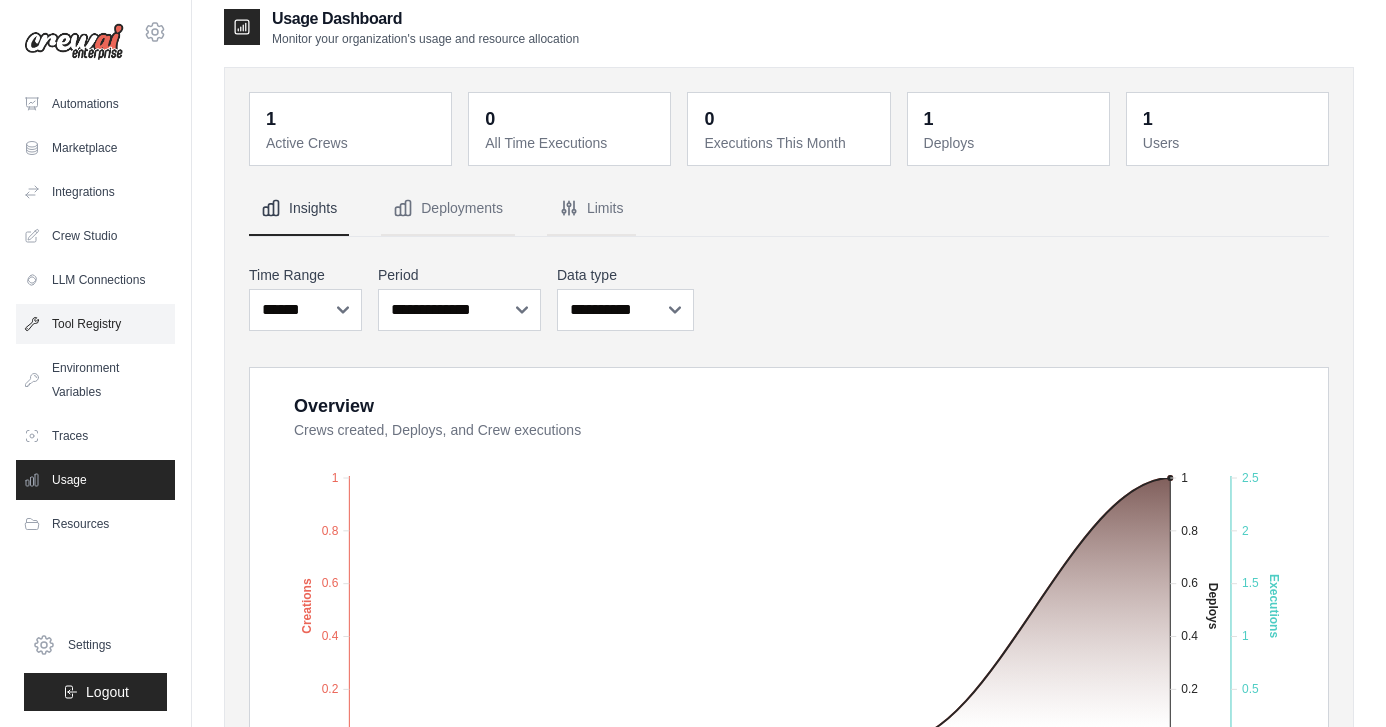 click on "Tool Registry" at bounding box center [95, 324] 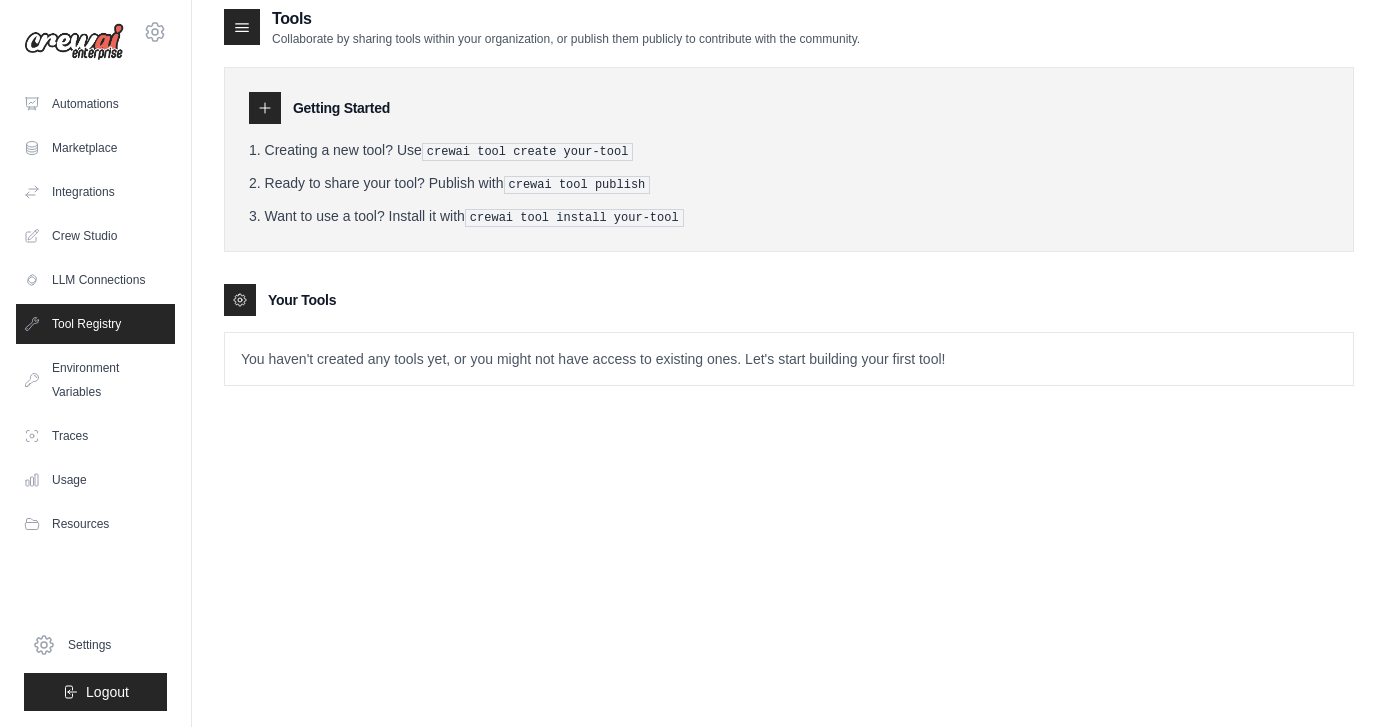 scroll, scrollTop: 0, scrollLeft: 0, axis: both 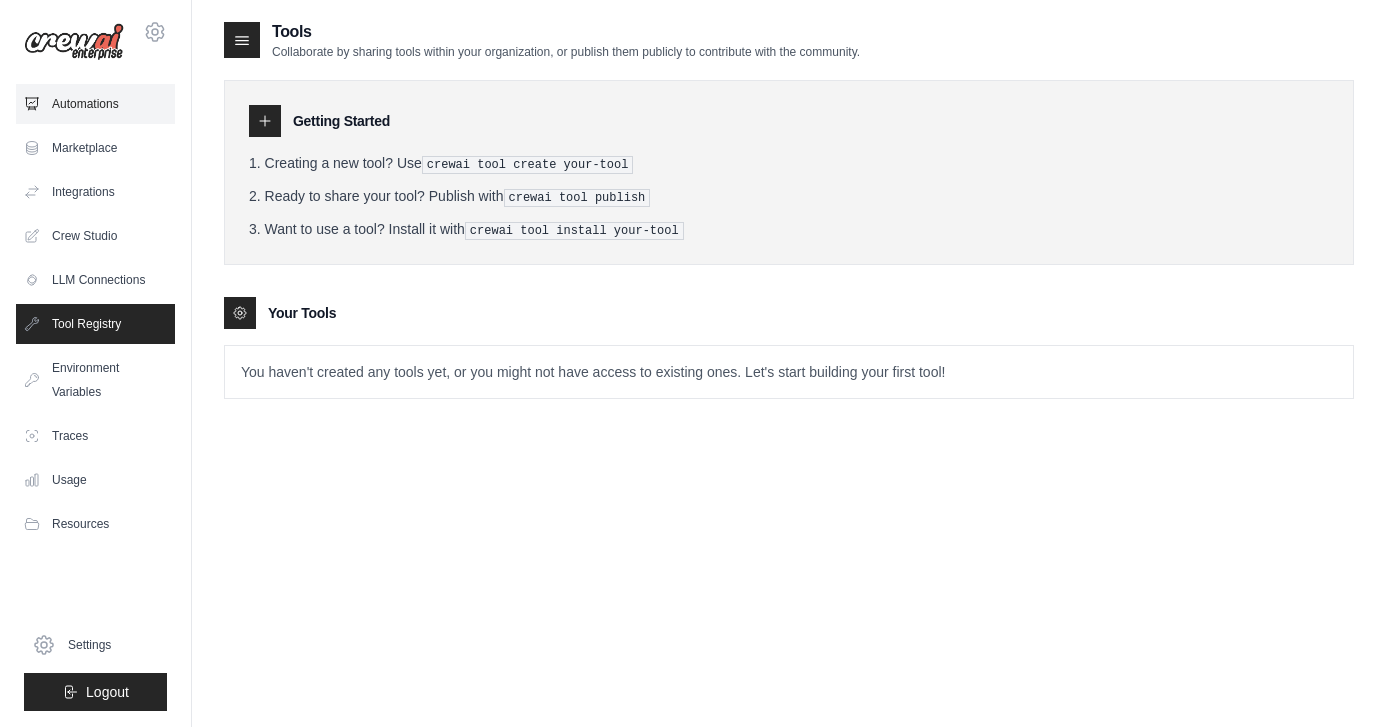 click on "Automations" at bounding box center [95, 104] 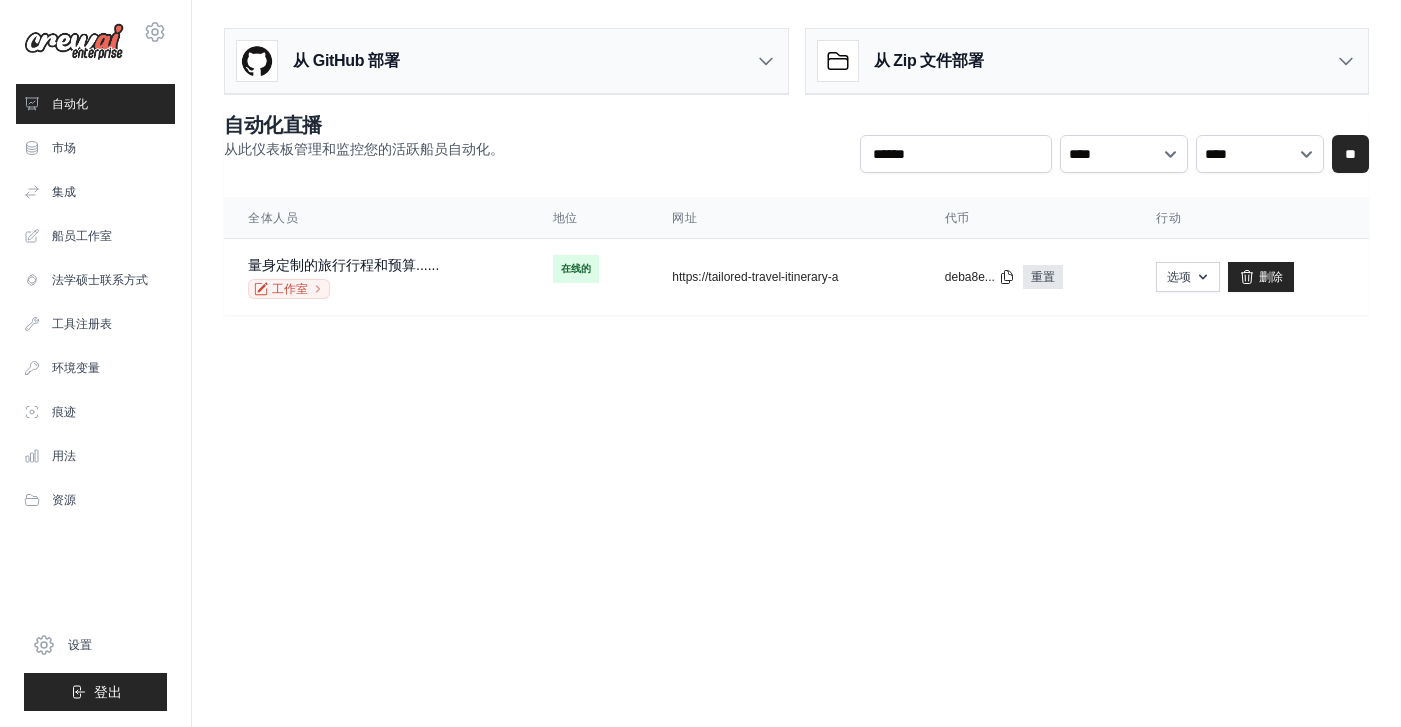 click on "hangeaiagent@gmail.com
设置
自动化
市场
集成
文档 GitHub" at bounding box center [700, 363] 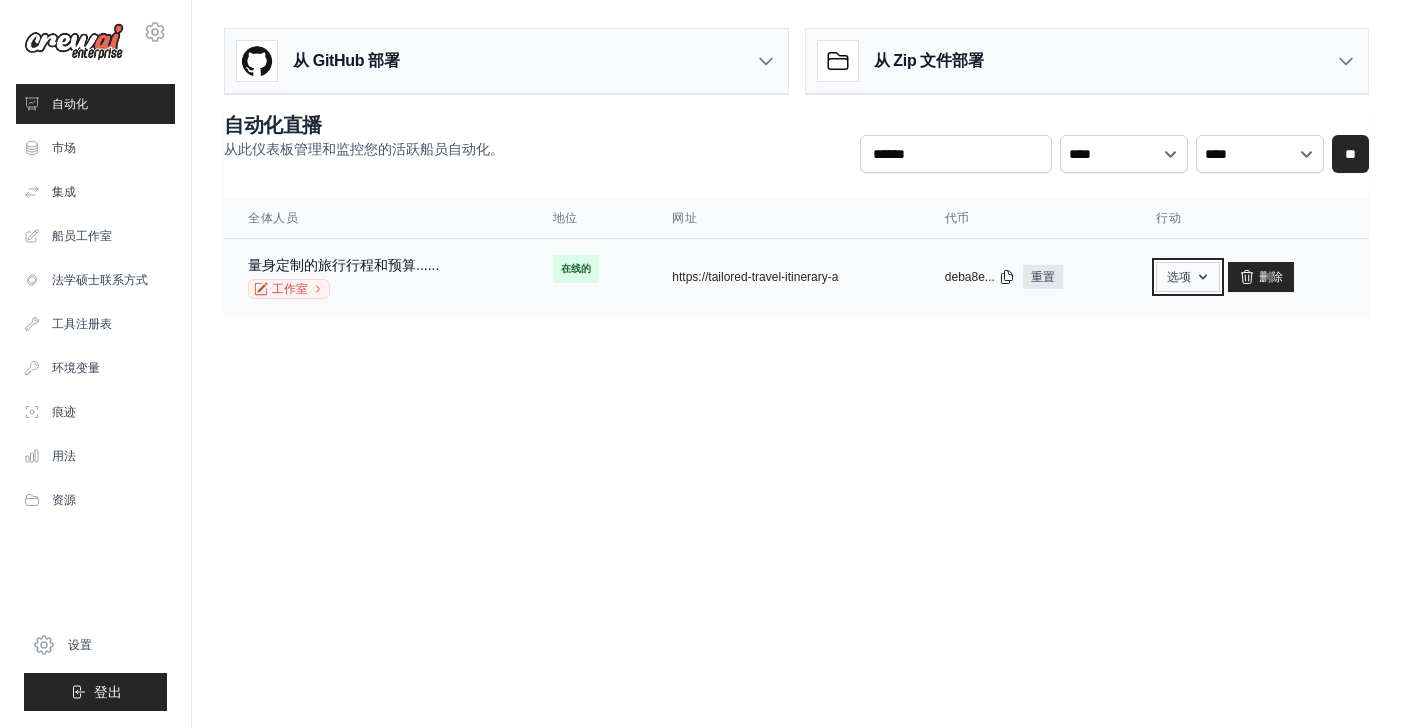 click 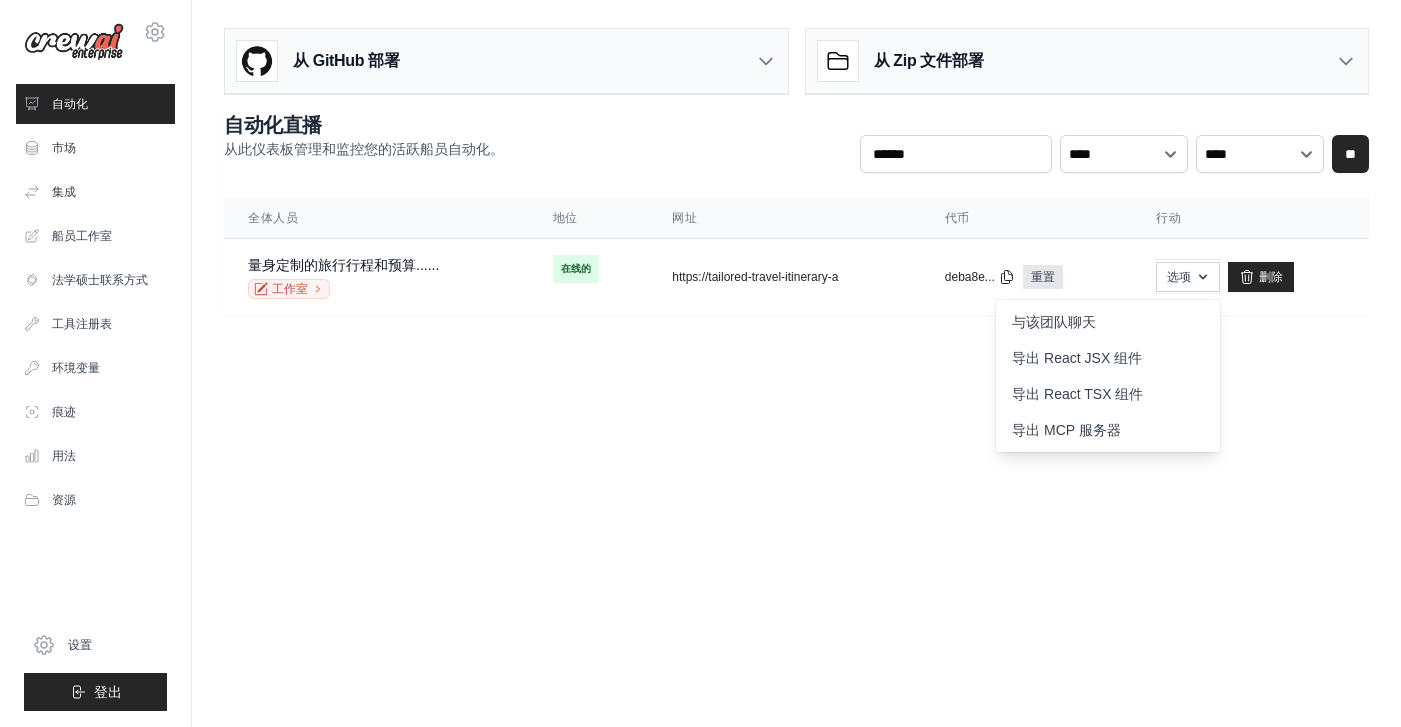 click on "hangeaiagent@gmail.com
设置
自动化
市场
集成
文档 GitHub" at bounding box center [700, 363] 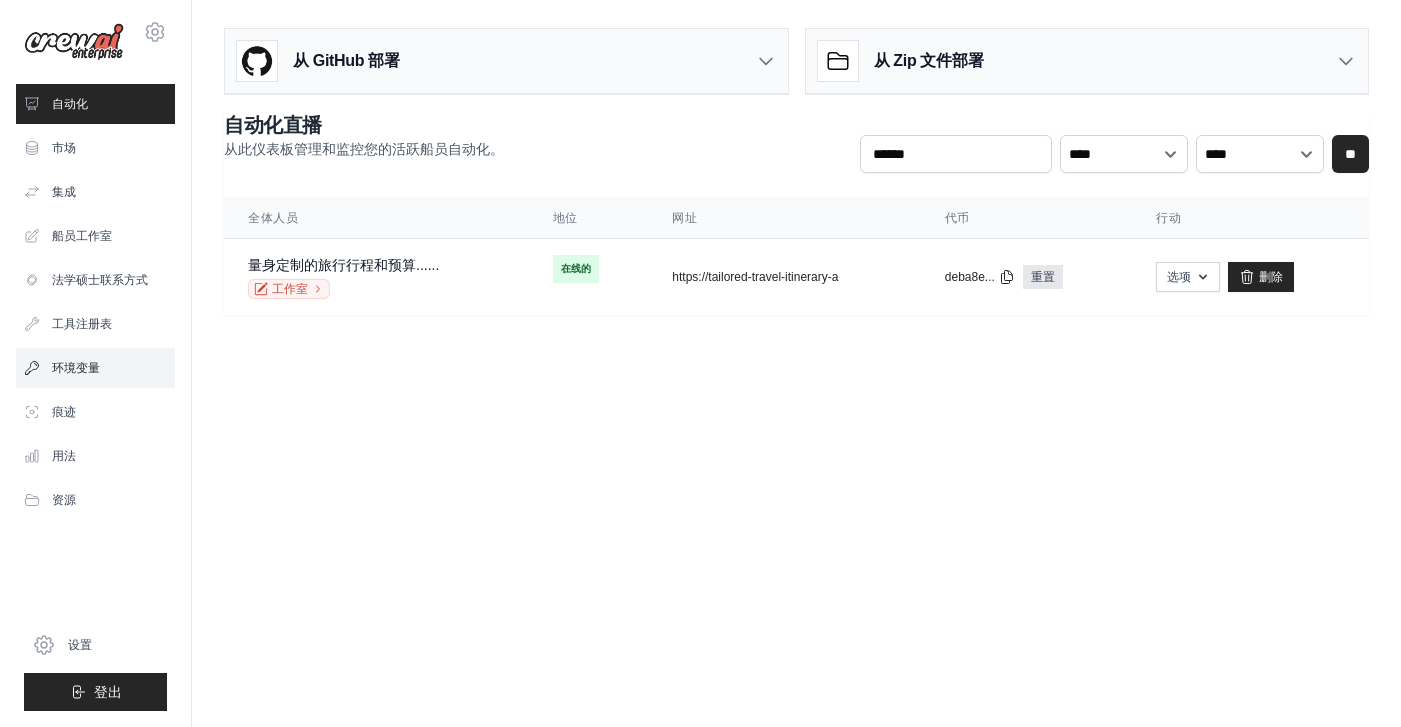 click on "环境变量" at bounding box center [76, 368] 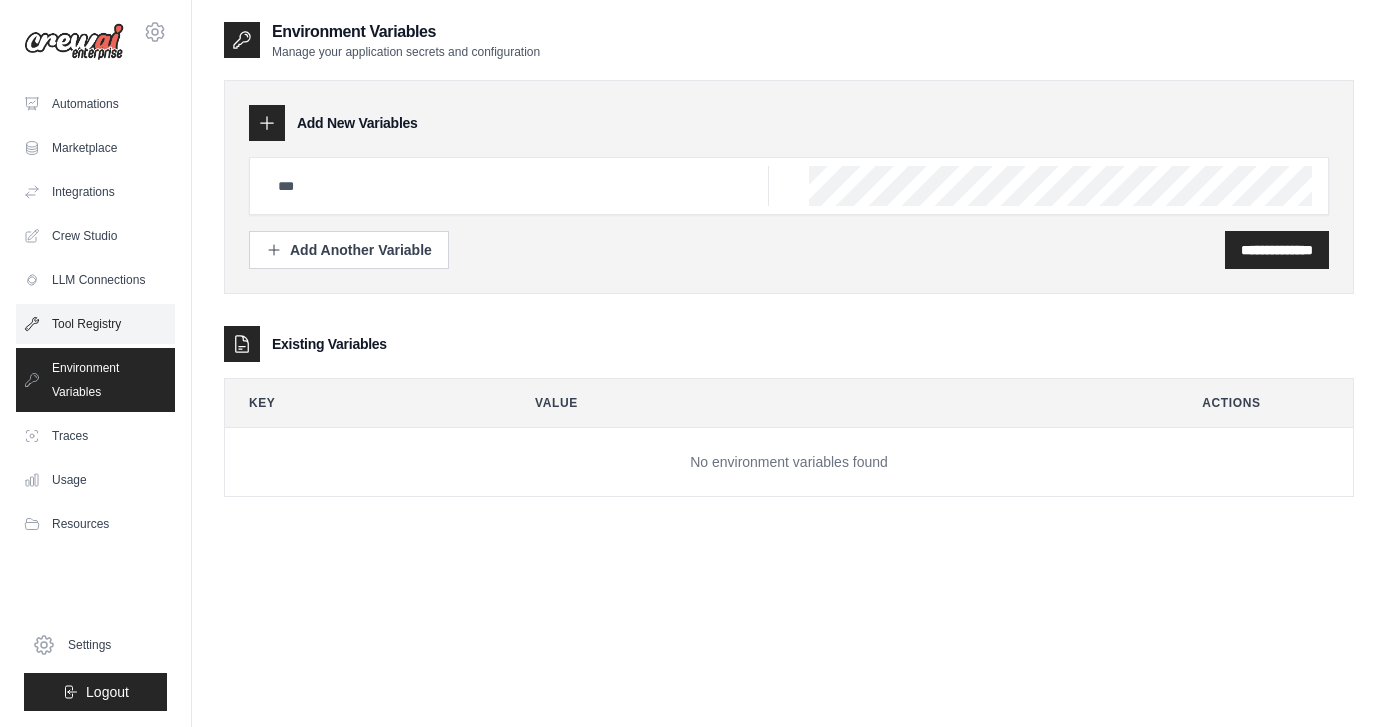 click on "Tool Registry" at bounding box center (95, 324) 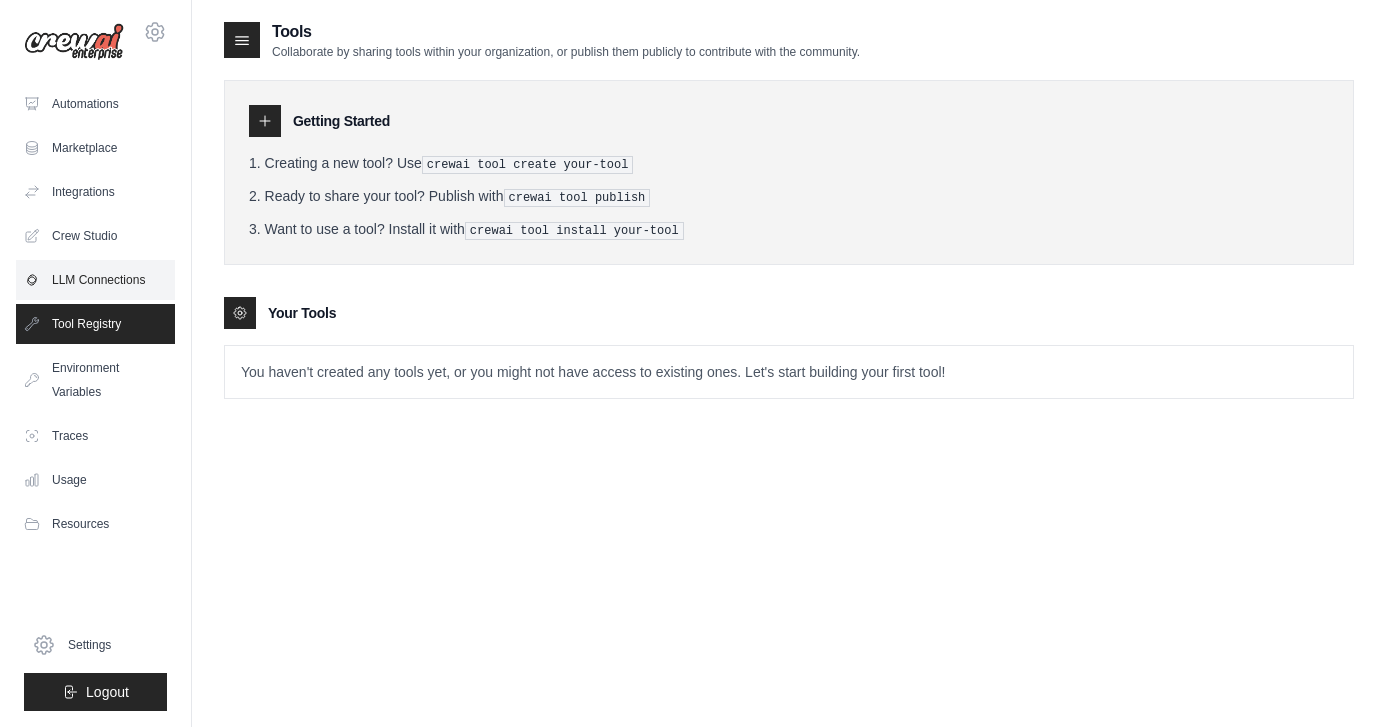 click on "LLM Connections" at bounding box center (95, 280) 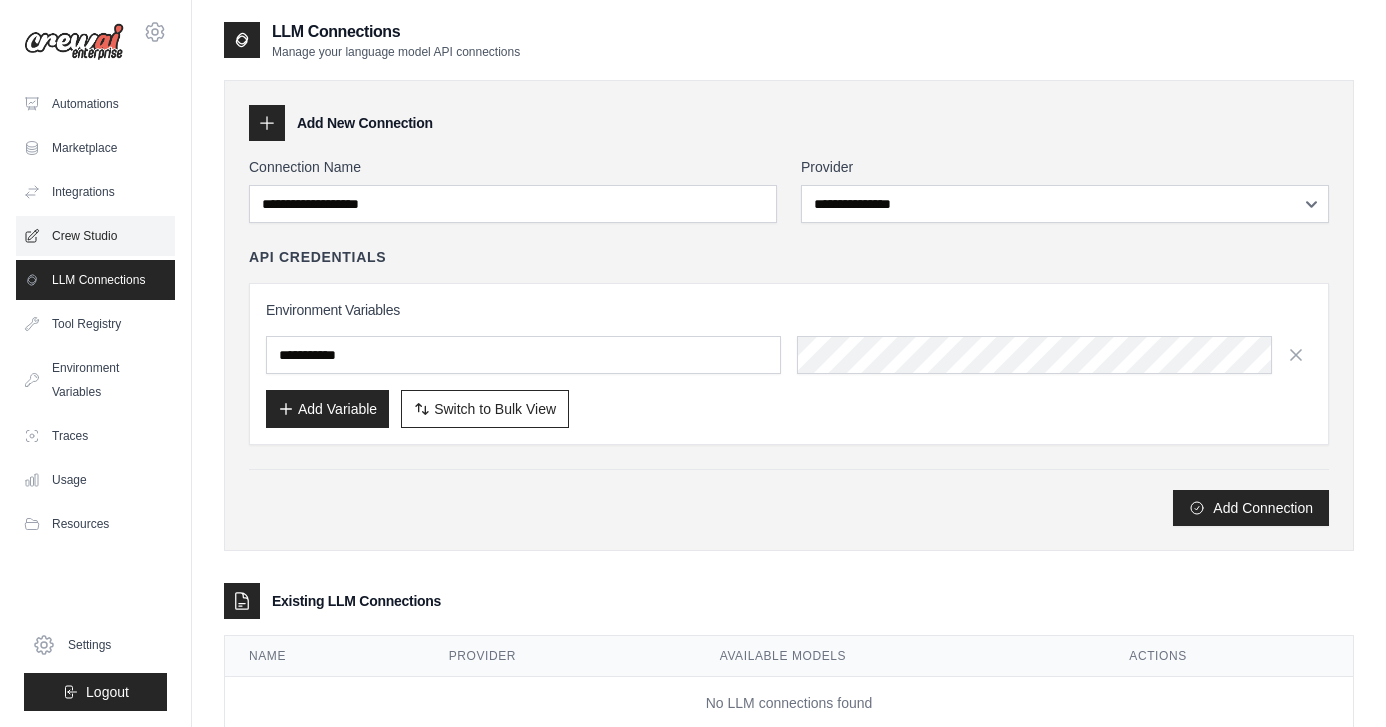 click on "Crew Studio" at bounding box center [95, 236] 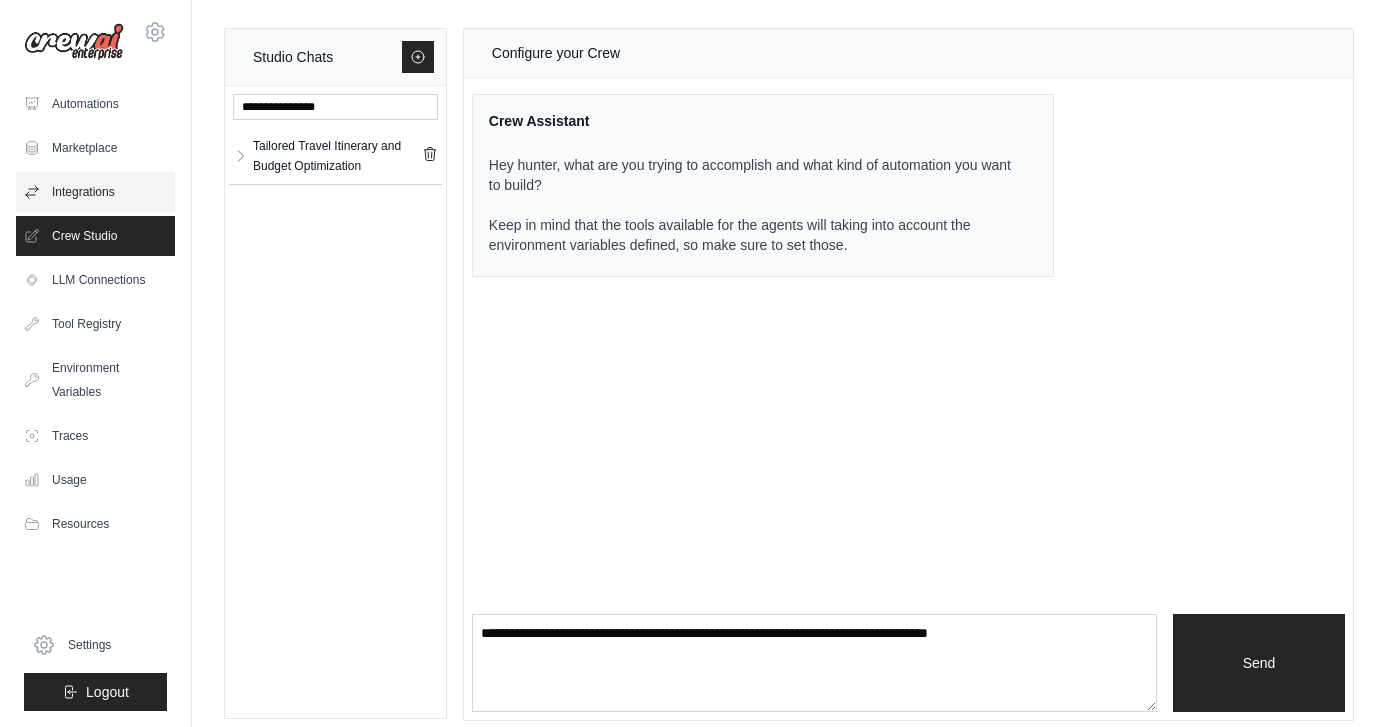 click on "Integrations" at bounding box center [95, 192] 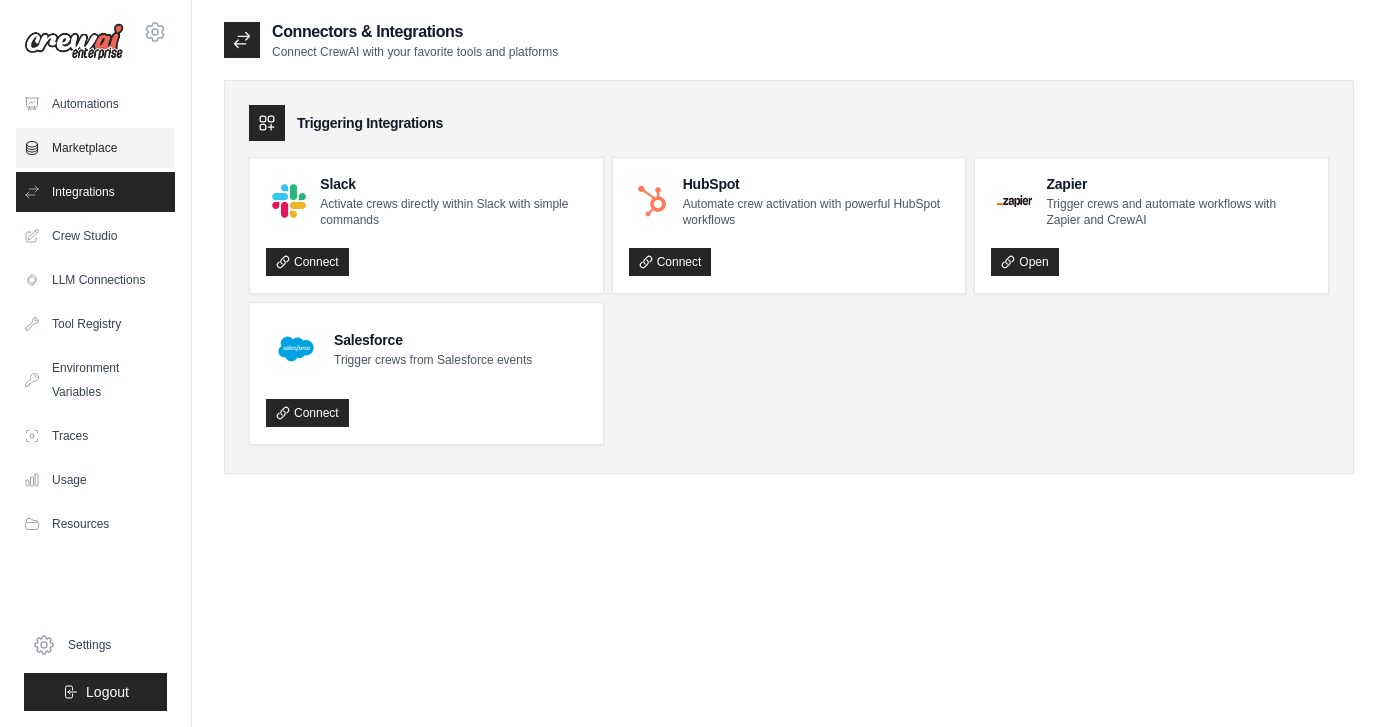 click on "Marketplace" at bounding box center [95, 148] 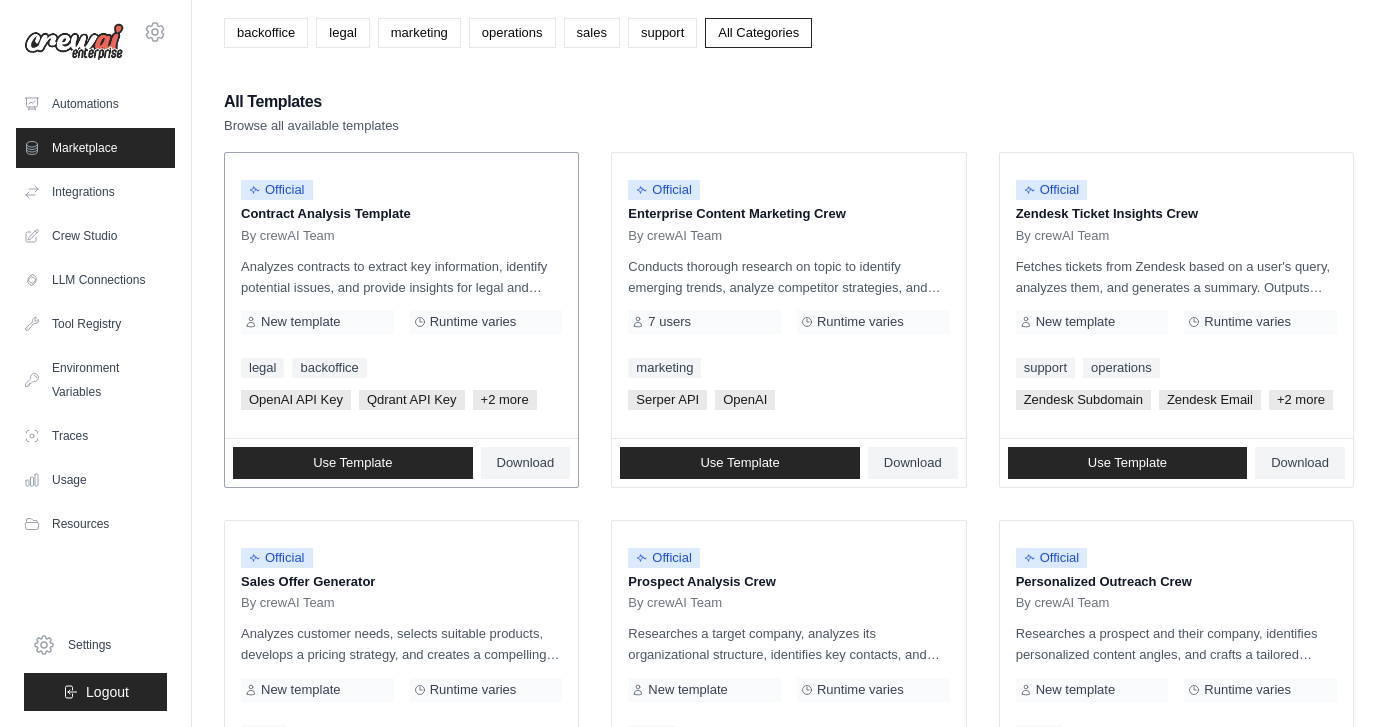 scroll, scrollTop: 124, scrollLeft: 0, axis: vertical 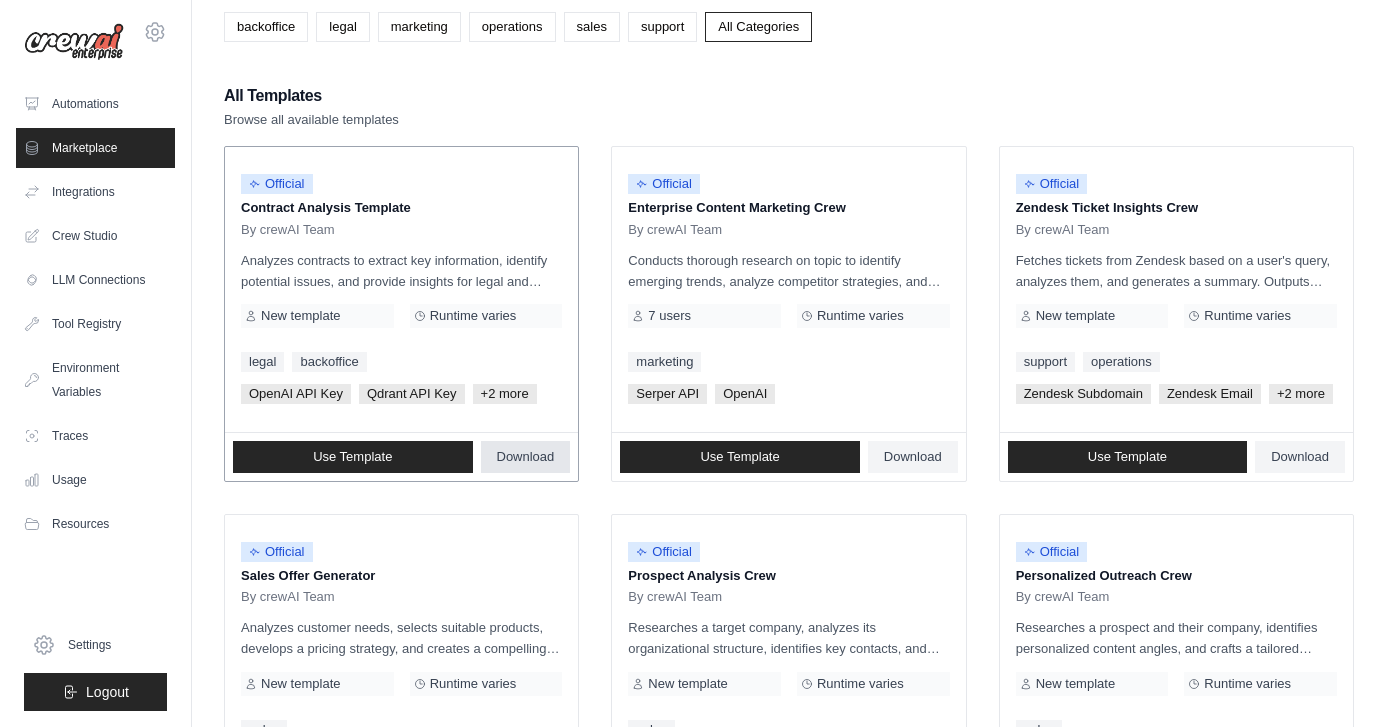 click on "Download" at bounding box center (526, 457) 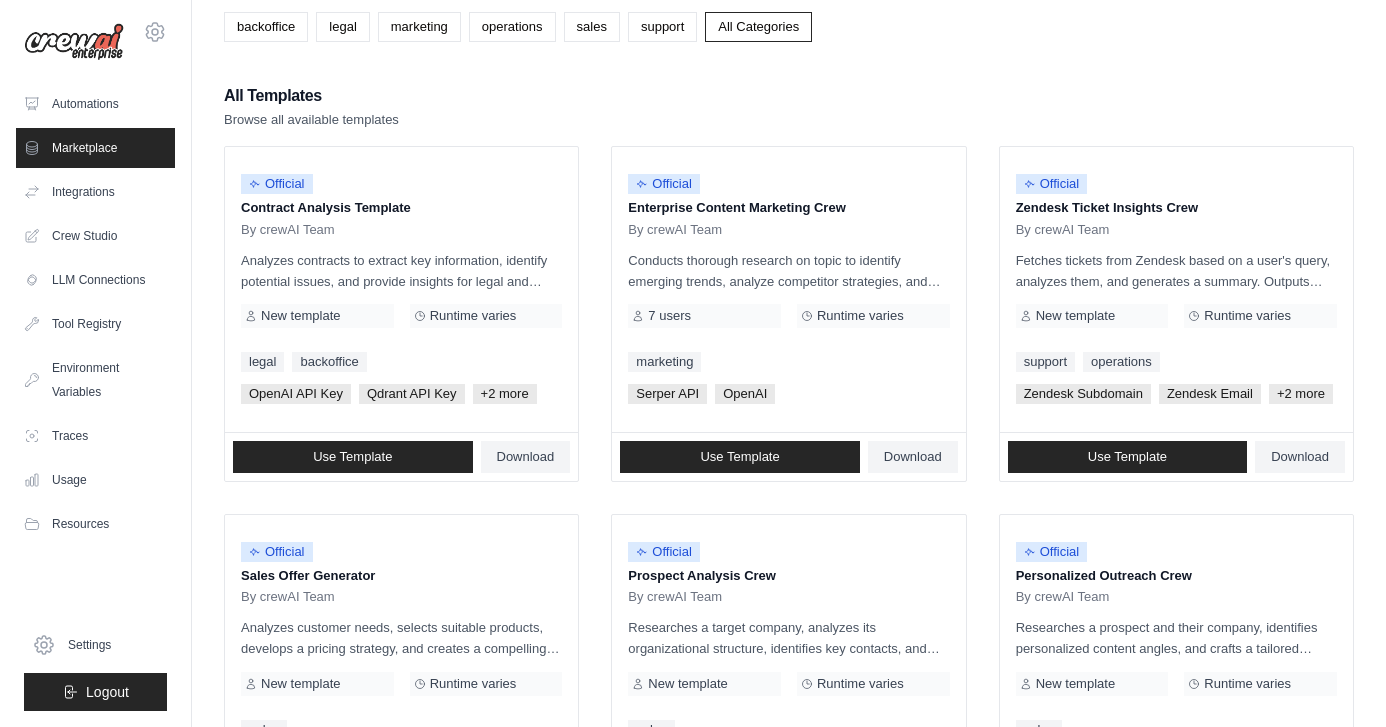 click on "All Templates
Browse all available templates" at bounding box center [789, 106] 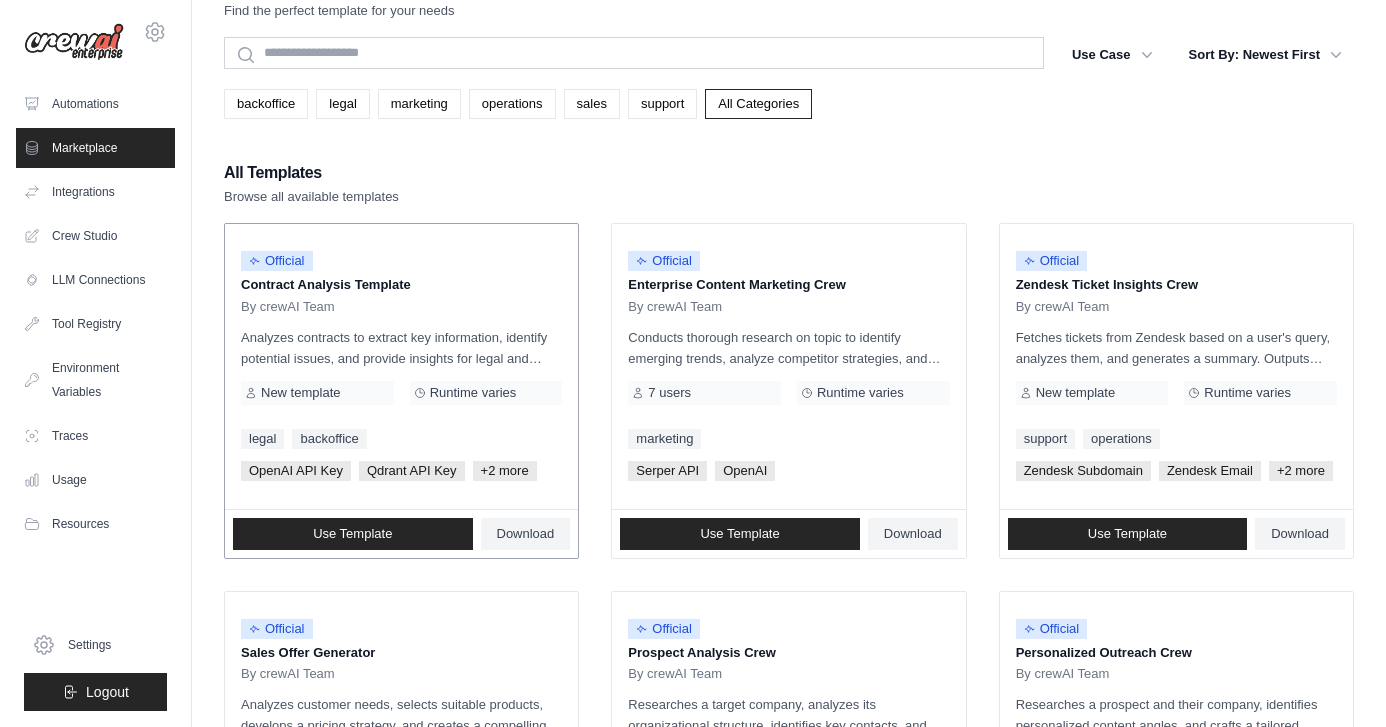 scroll, scrollTop: 0, scrollLeft: 0, axis: both 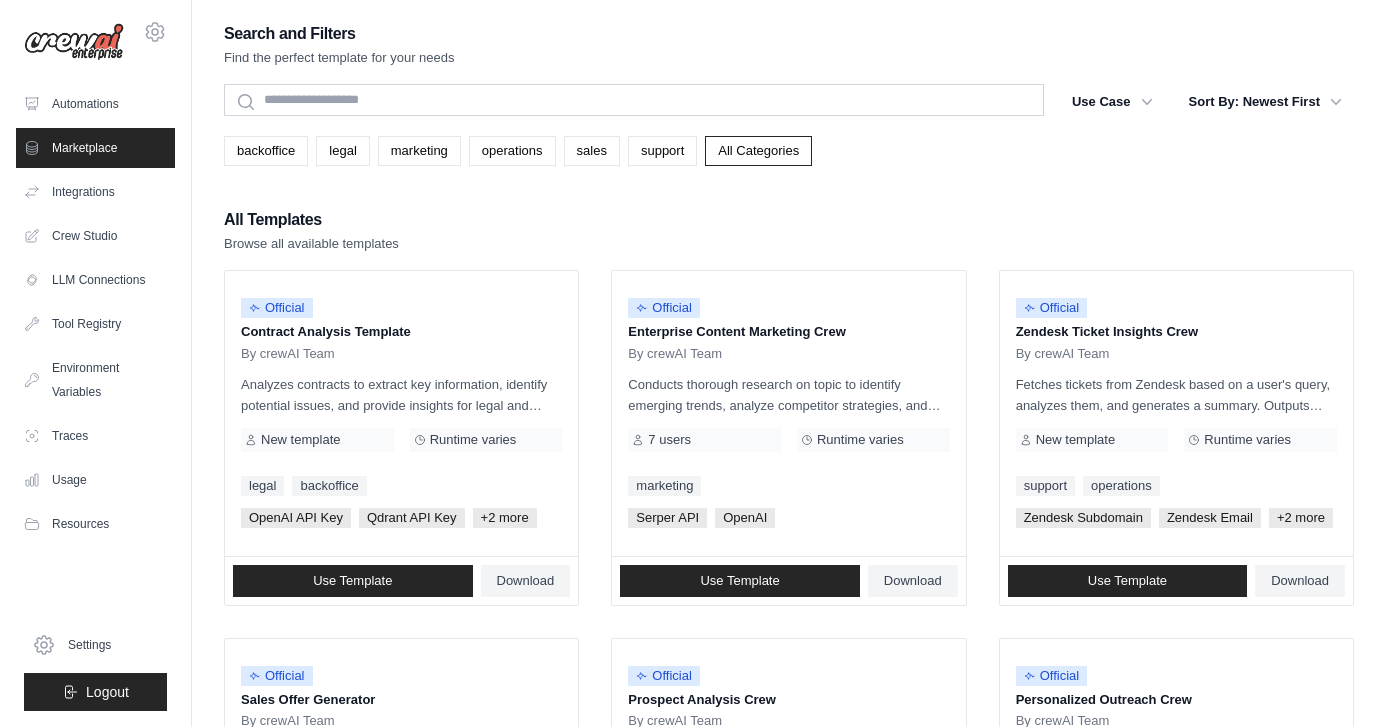 click on "Search and Filters
Find the perfect template for your needs" at bounding box center (789, 44) 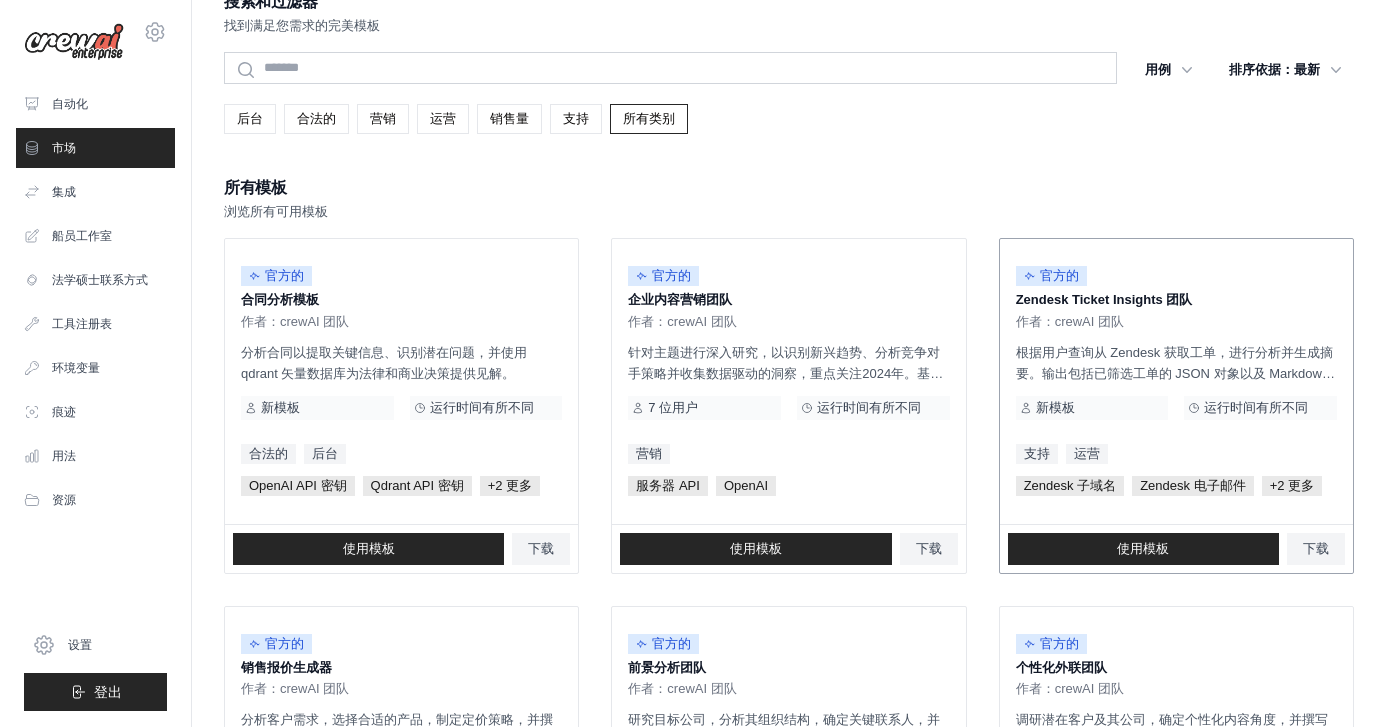 scroll, scrollTop: 42, scrollLeft: 0, axis: vertical 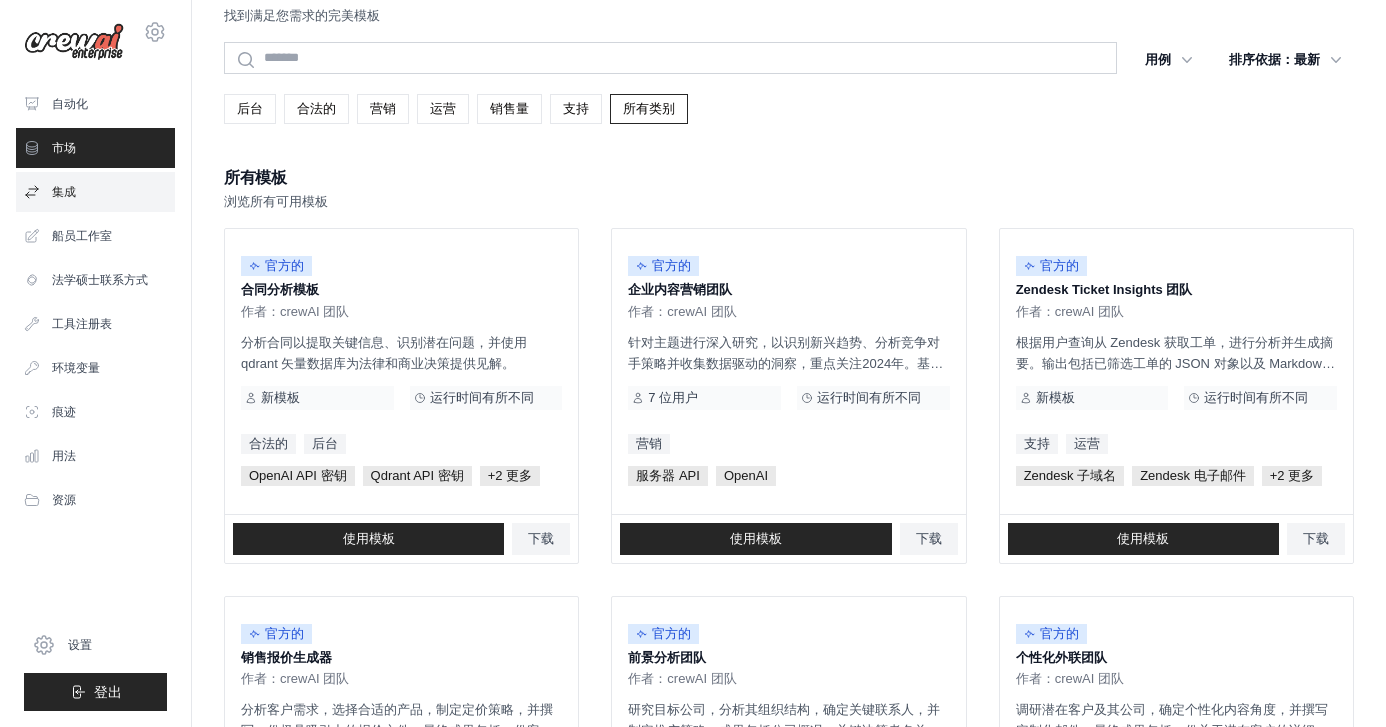 click on "集成" at bounding box center (64, 192) 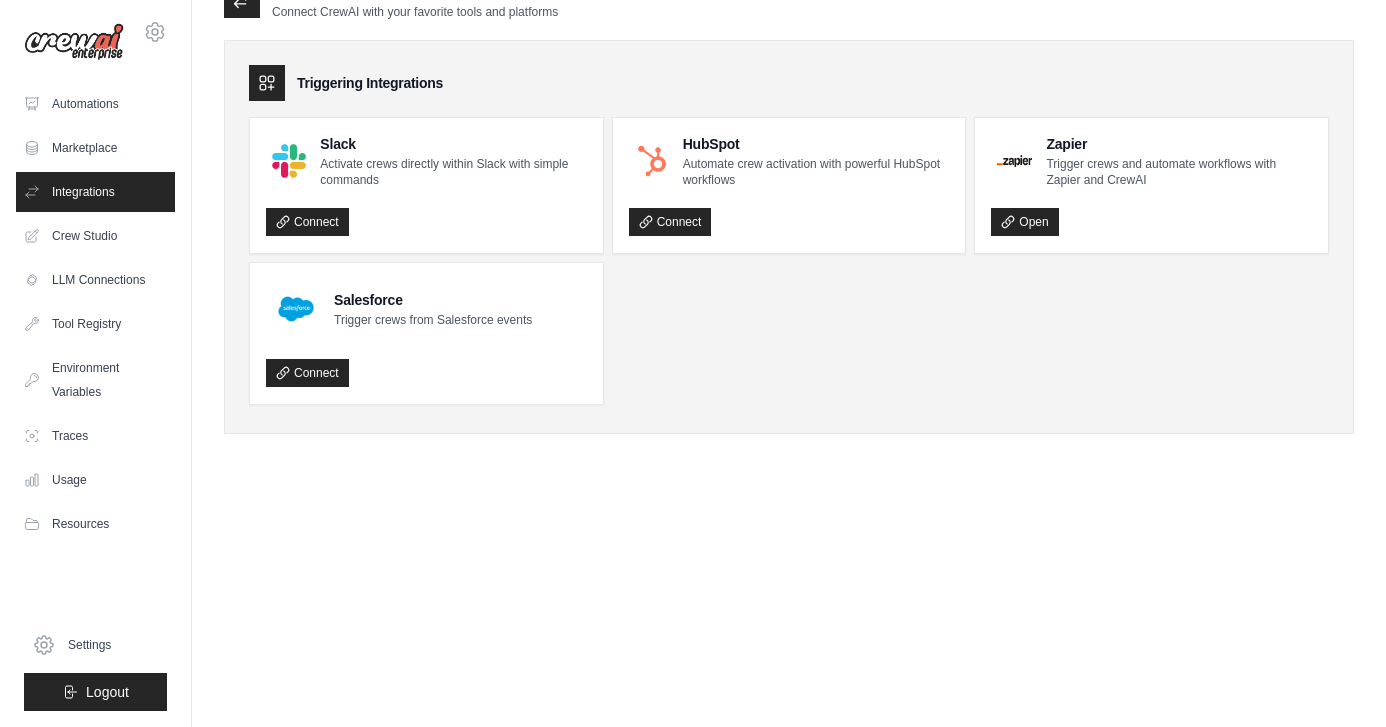 scroll, scrollTop: 0, scrollLeft: 0, axis: both 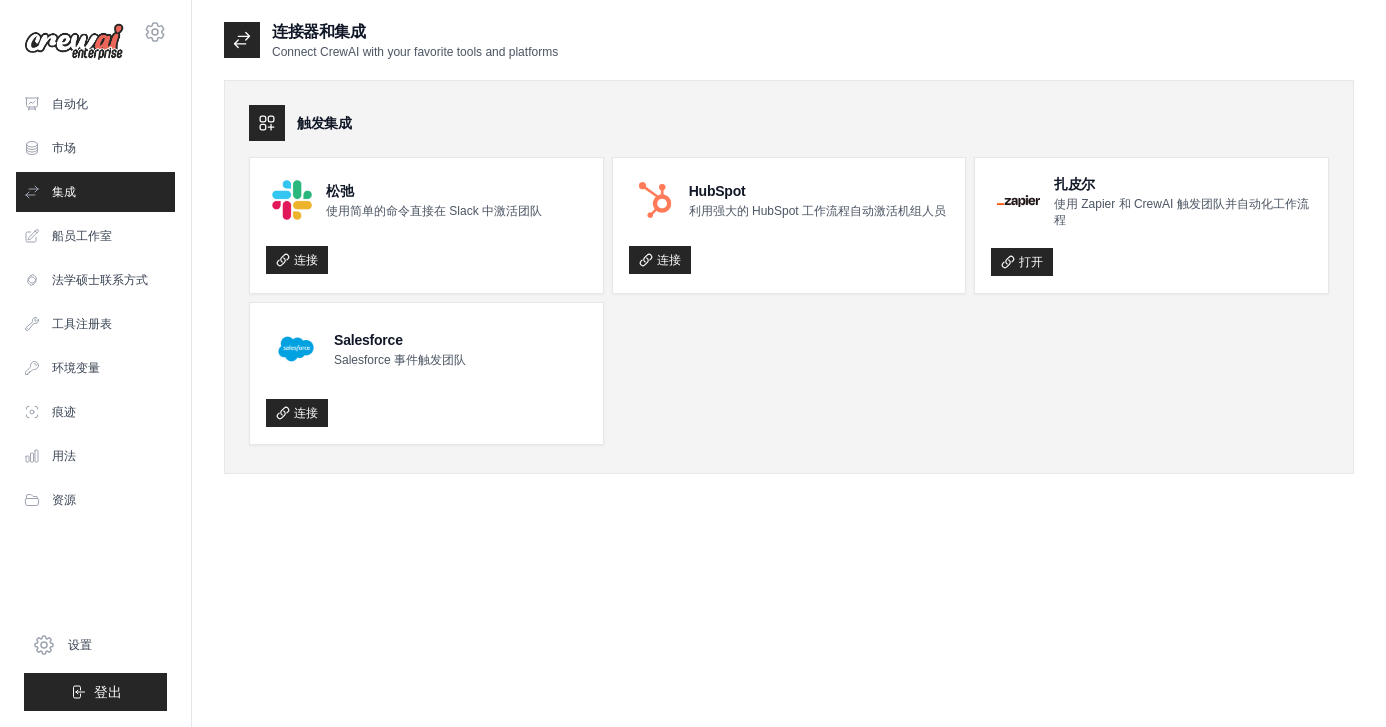 click on "连接器和集成
将 CrewAI 与您最喜欢的工具和平台连接起来
触发集成
松弛
使用简单的命令直接在 Slack 中激活团队
连接
HubSpot
利用强大的 HubSpot 工作流程自动激活机组人员" at bounding box center (789, 263) 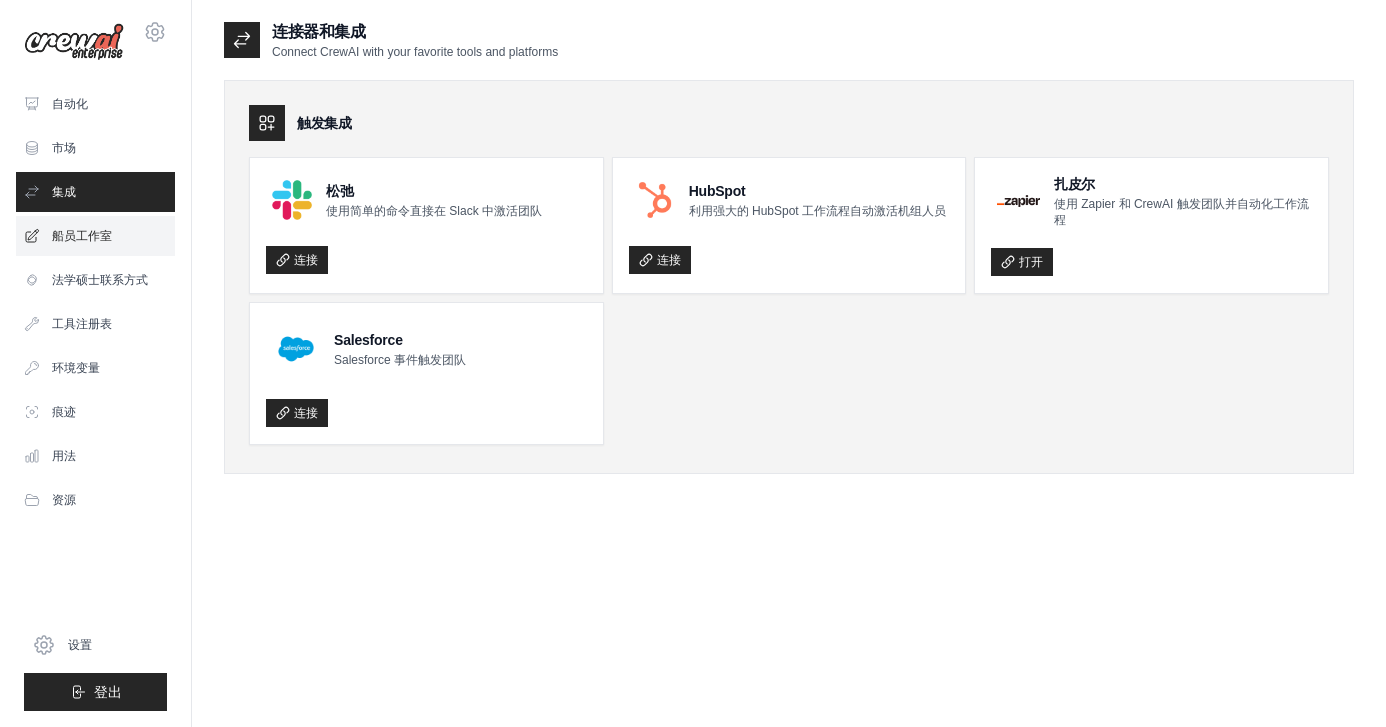 click on "船员工作室" at bounding box center (95, 236) 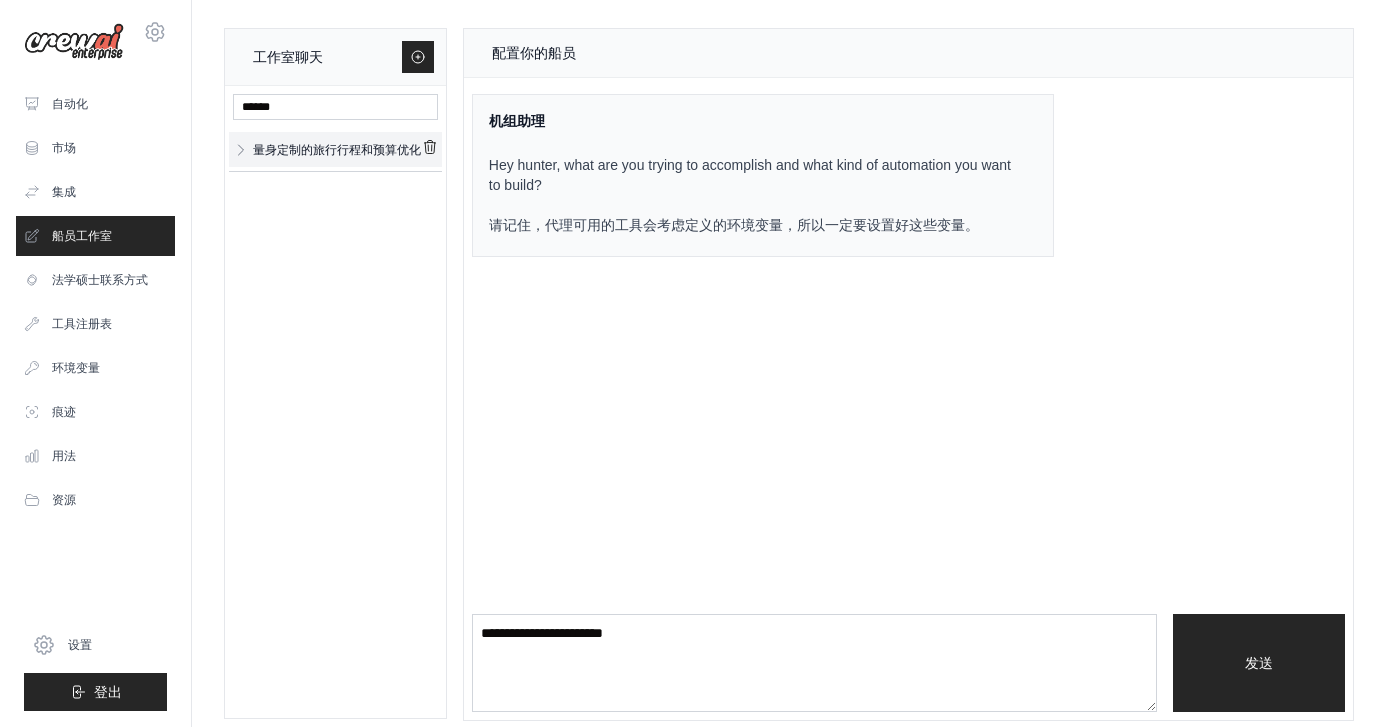 click on "量身定制的旅行行程和预算优化" at bounding box center [337, 150] 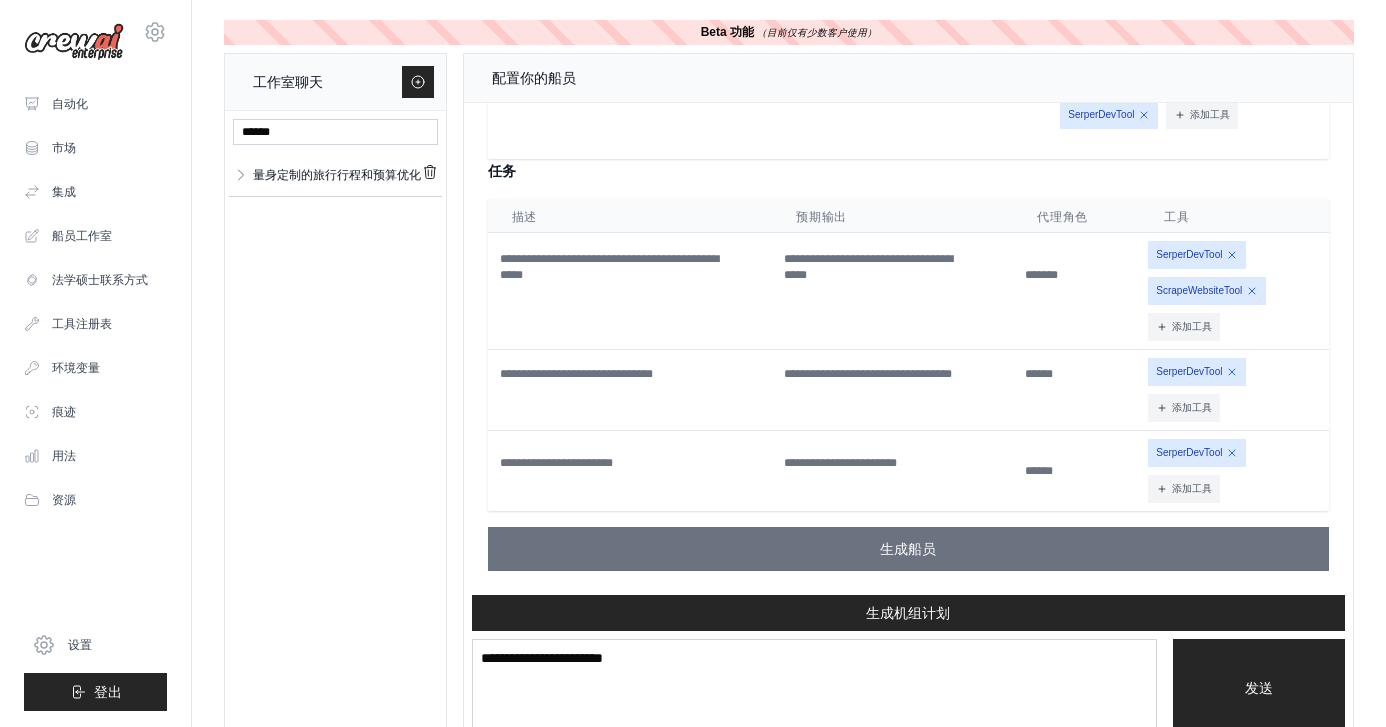 scroll, scrollTop: 1277, scrollLeft: 0, axis: vertical 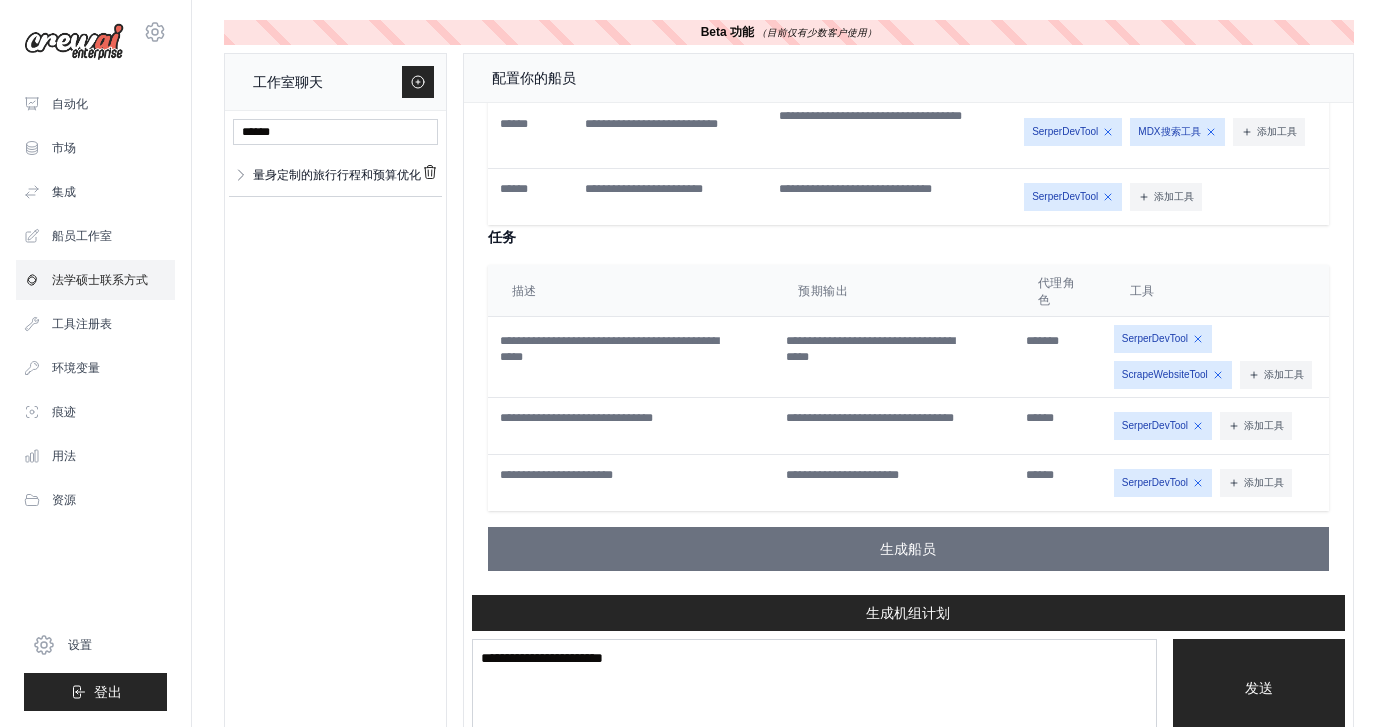 click on "法学硕士联系方式" at bounding box center [100, 280] 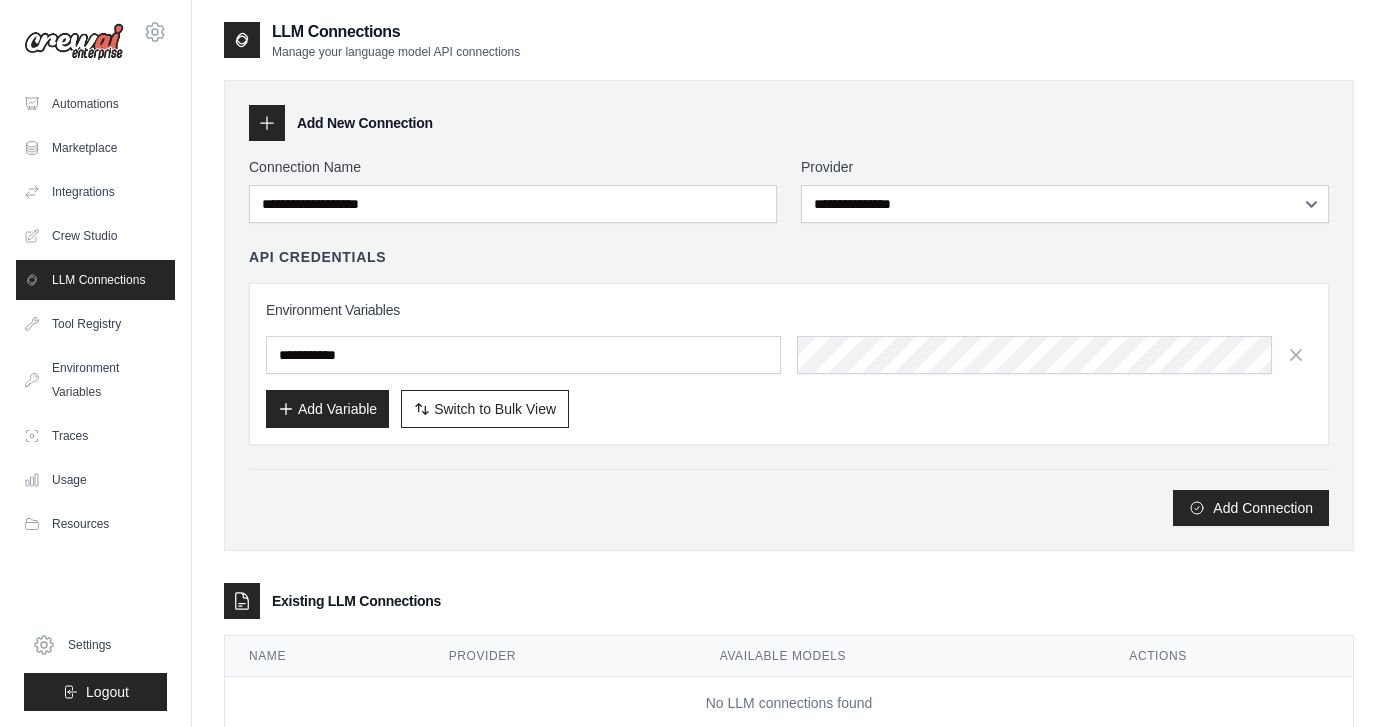 click on "Add Connection" at bounding box center (789, 508) 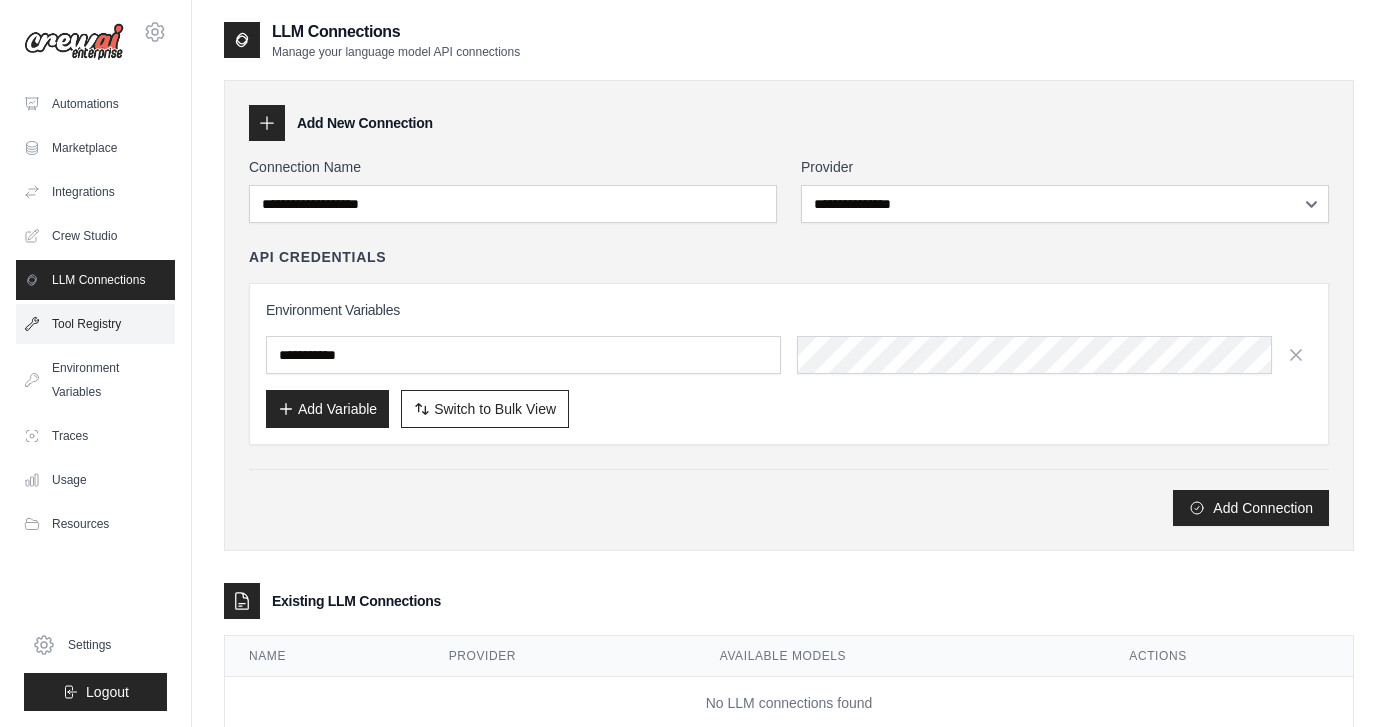 click on "Tool Registry" at bounding box center [95, 324] 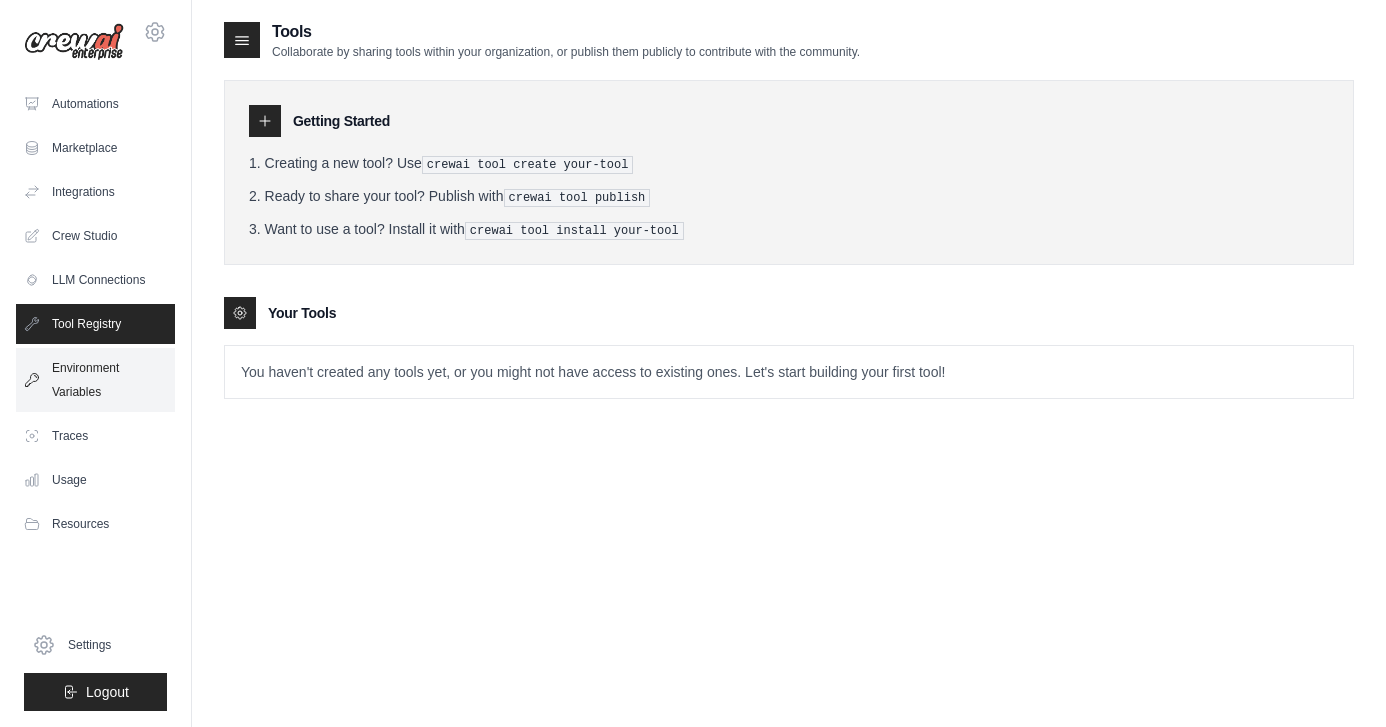 click on "Environment Variables" at bounding box center (95, 380) 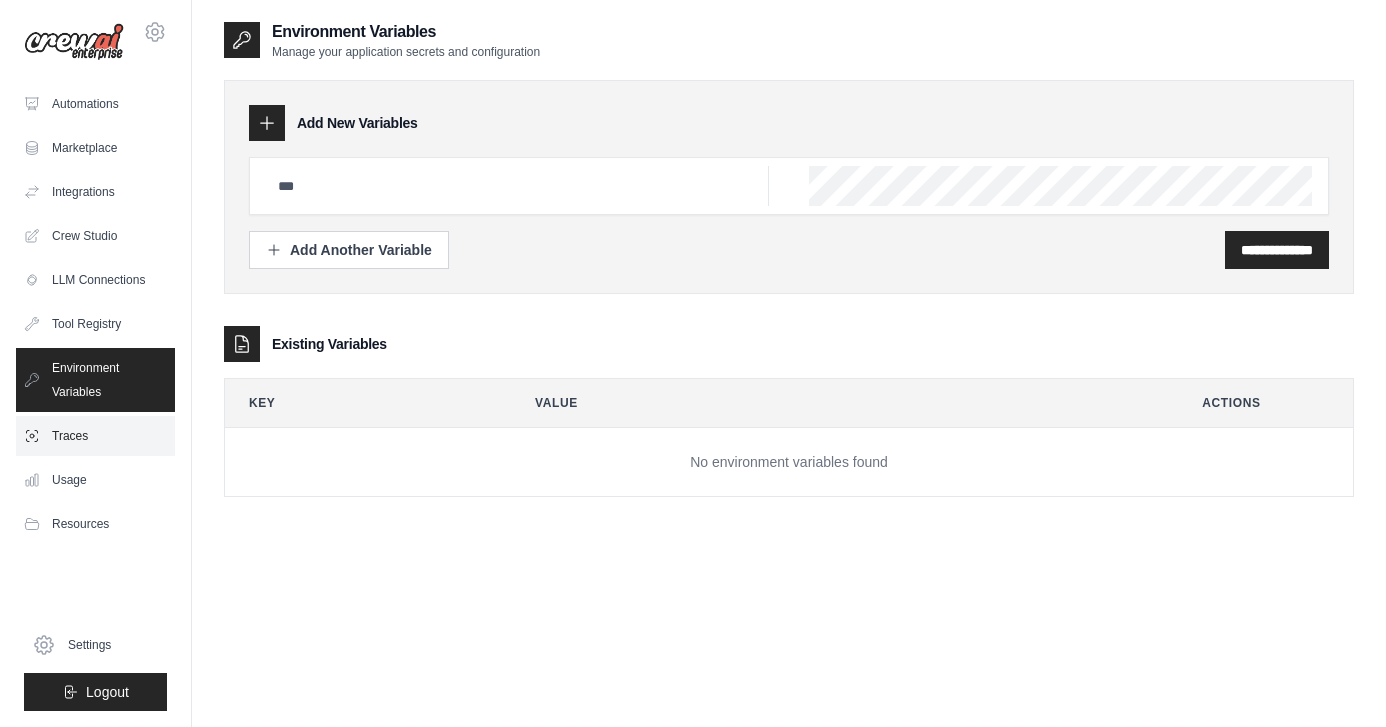 click on "Traces" at bounding box center [95, 436] 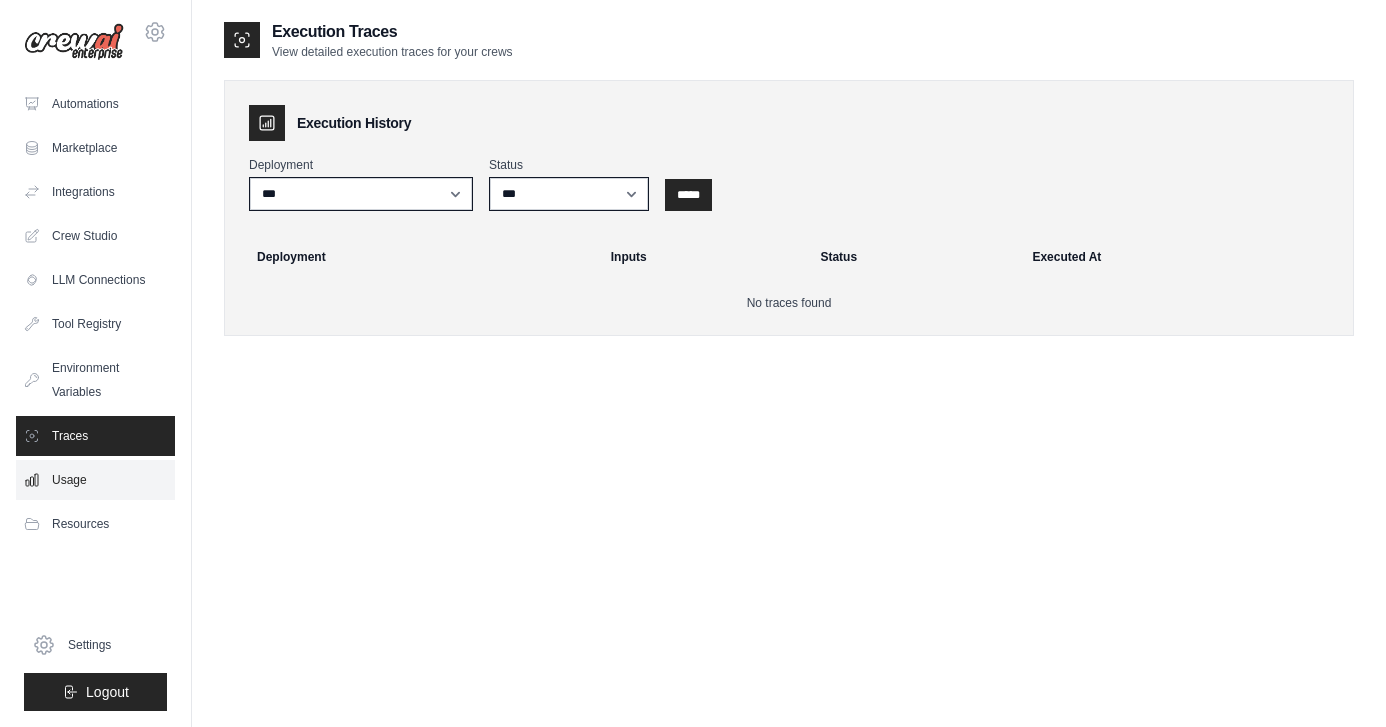 click on "Usage" at bounding box center (95, 480) 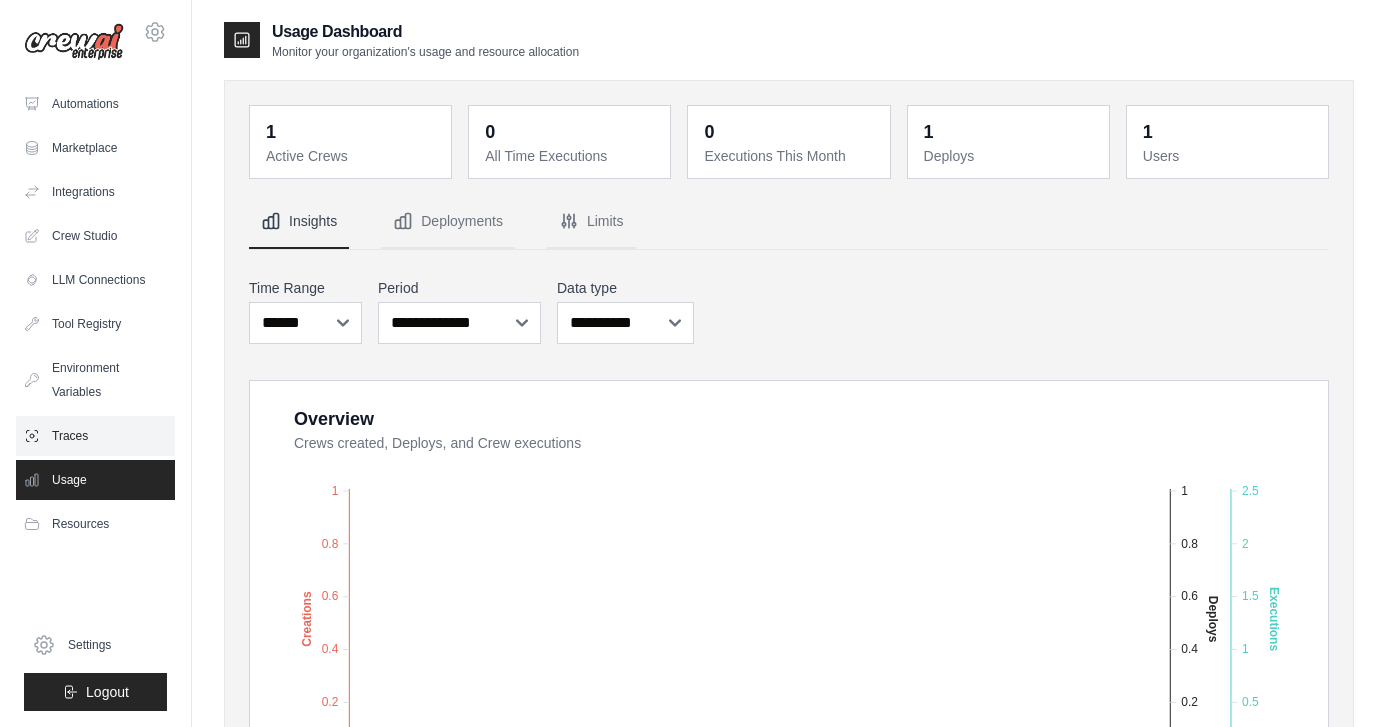 click on "Traces" at bounding box center (95, 436) 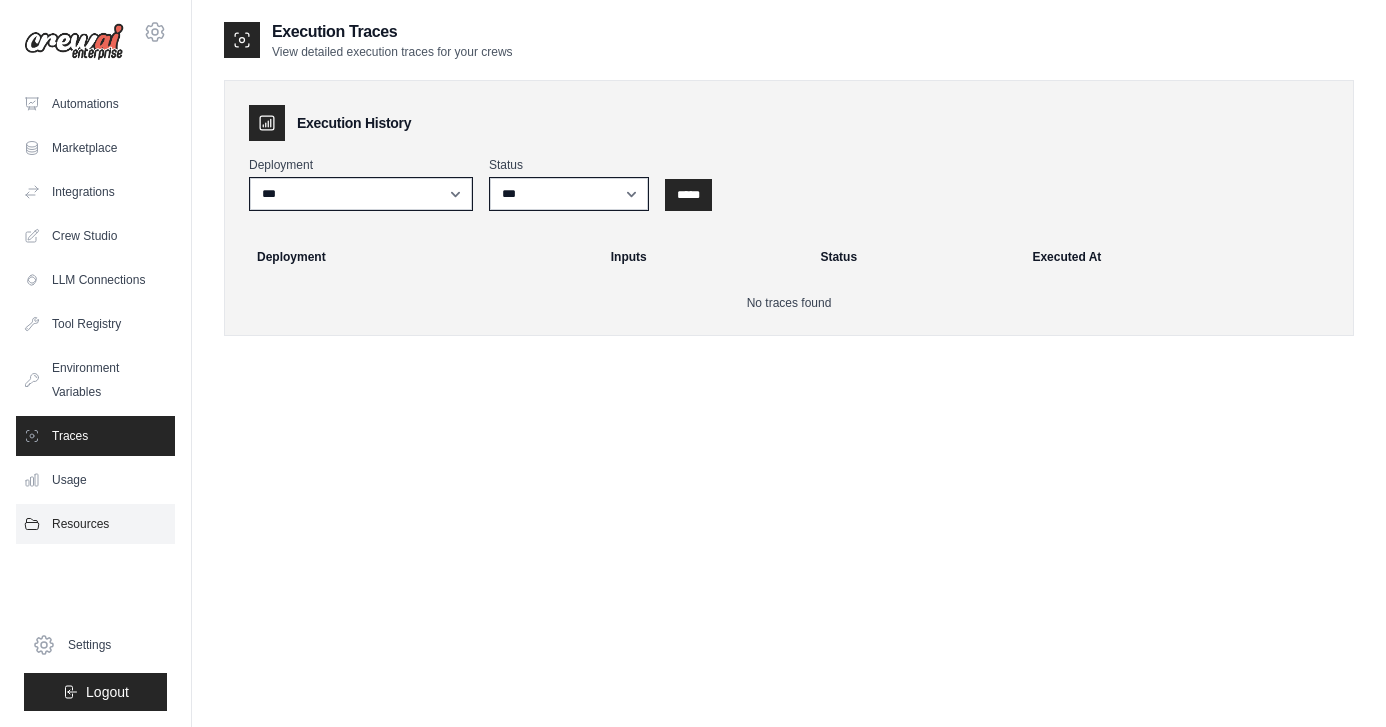 click on "Resources" at bounding box center [95, 524] 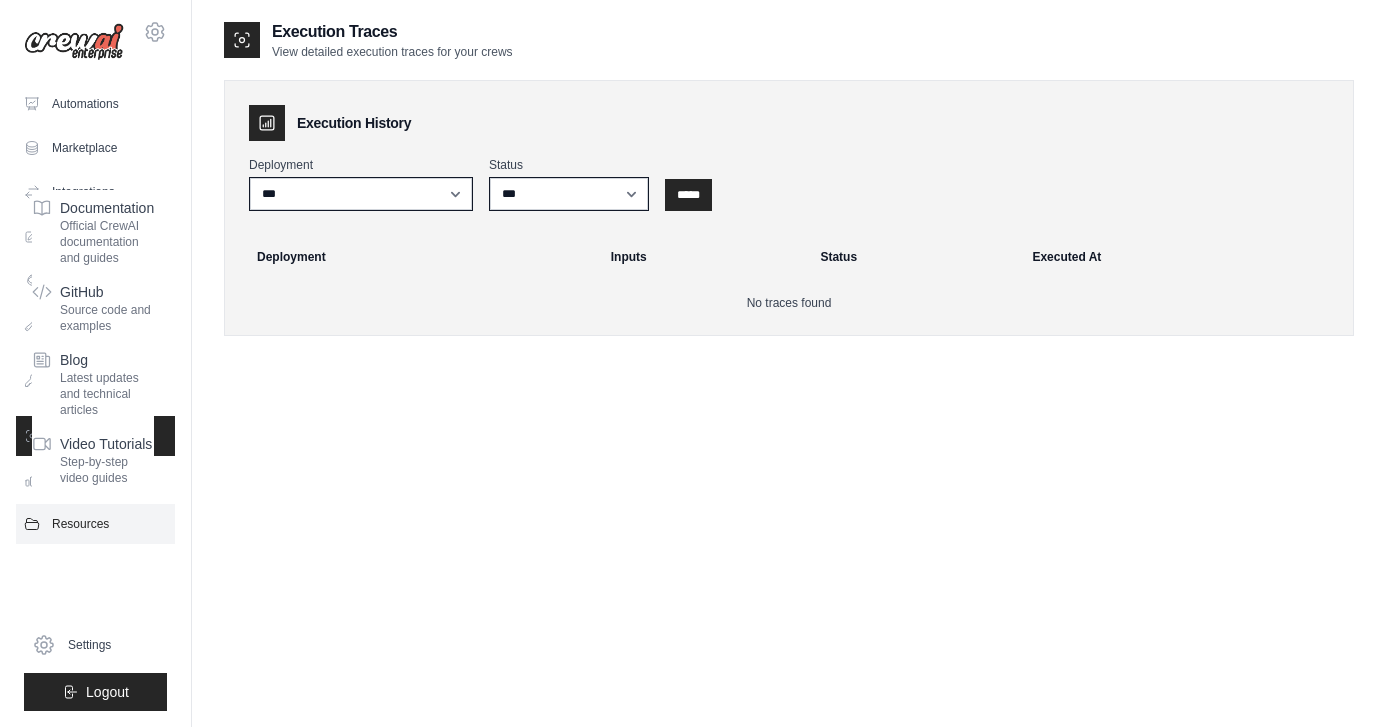click on "Resources" at bounding box center [95, 524] 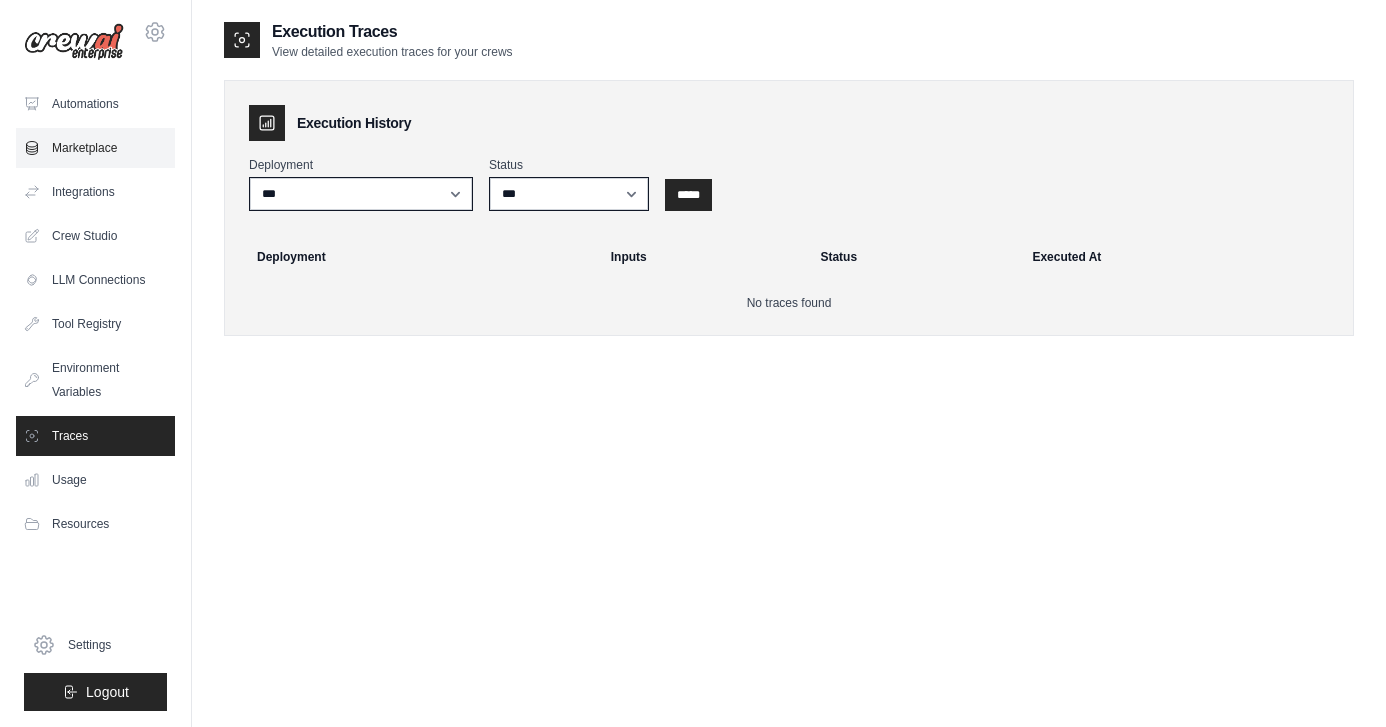 click on "Marketplace" at bounding box center (95, 148) 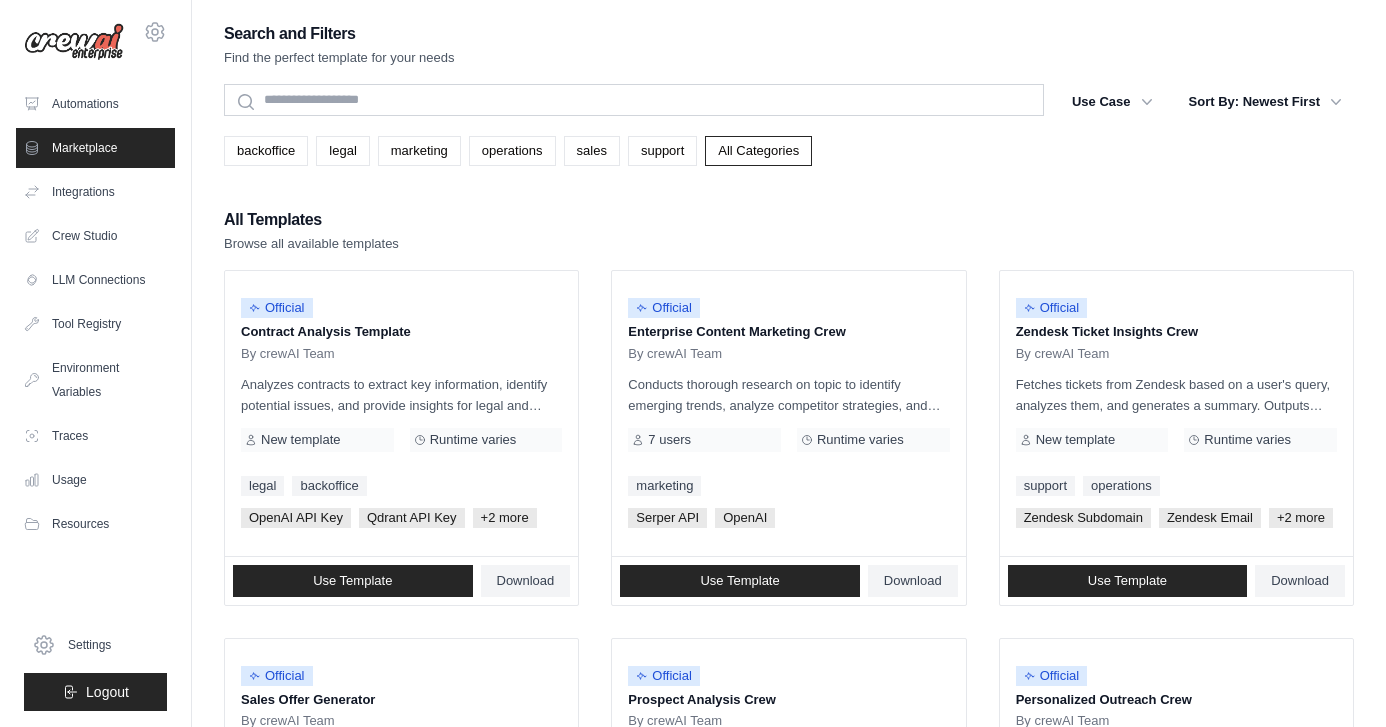 click on "Automations" at bounding box center [95, 104] 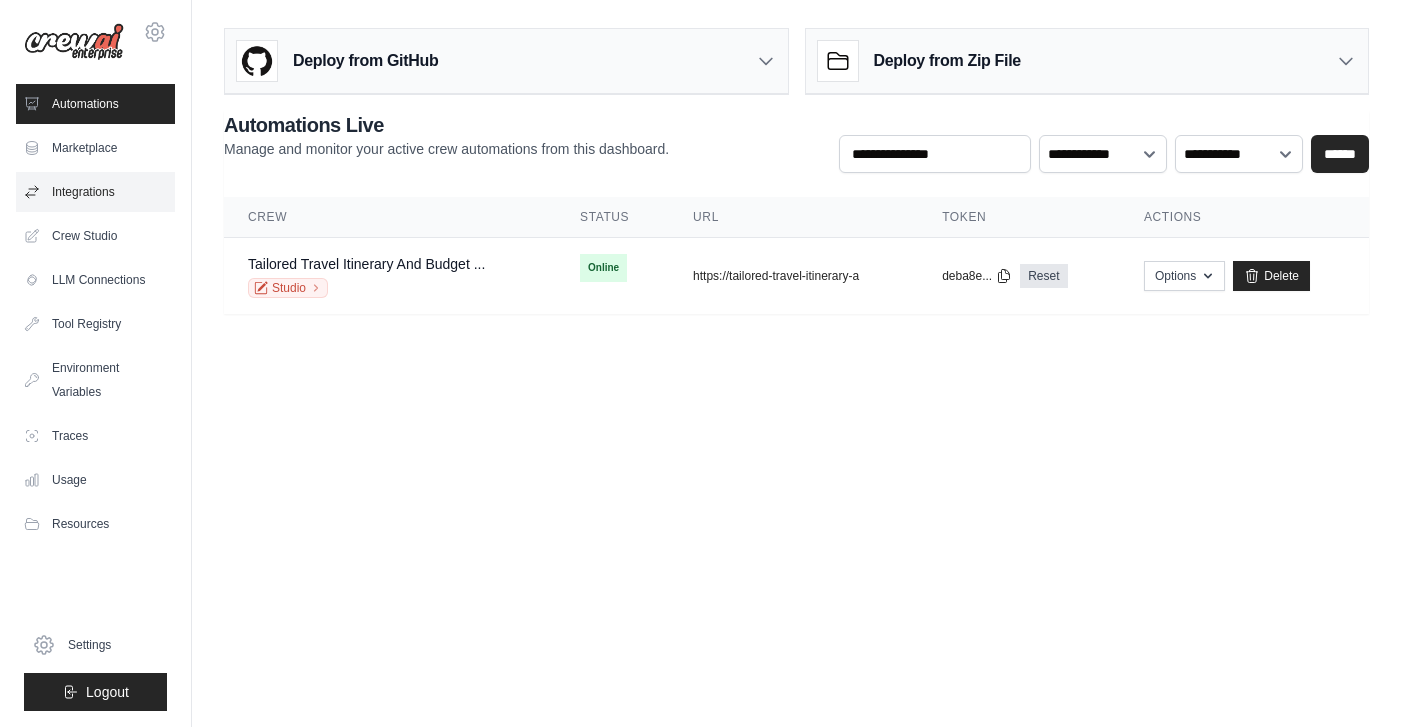 click on "Integrations" at bounding box center (95, 192) 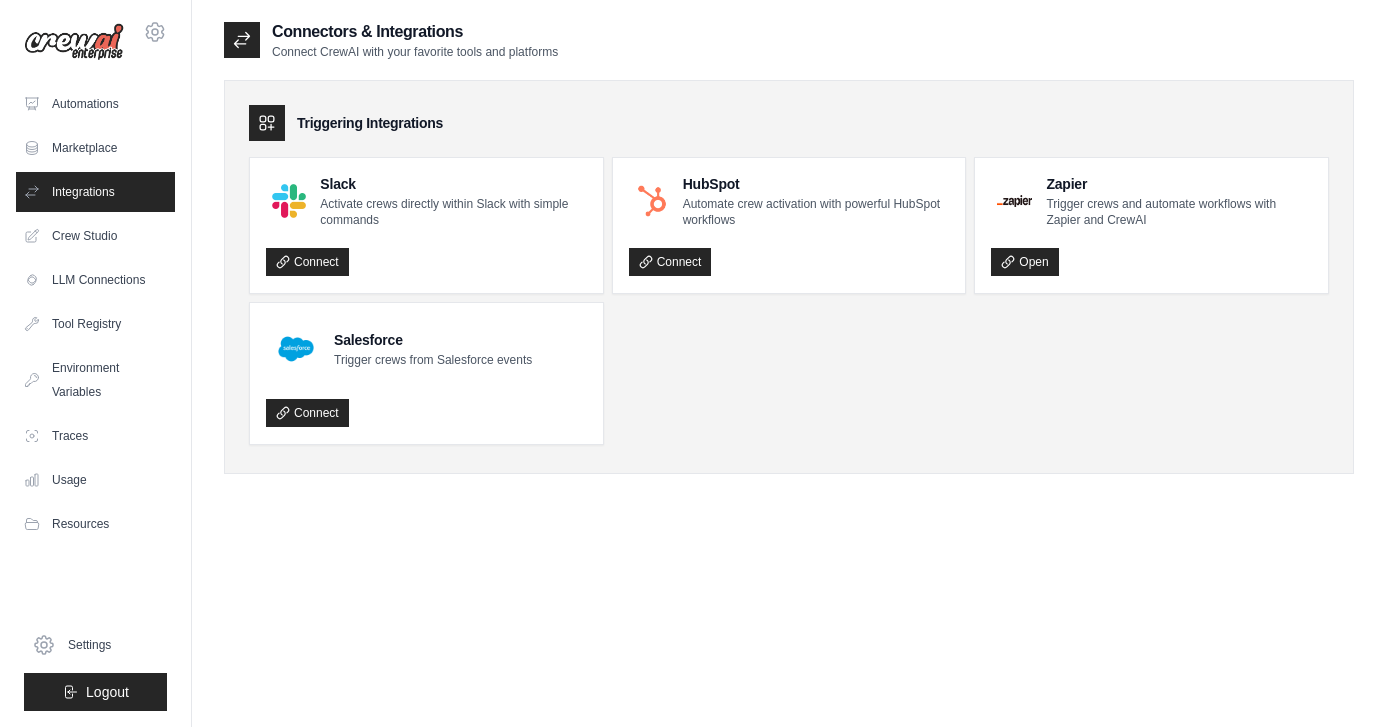 click on "Integrations" at bounding box center (95, 192) 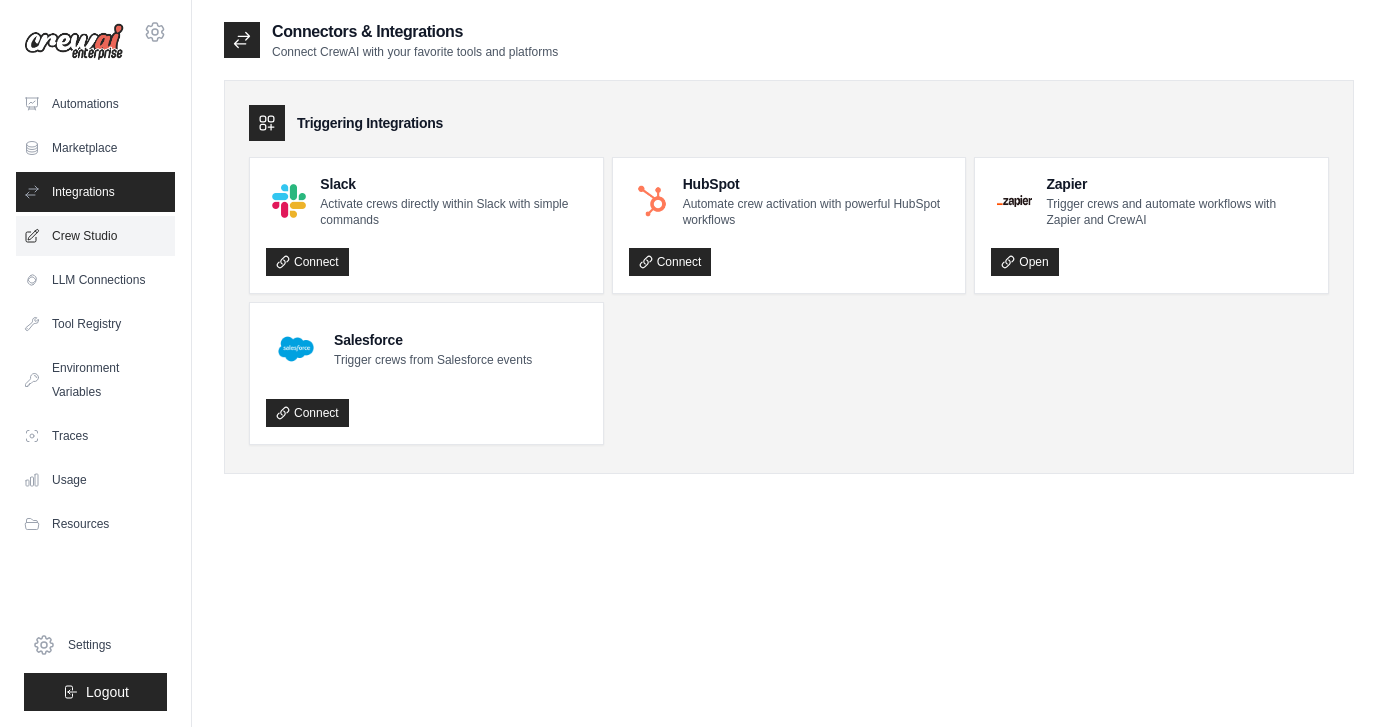 click on "Crew Studio" at bounding box center [95, 236] 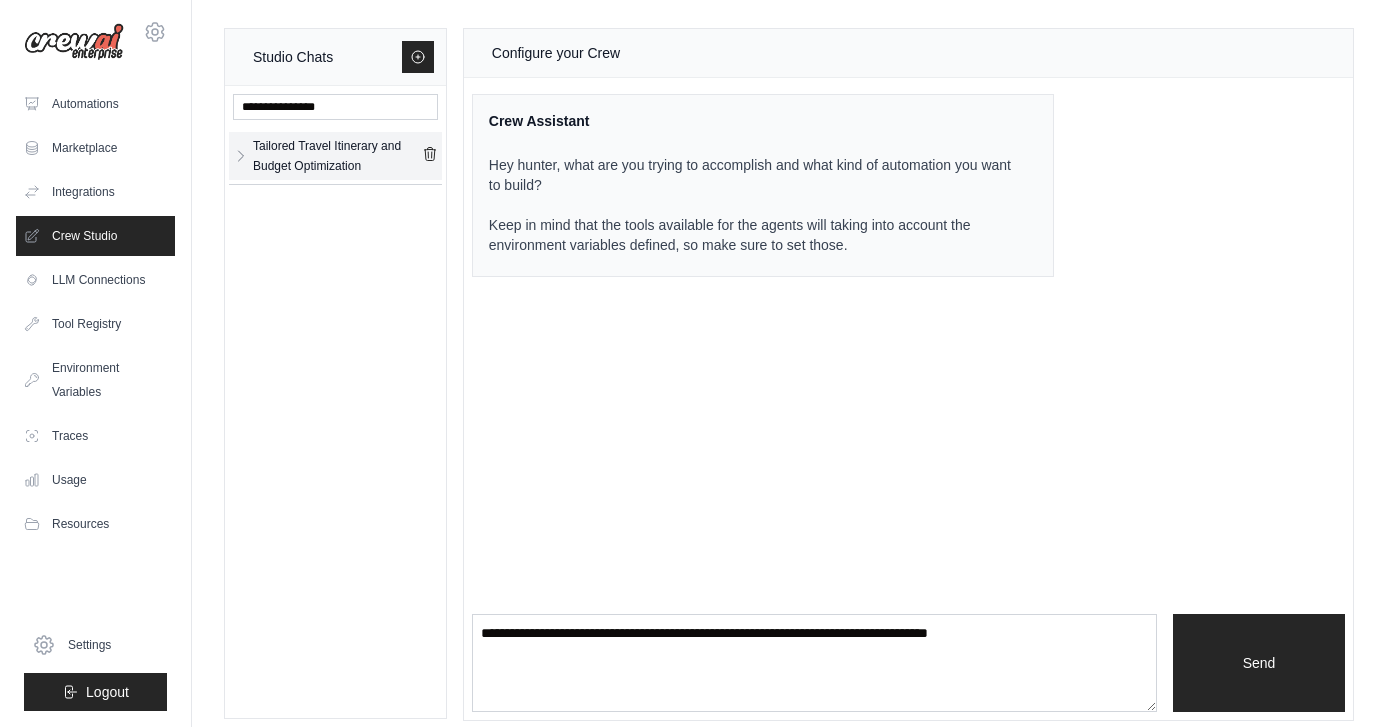 click on "Tailored Travel Itinerary and Budget Optimization" at bounding box center [337, 156] 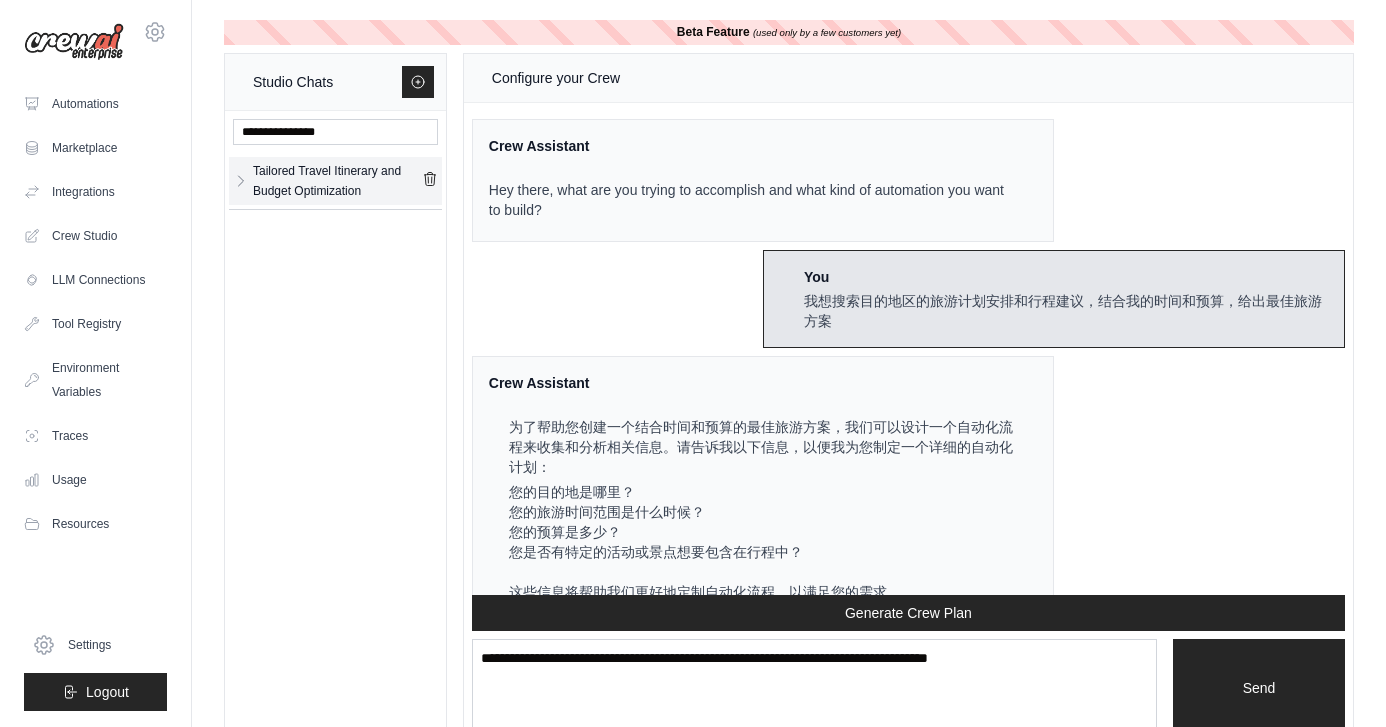 scroll, scrollTop: 1373, scrollLeft: 0, axis: vertical 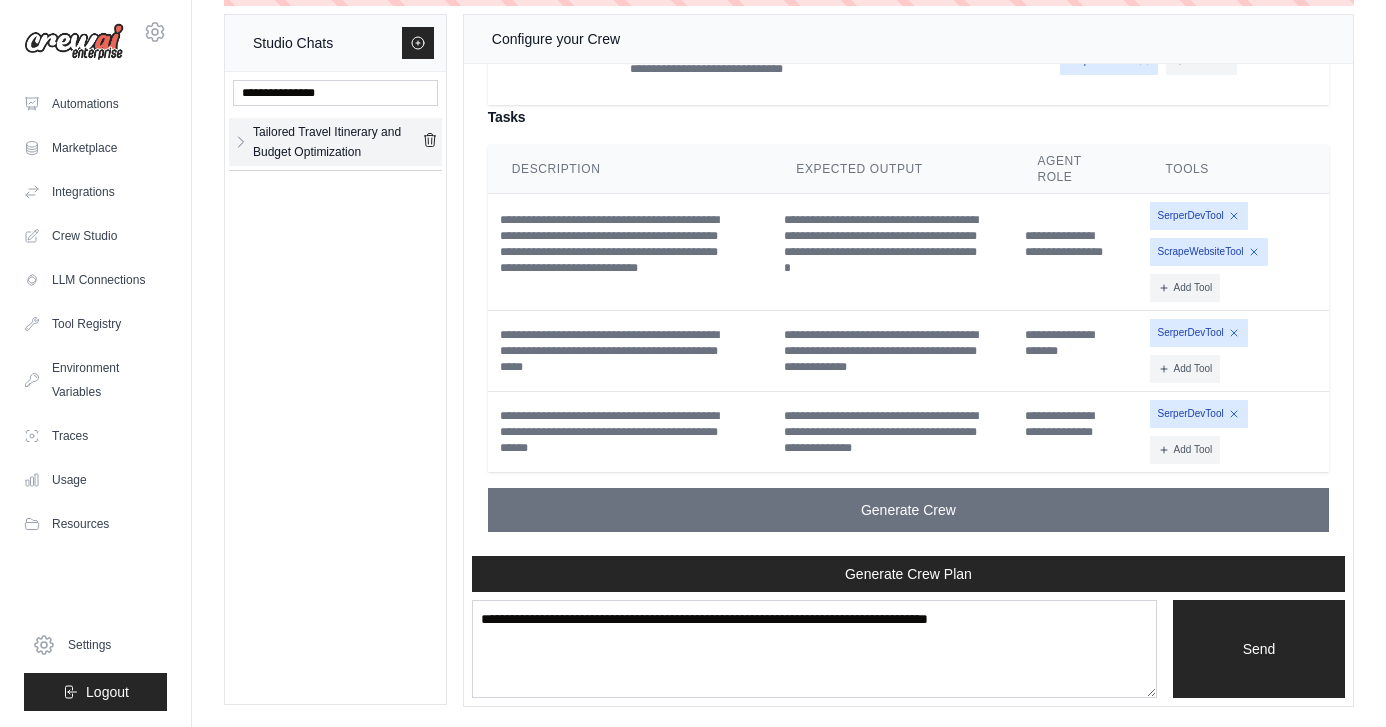 click on "Tailored Travel Itinerary and Budget Optimization" at bounding box center [337, 142] 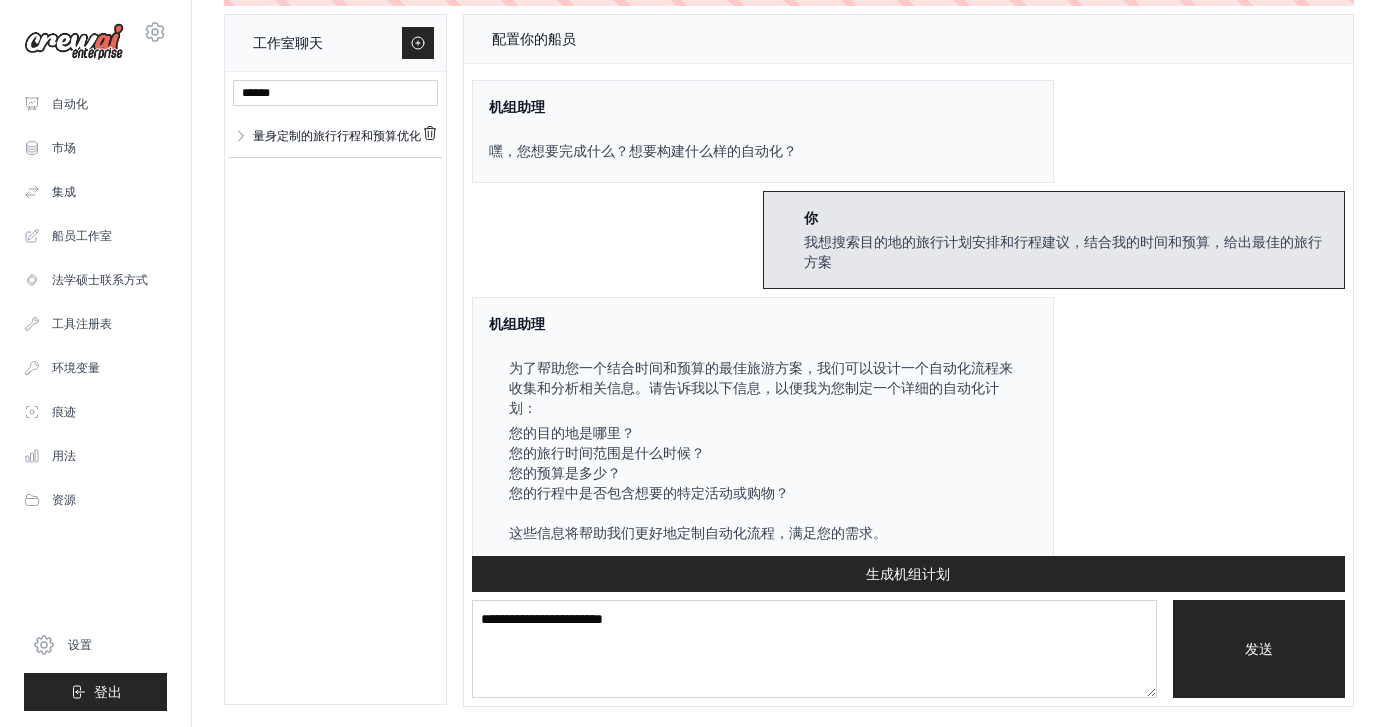 scroll, scrollTop: 0, scrollLeft: 0, axis: both 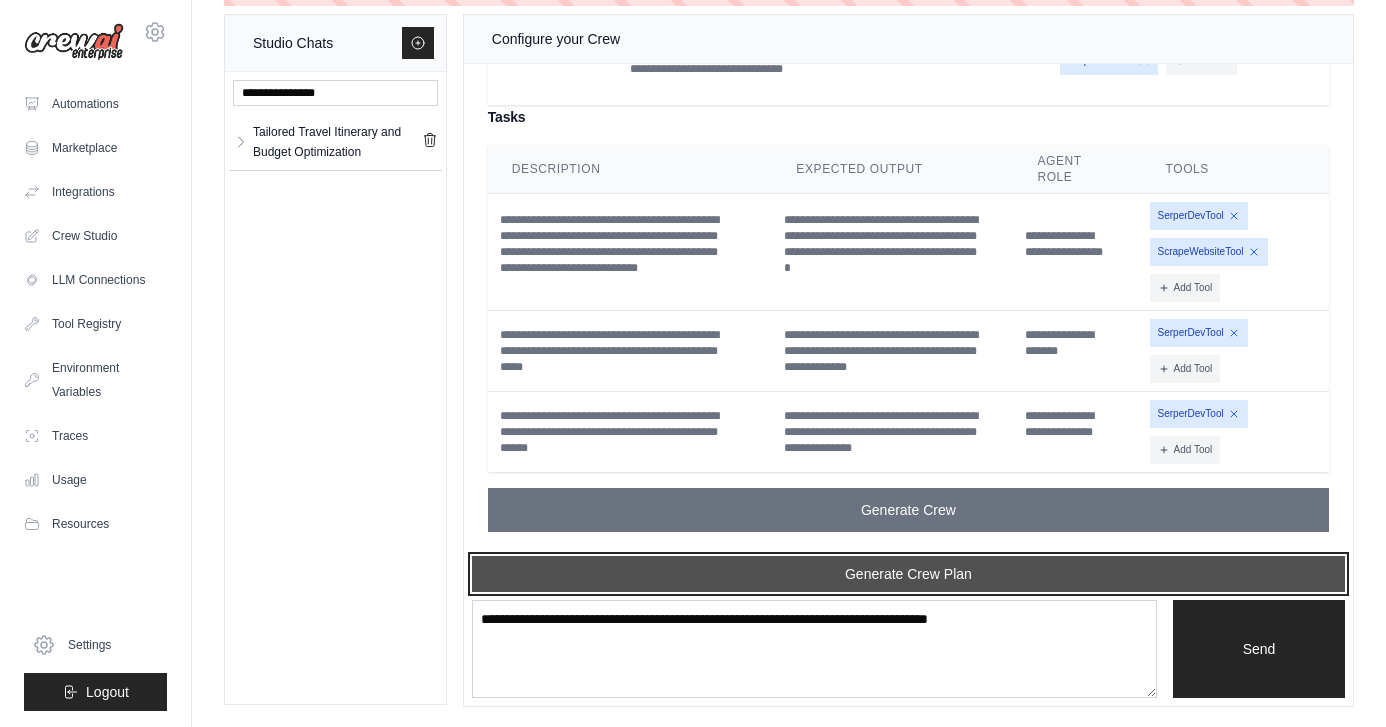 click on "Generate Crew Plan" at bounding box center (908, 574) 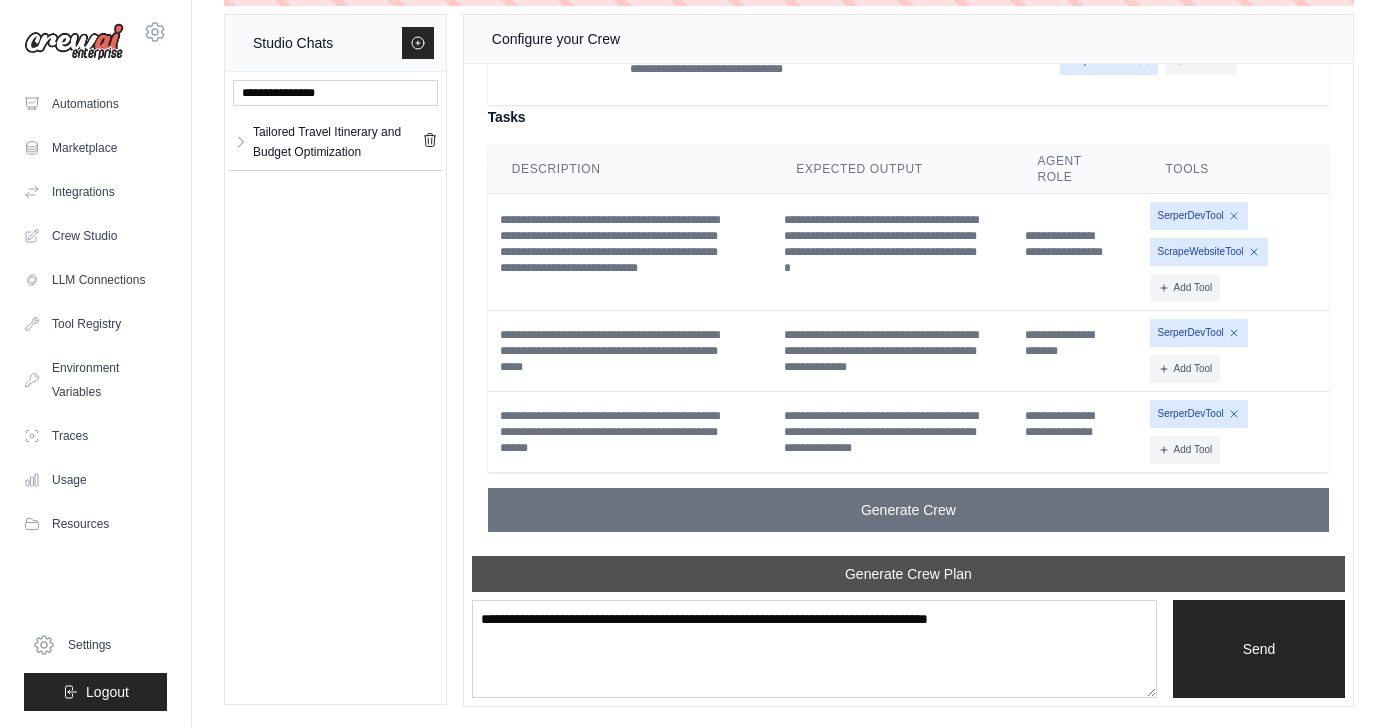 scroll, scrollTop: 2435, scrollLeft: 0, axis: vertical 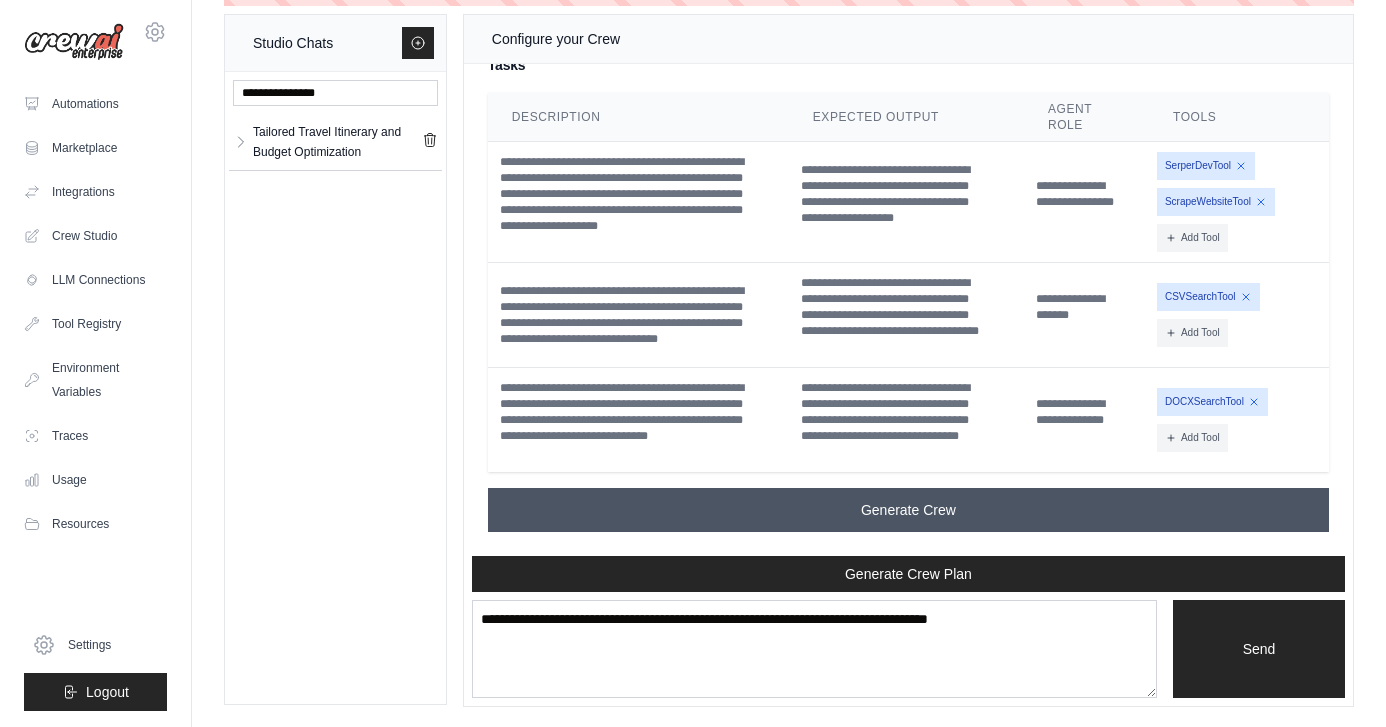 click on "Generate Crew" at bounding box center [908, 510] 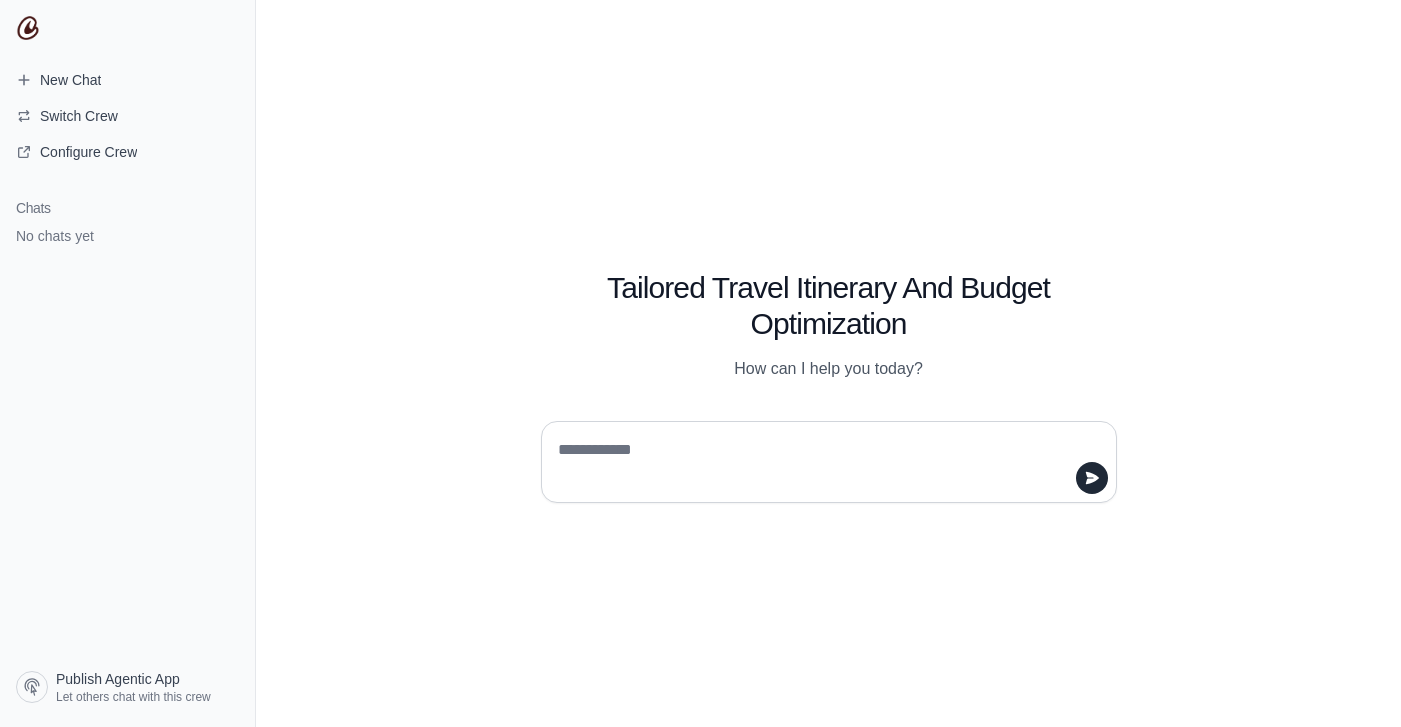 scroll, scrollTop: 0, scrollLeft: 0, axis: both 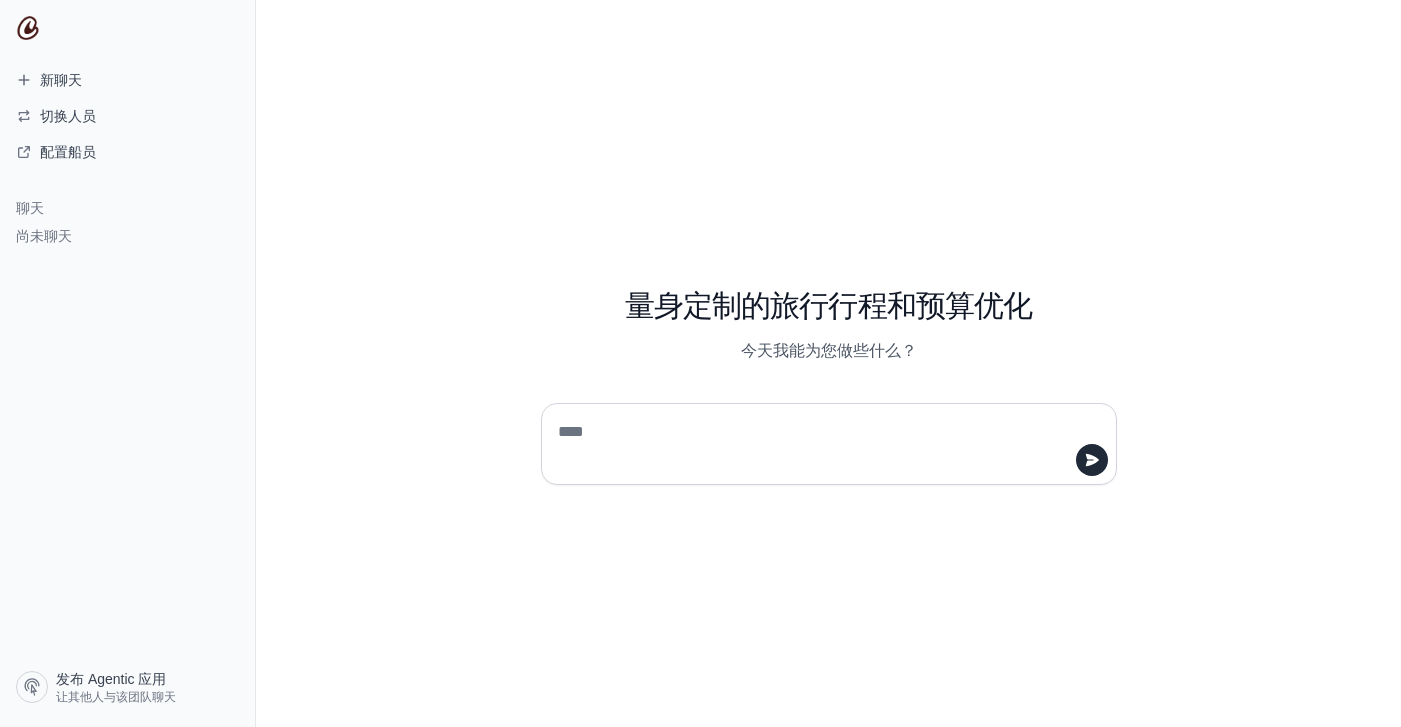 click on "量身定制的旅行行程和预算优化
今天我能为您做些什么？" at bounding box center [828, 363] 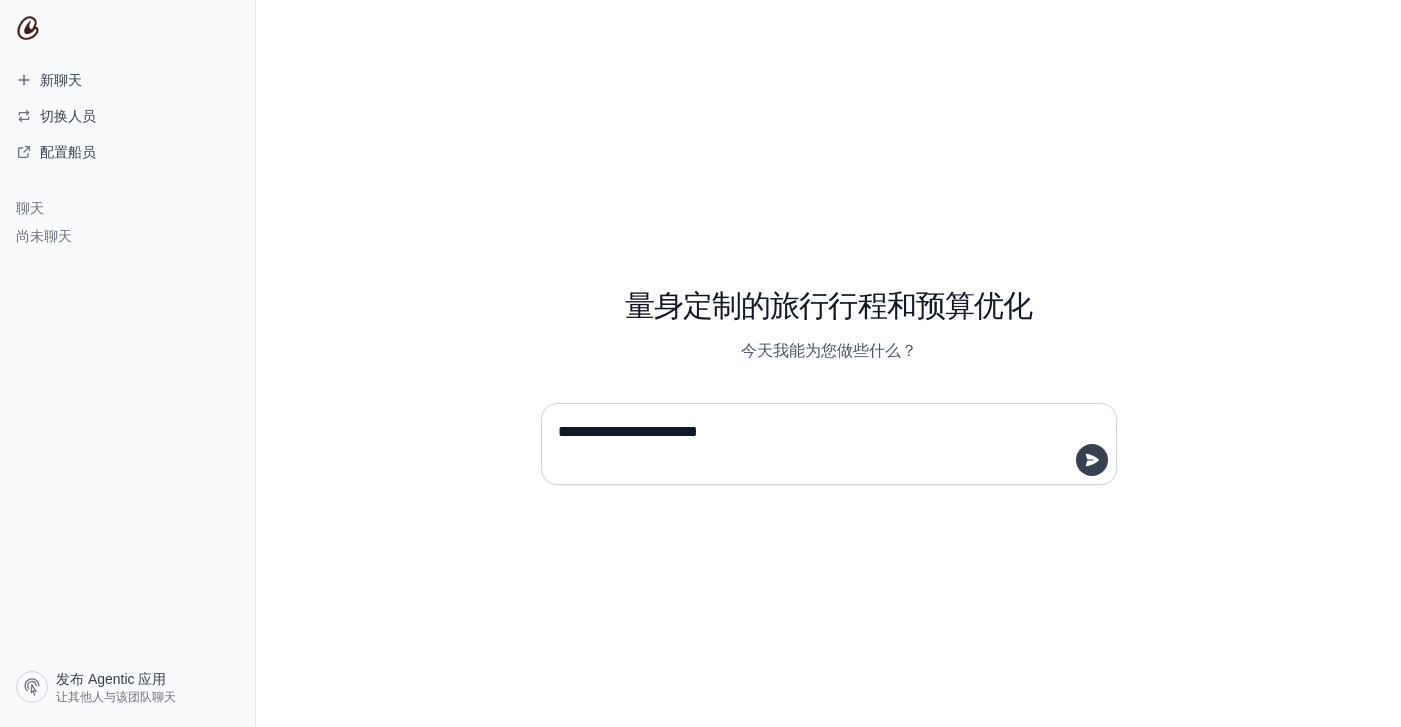 type on "**********" 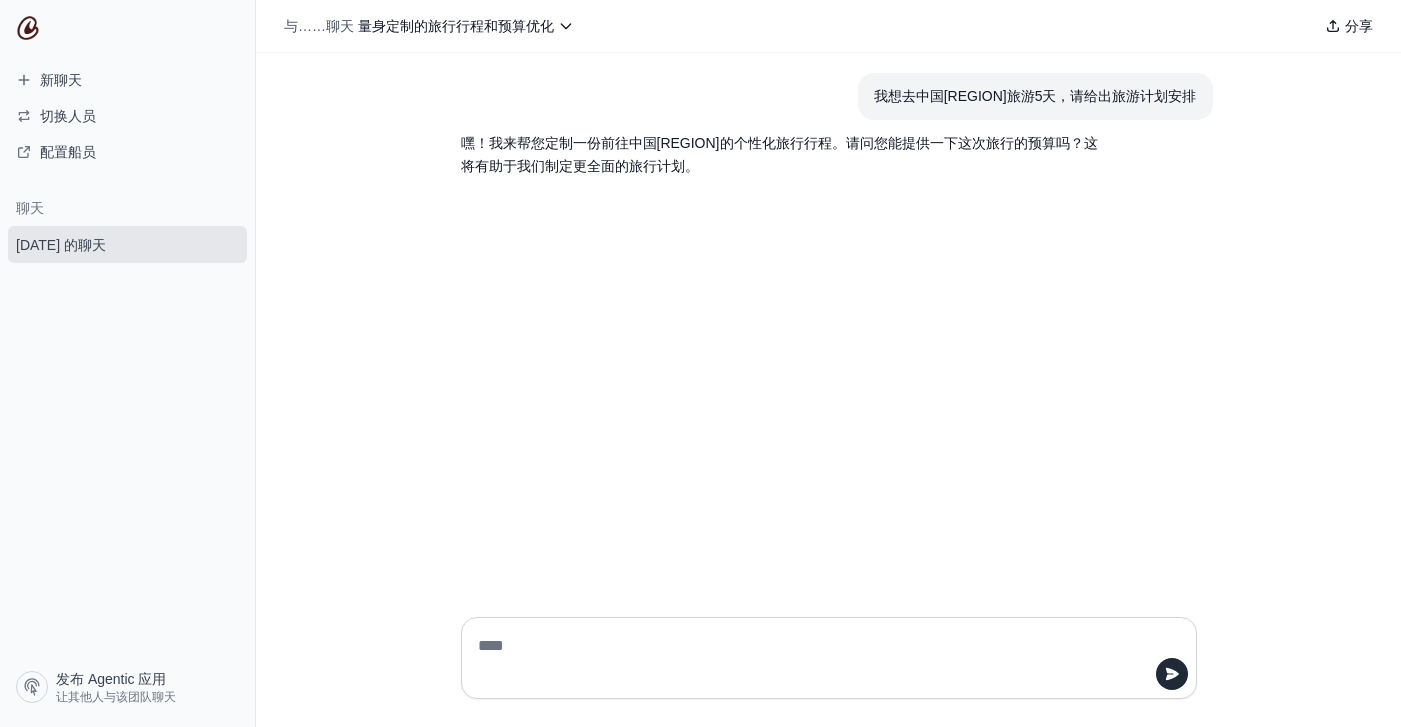 click on "我想去中国[REGION]旅游5天，请给出旅游计划安排
嘿！我来帮您定制一份前往中国[REGION]的个性化旅行行程。请问您能提供一下这次旅行的预算吗？这将有助于我们制定更全面的旅行计划。" at bounding box center [828, 327] 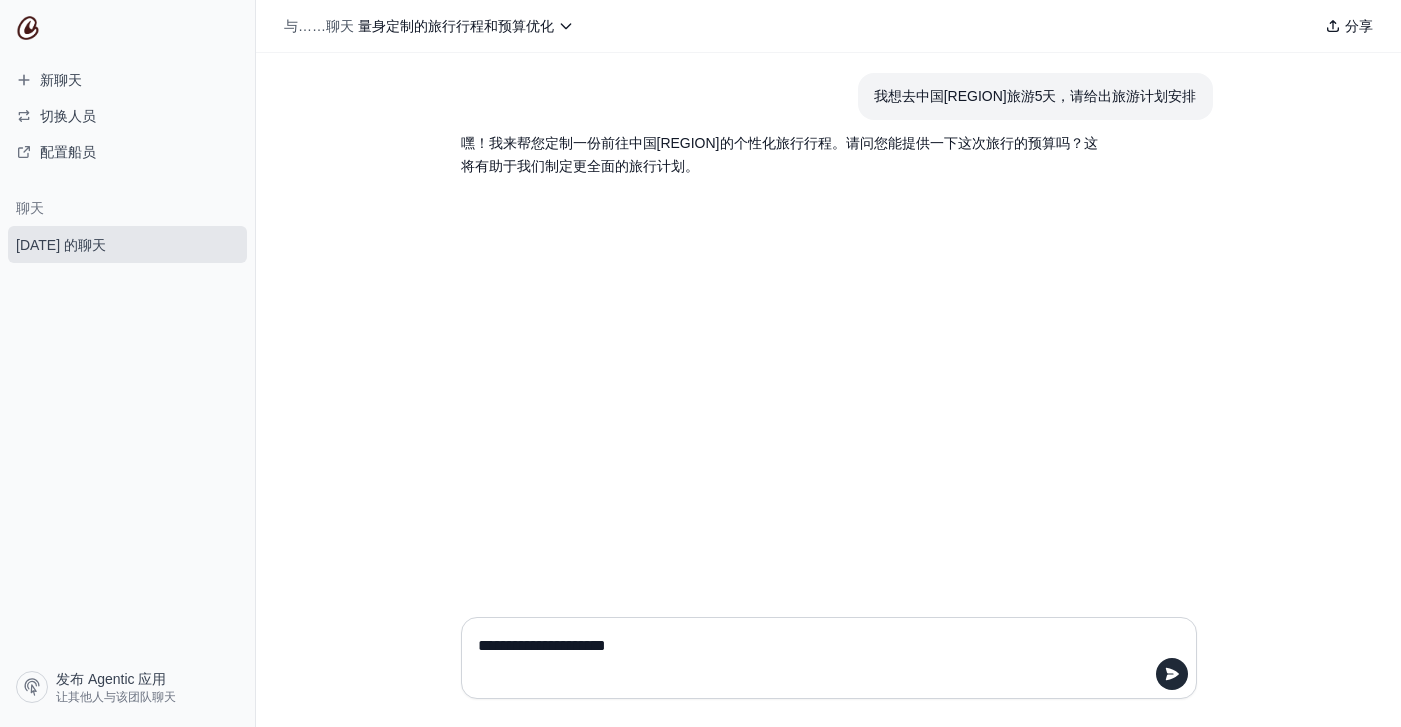type on "**********" 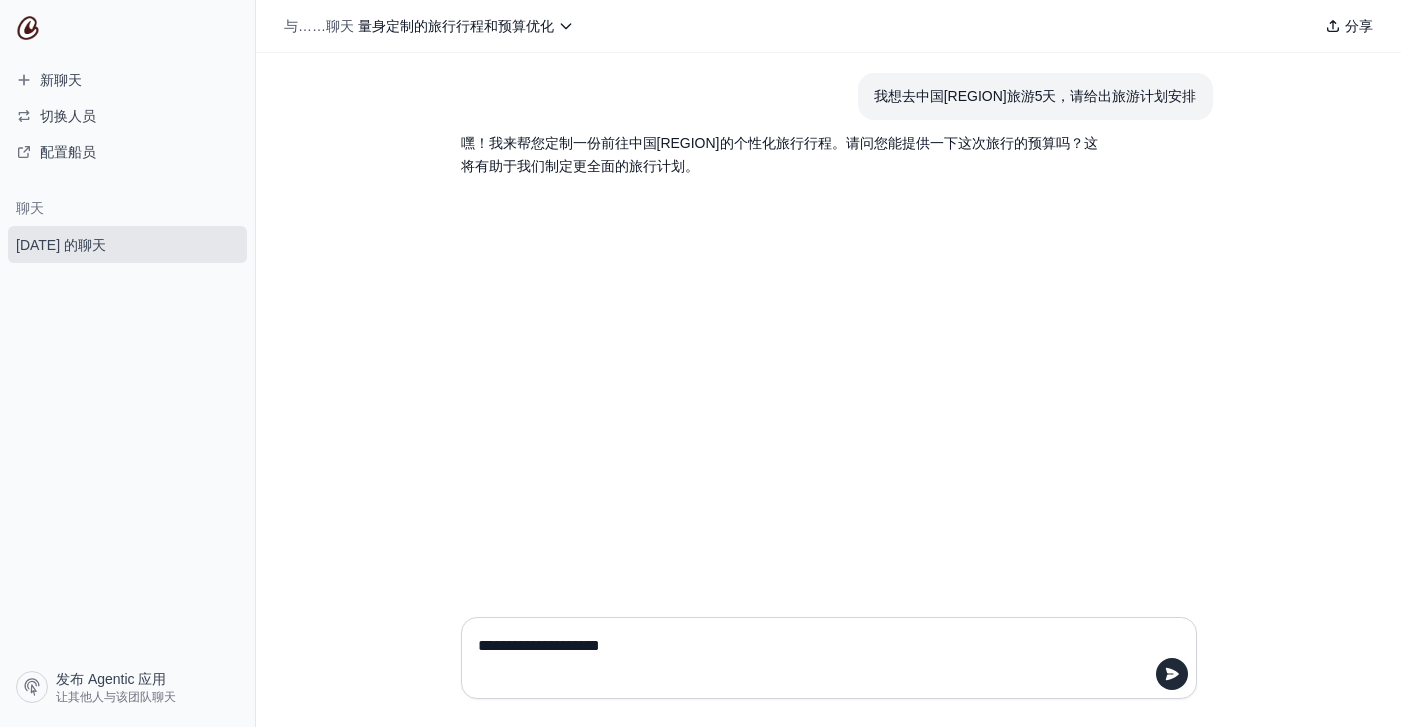 type 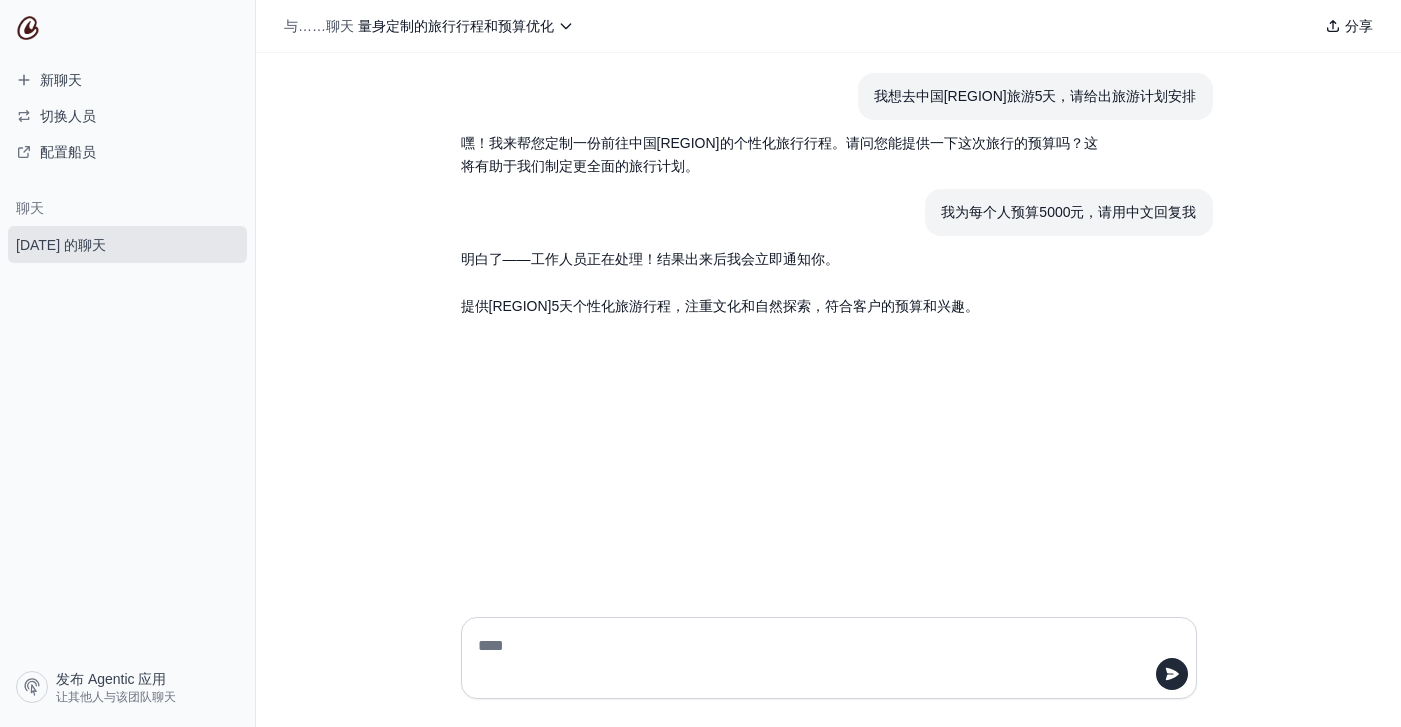 click on "我想去中国[REGION]旅游5天，请给出旅游计划安排
嘿！我来帮您定制一份前往中国[REGION]的个性化旅行行程。请问您能提供一下这次旅行的预算吗？这将有助于我们制定更全面的旅行计划。
我为每个人预算5000元，请用中文回复我
明白了——工作人员正在处理！结果出来后我会立即通知你。
提供[REGION]5天个性化旅游行程，注重文化和自然探索，符合客户的预算和兴趣。" at bounding box center [828, 327] 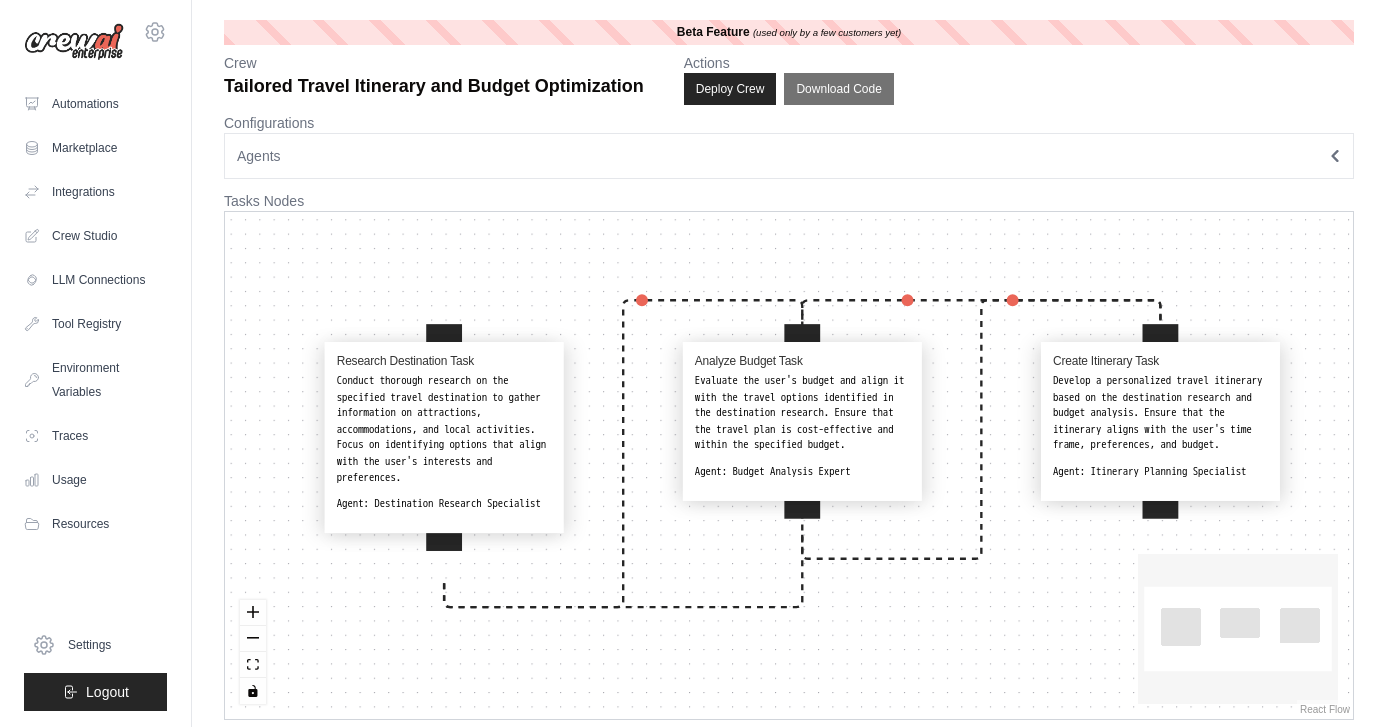 scroll, scrollTop: 0, scrollLeft: 0, axis: both 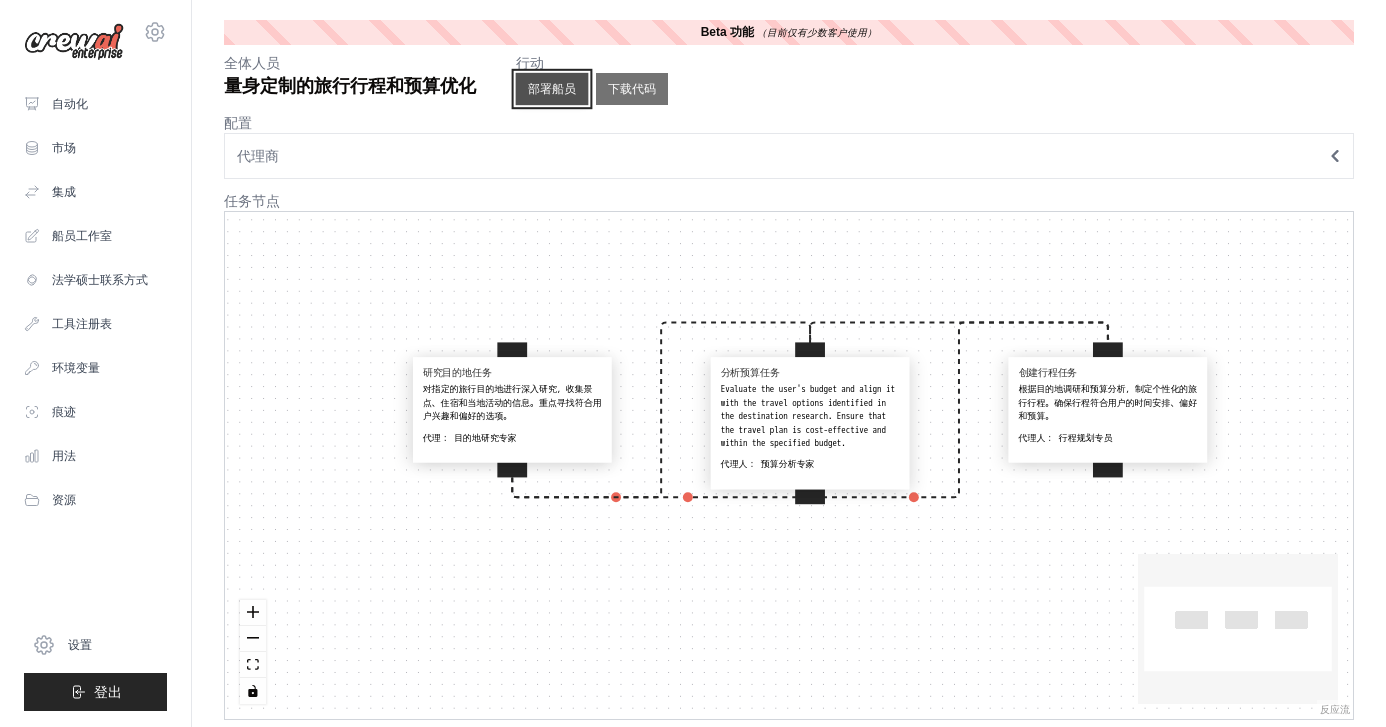 click on "部署船员" at bounding box center (552, 89) 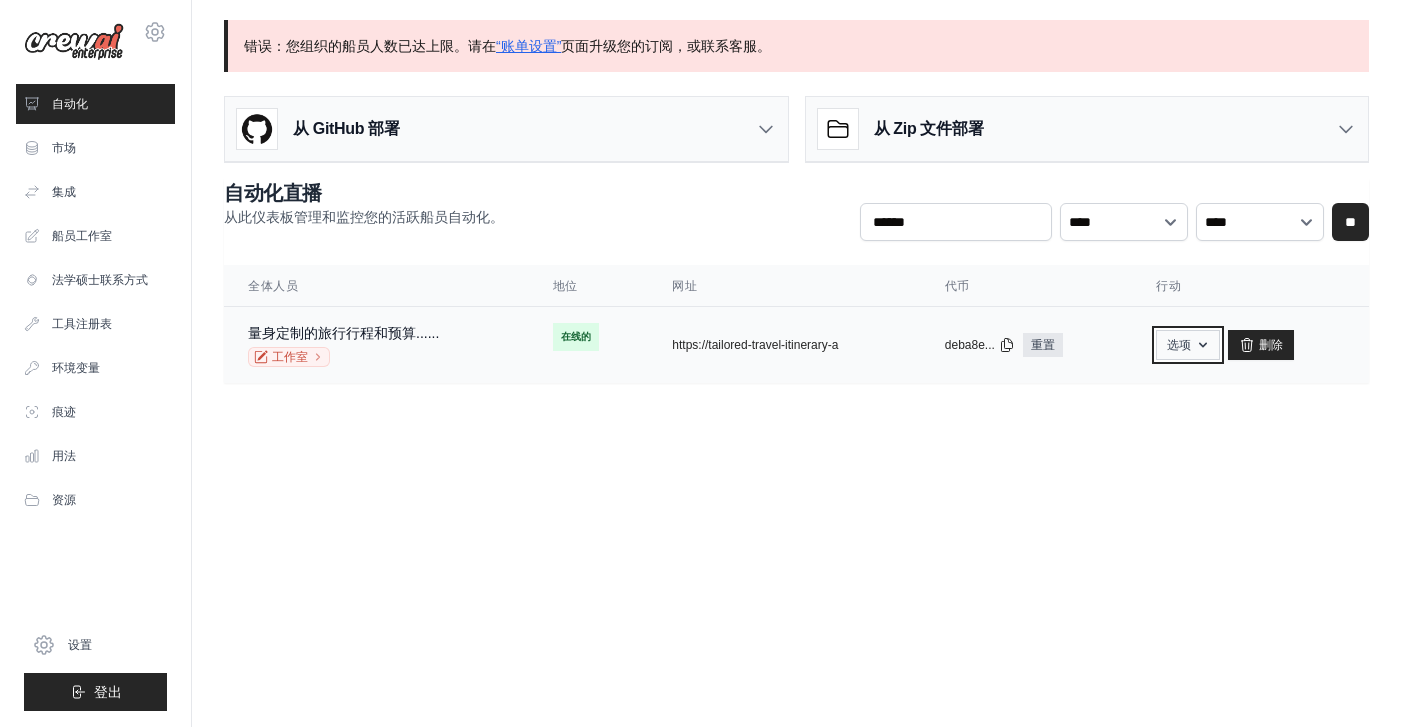 click on "选项" at bounding box center (1188, 345) 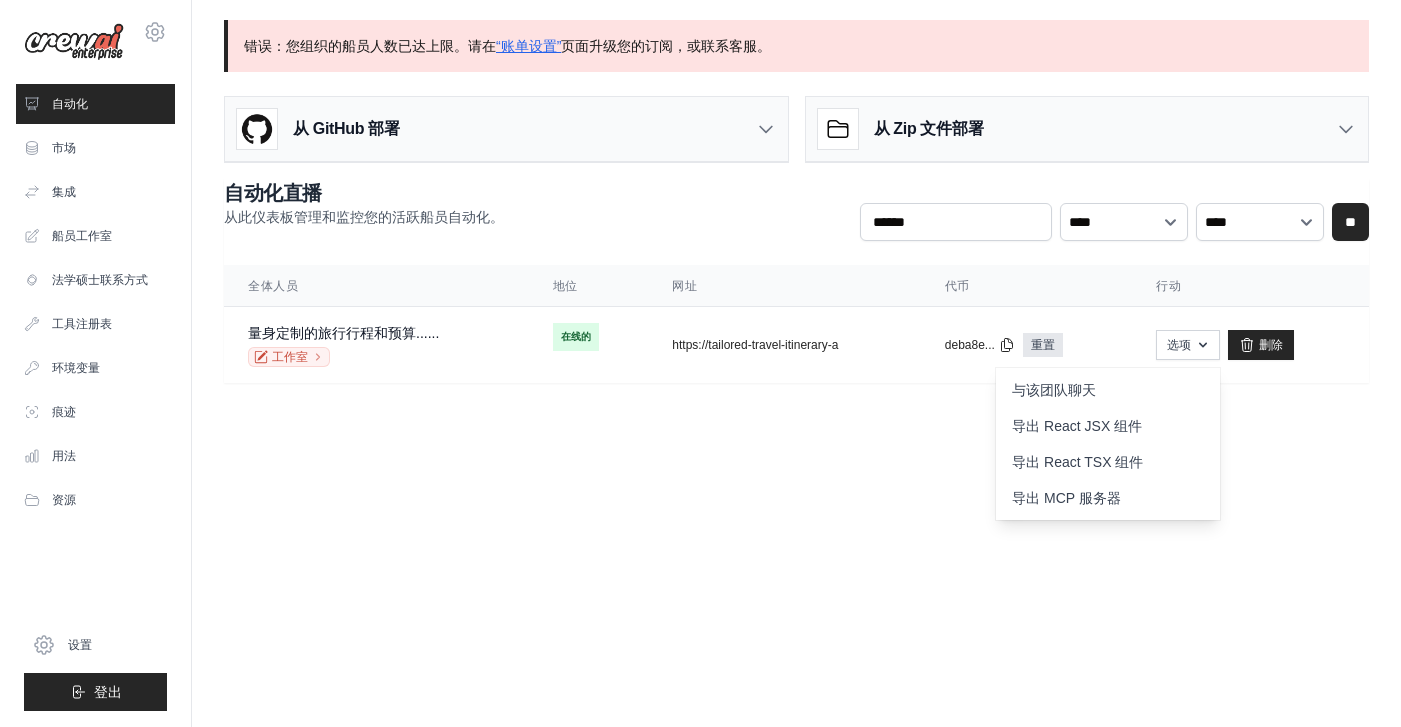 click on "hangeaiagent@gmail.com
设置
自动化
市场
集成
文档 GitHub" at bounding box center (700, 363) 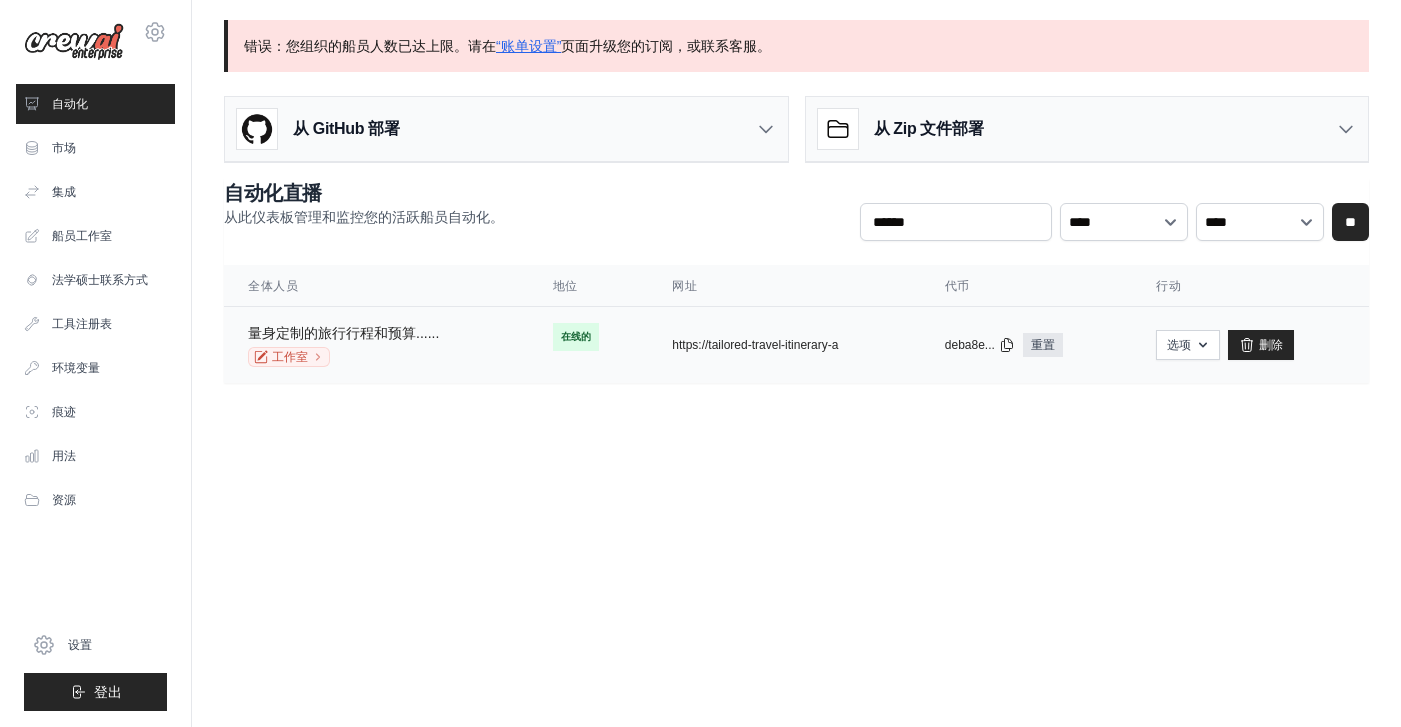 click on "量身定制的旅行行程和预算......" at bounding box center [343, 333] 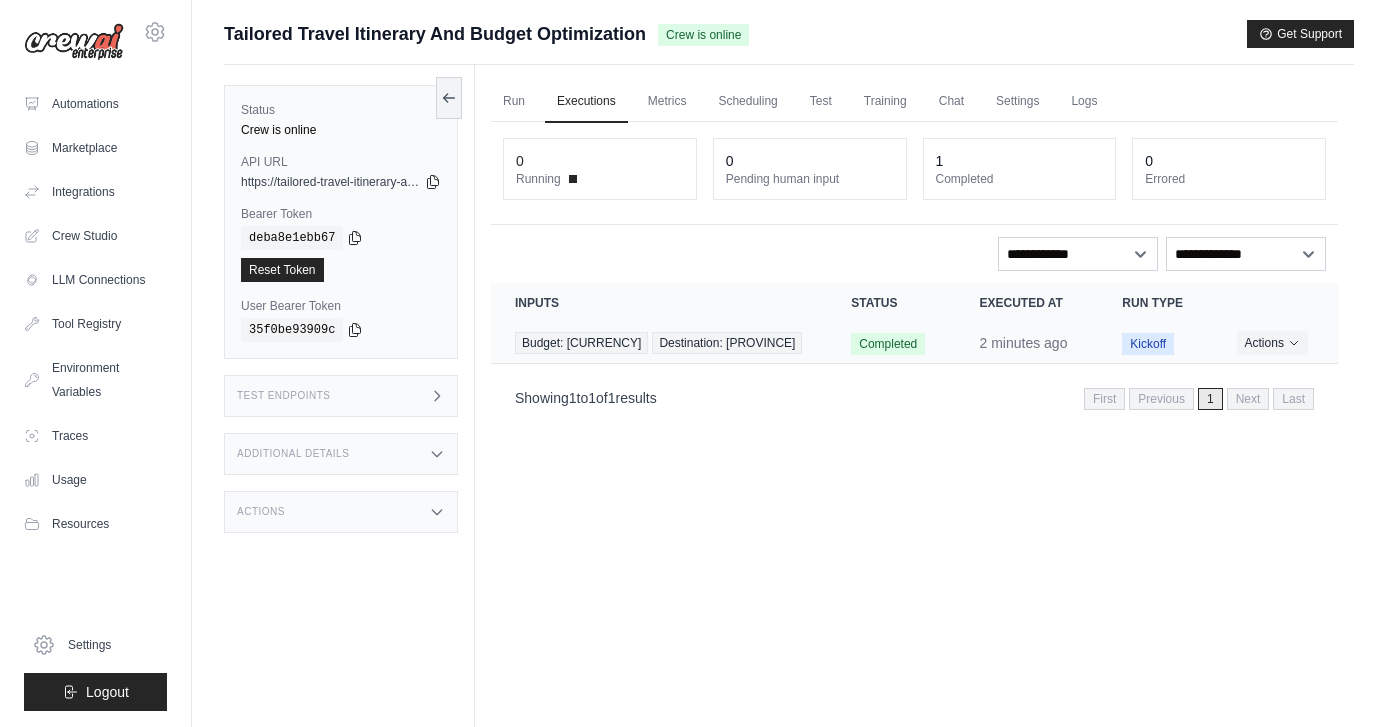 click on "Completed" at bounding box center (888, 344) 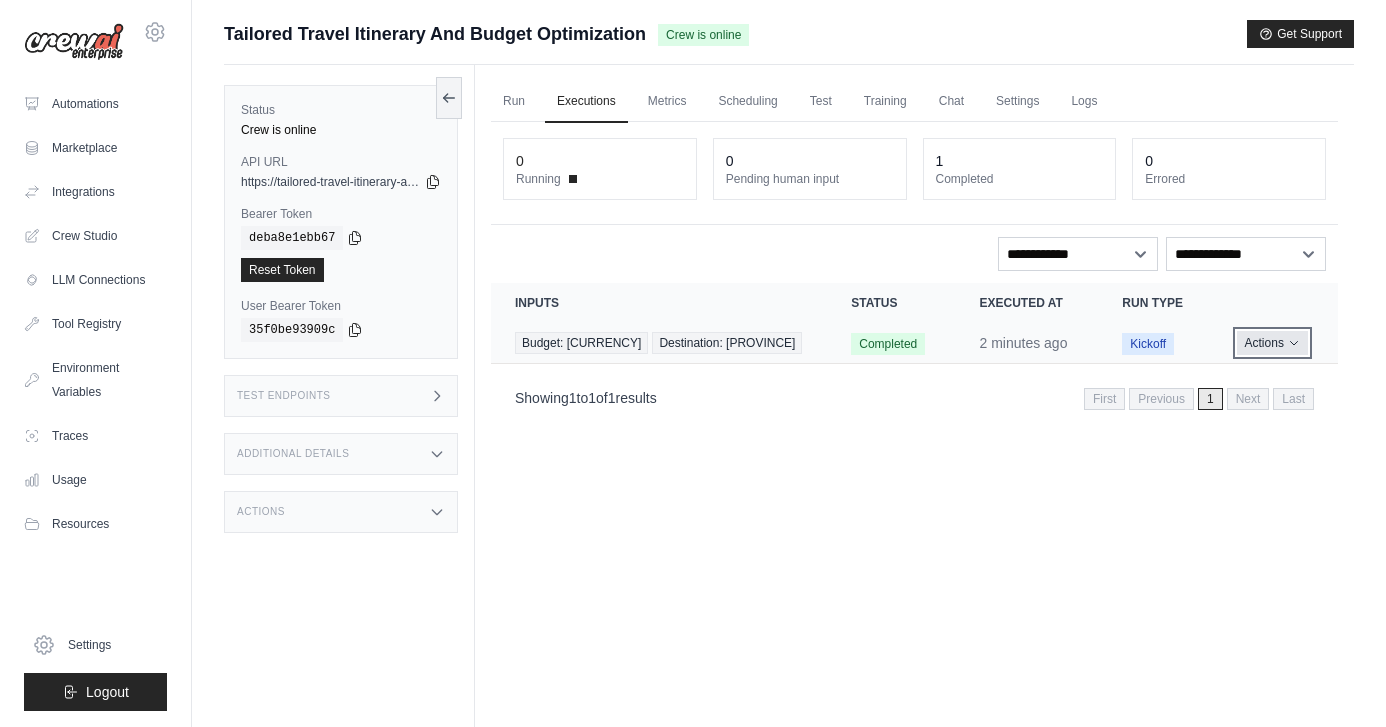 click on "Actions" at bounding box center [1272, 343] 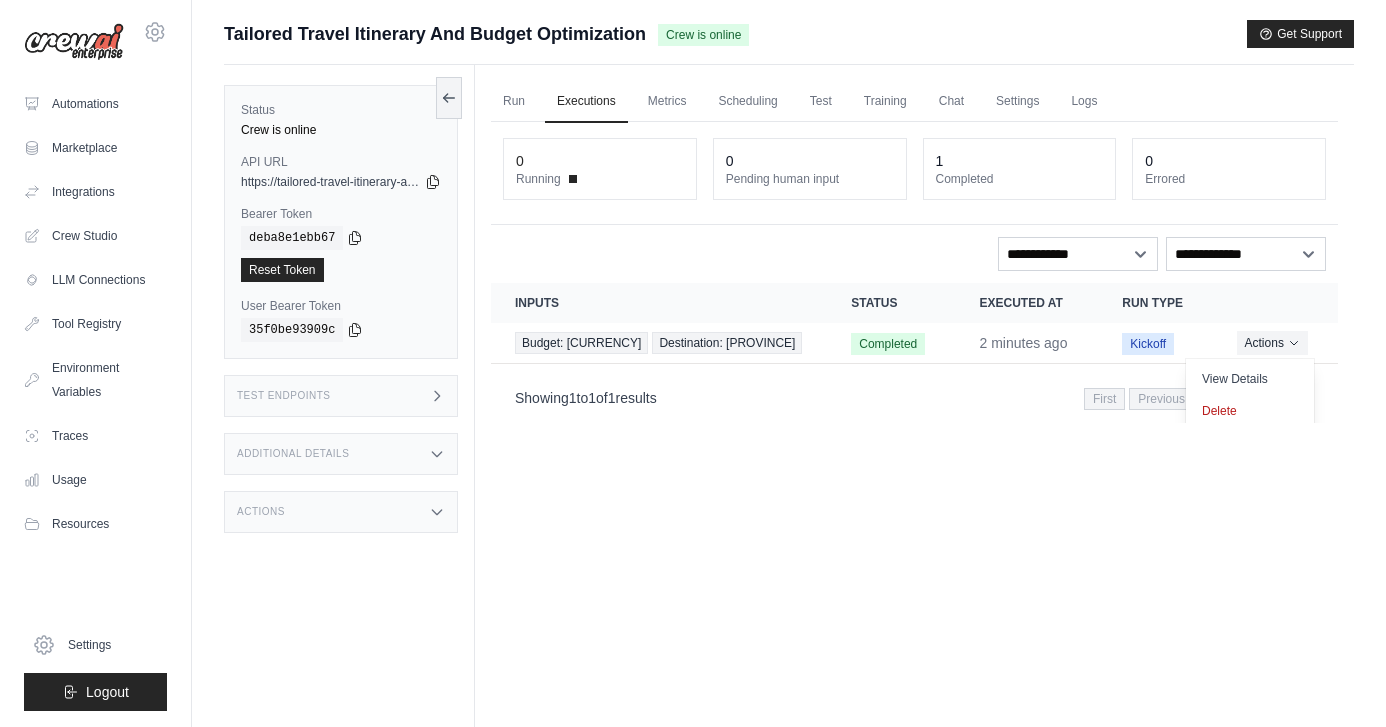 click on "Actions" at bounding box center (1275, 303) 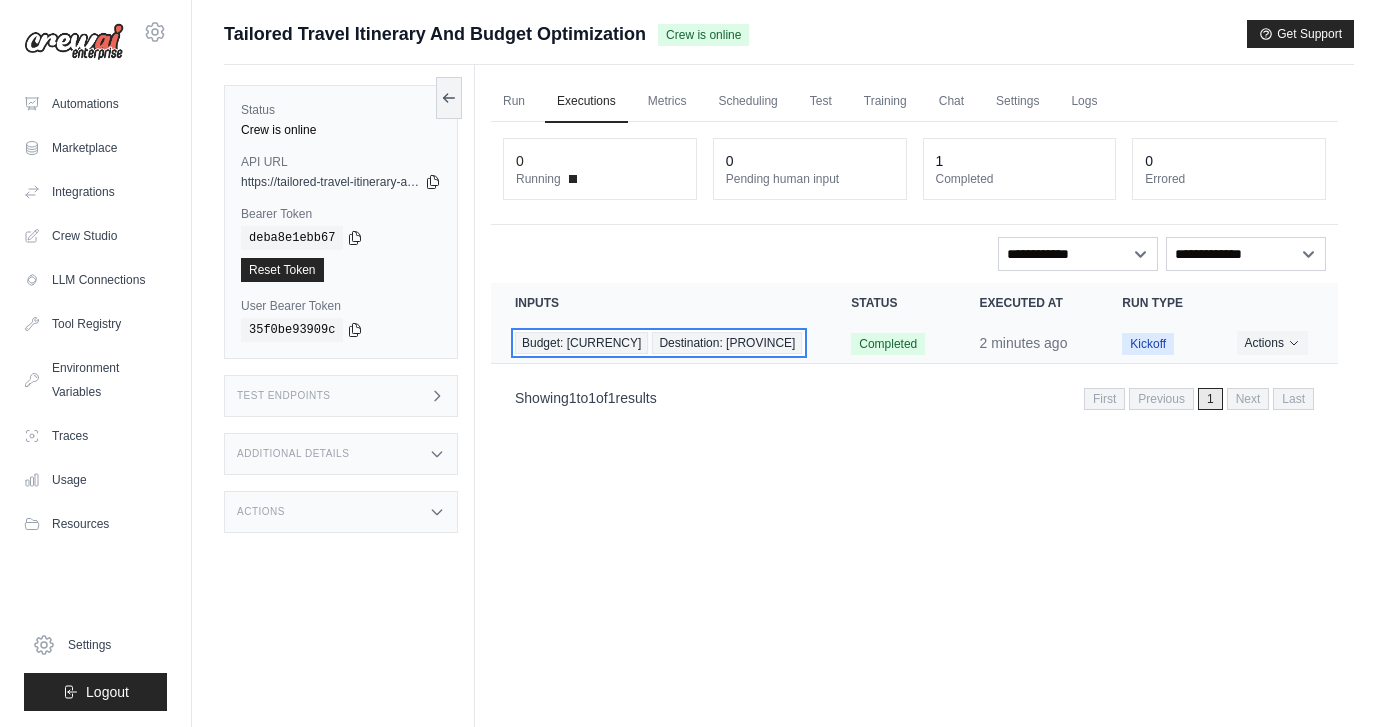 click on "Budget:
5000元" at bounding box center (581, 343) 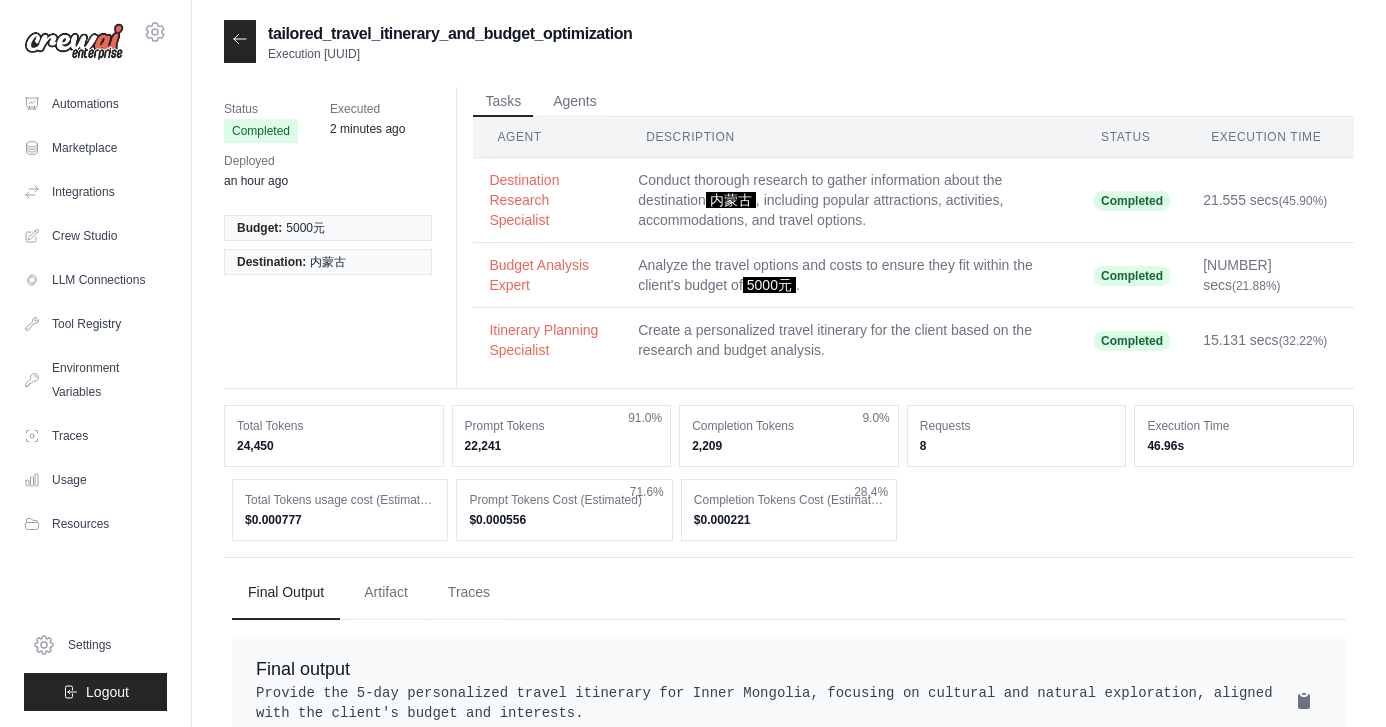 scroll, scrollTop: 0, scrollLeft: 0, axis: both 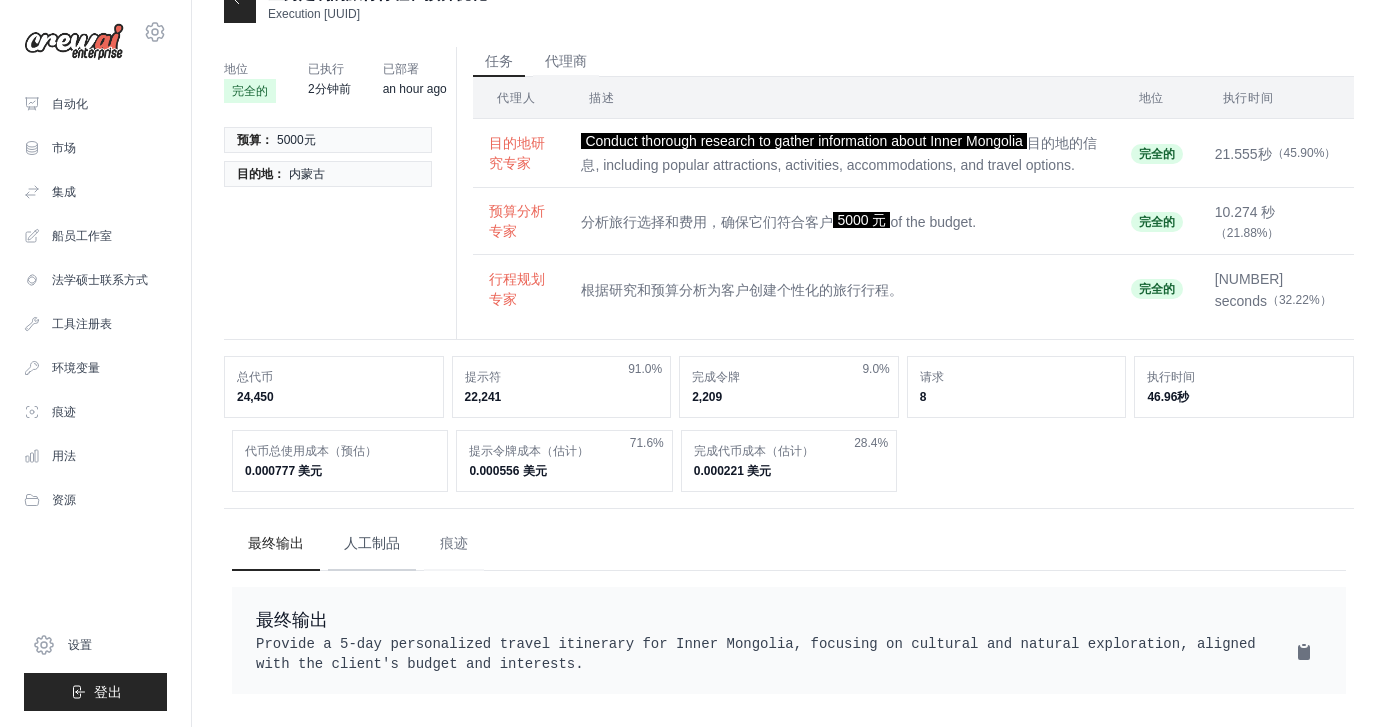 click on "人工制品" at bounding box center (372, 543) 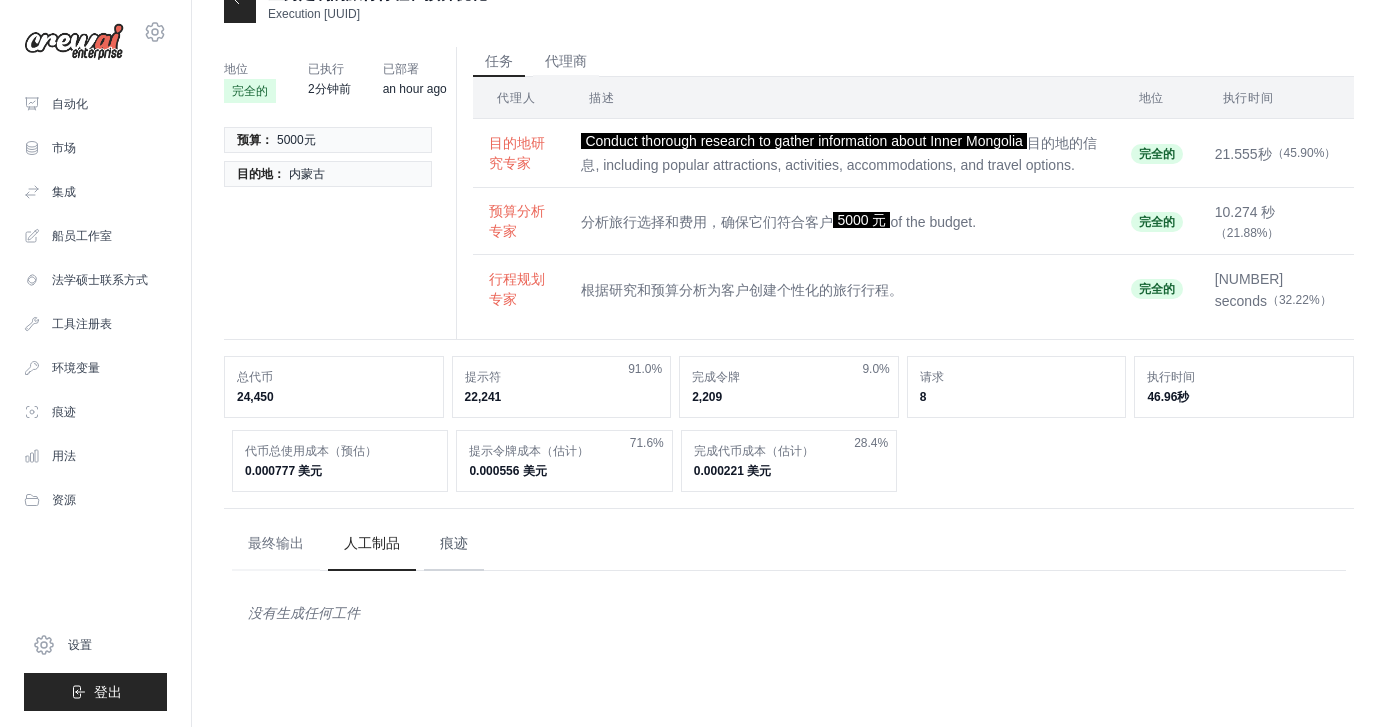 click on "痕迹" at bounding box center (454, 543) 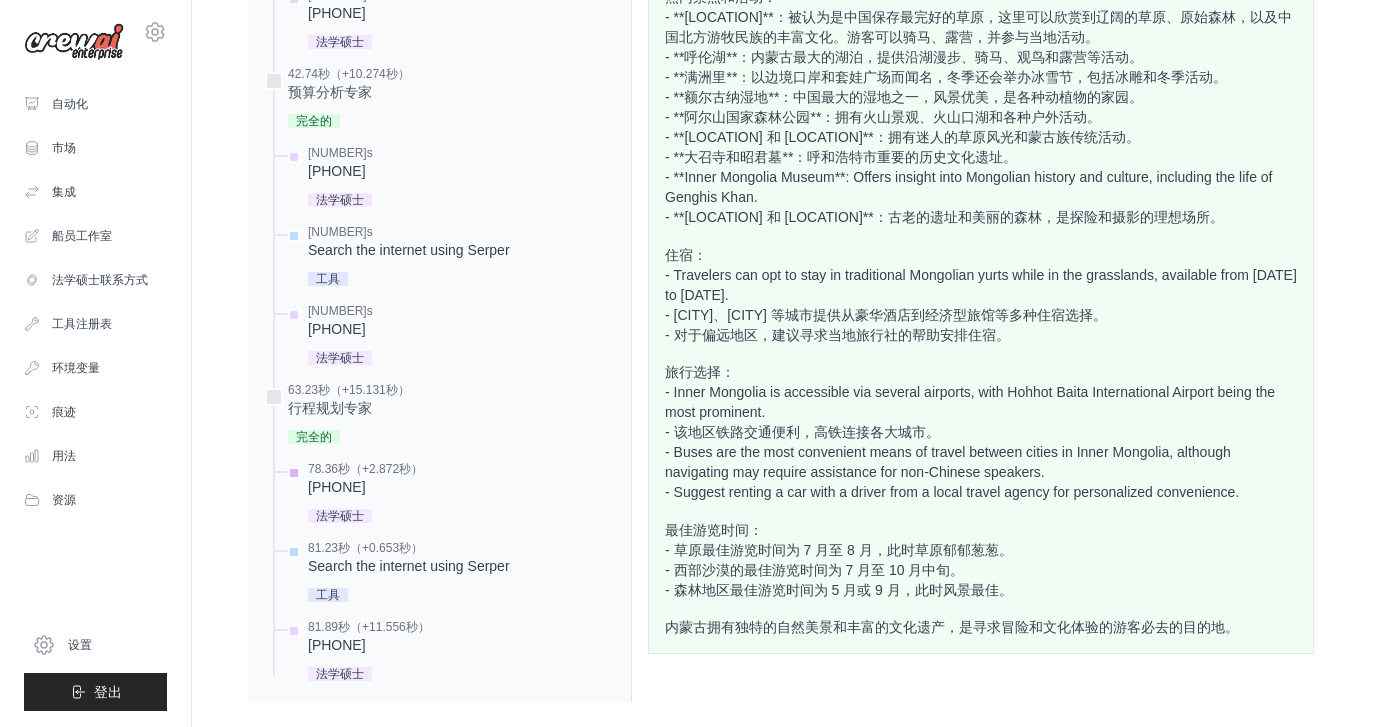 scroll, scrollTop: 1283, scrollLeft: 0, axis: vertical 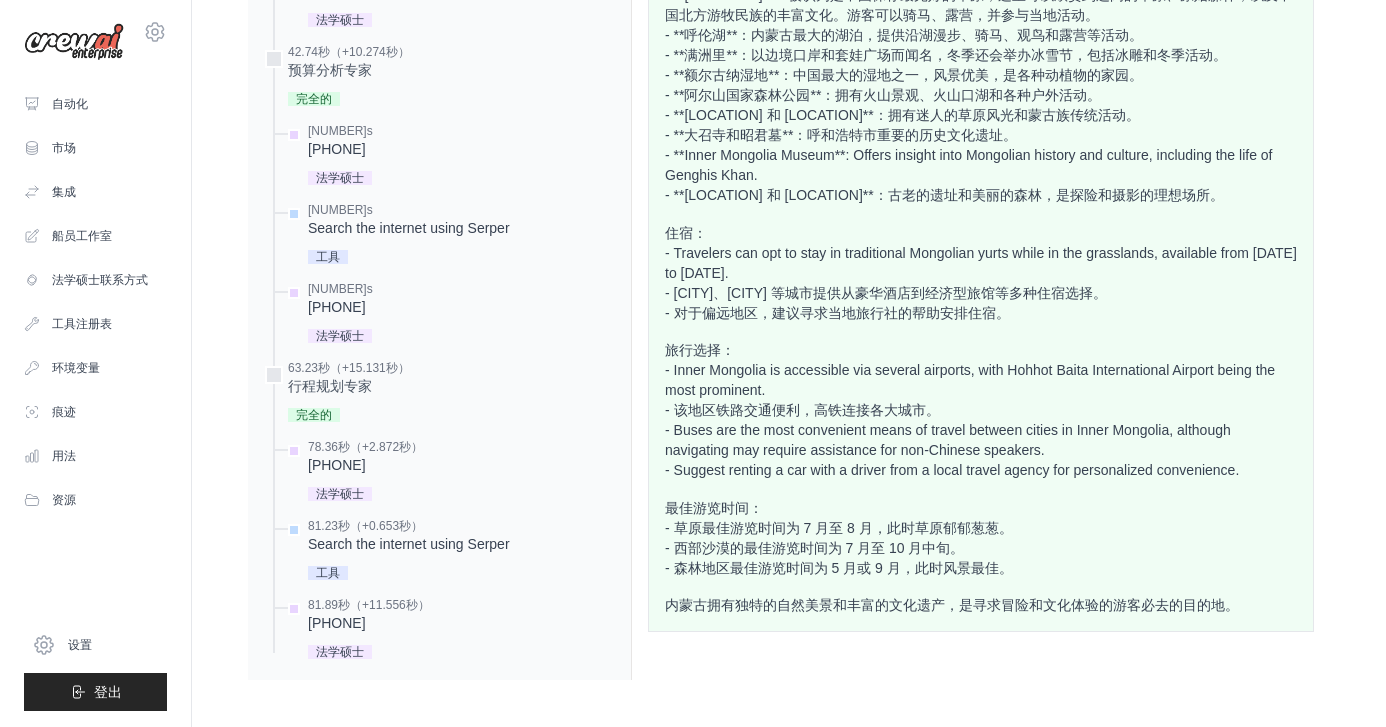 click on "- 草原最佳游览时间为 7 月至 8 月，此时草原郁郁葱葱。" at bounding box center (839, 528) 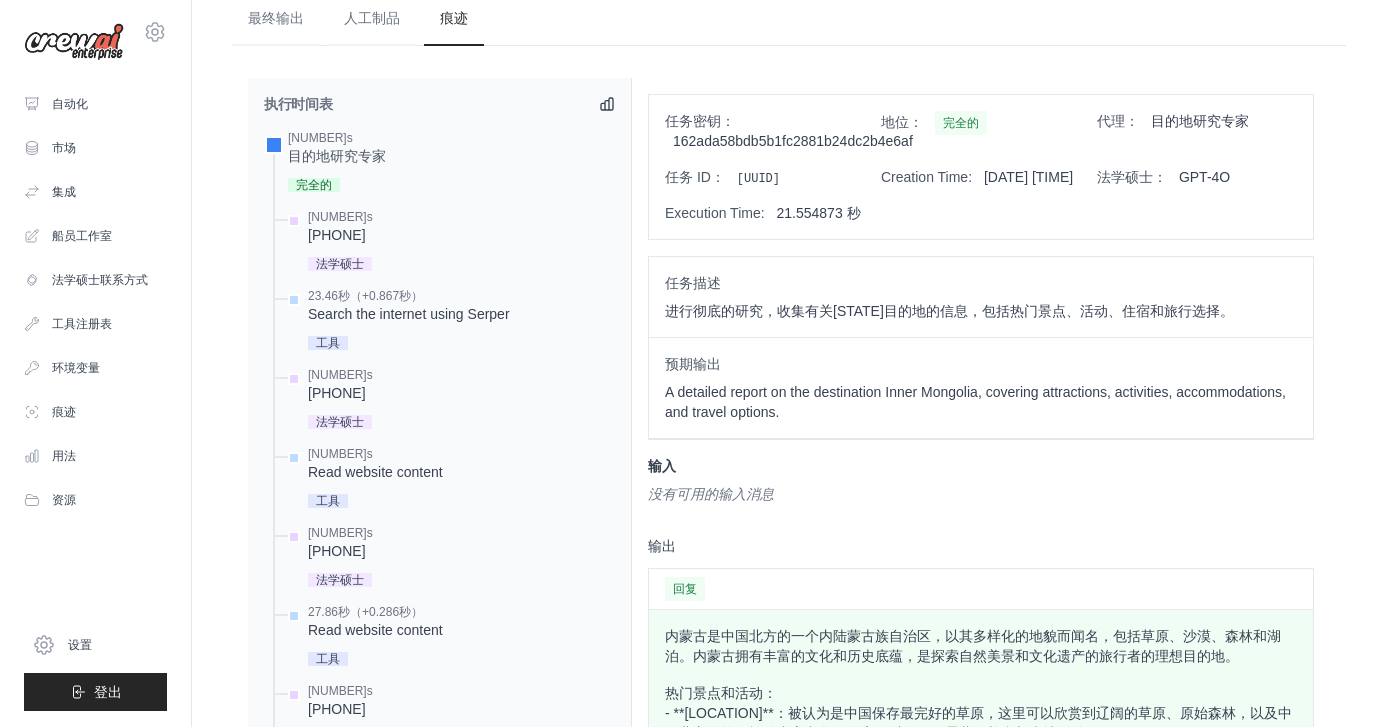 scroll, scrollTop: 539, scrollLeft: 0, axis: vertical 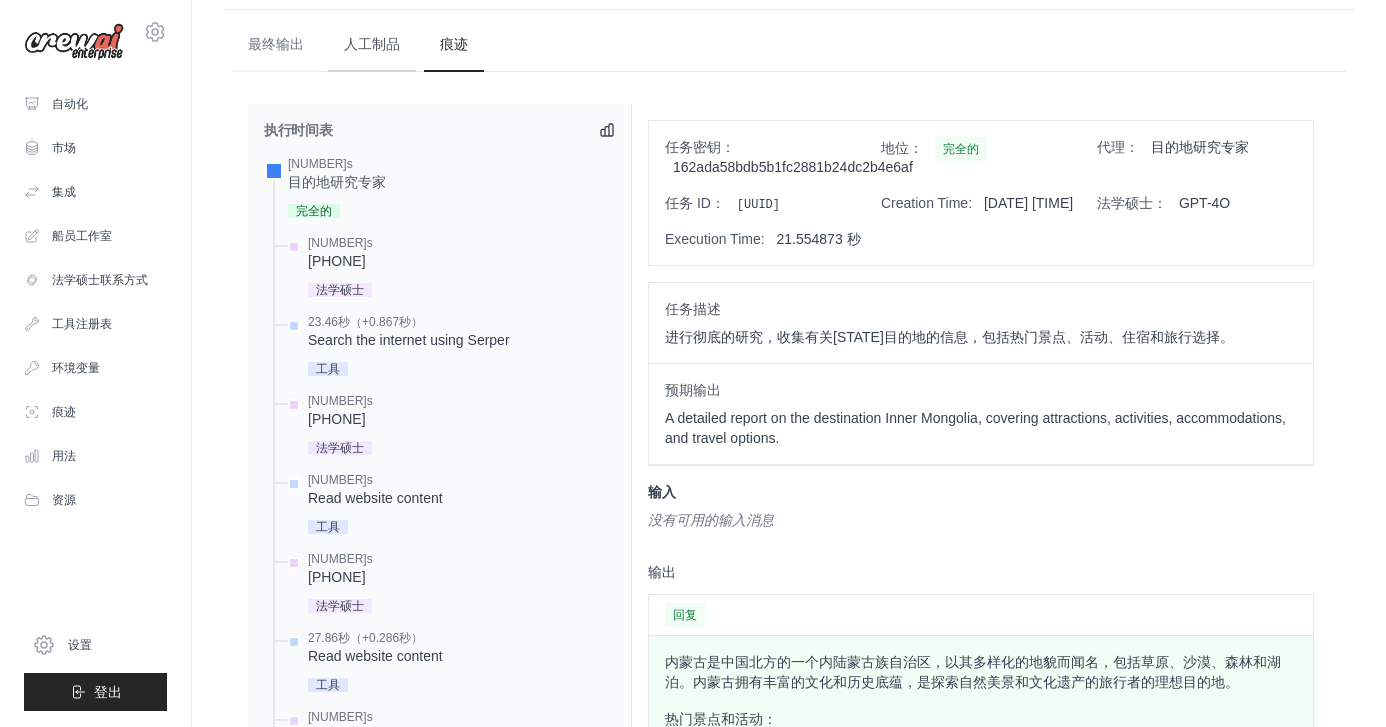 click on "人工制品" at bounding box center [372, 44] 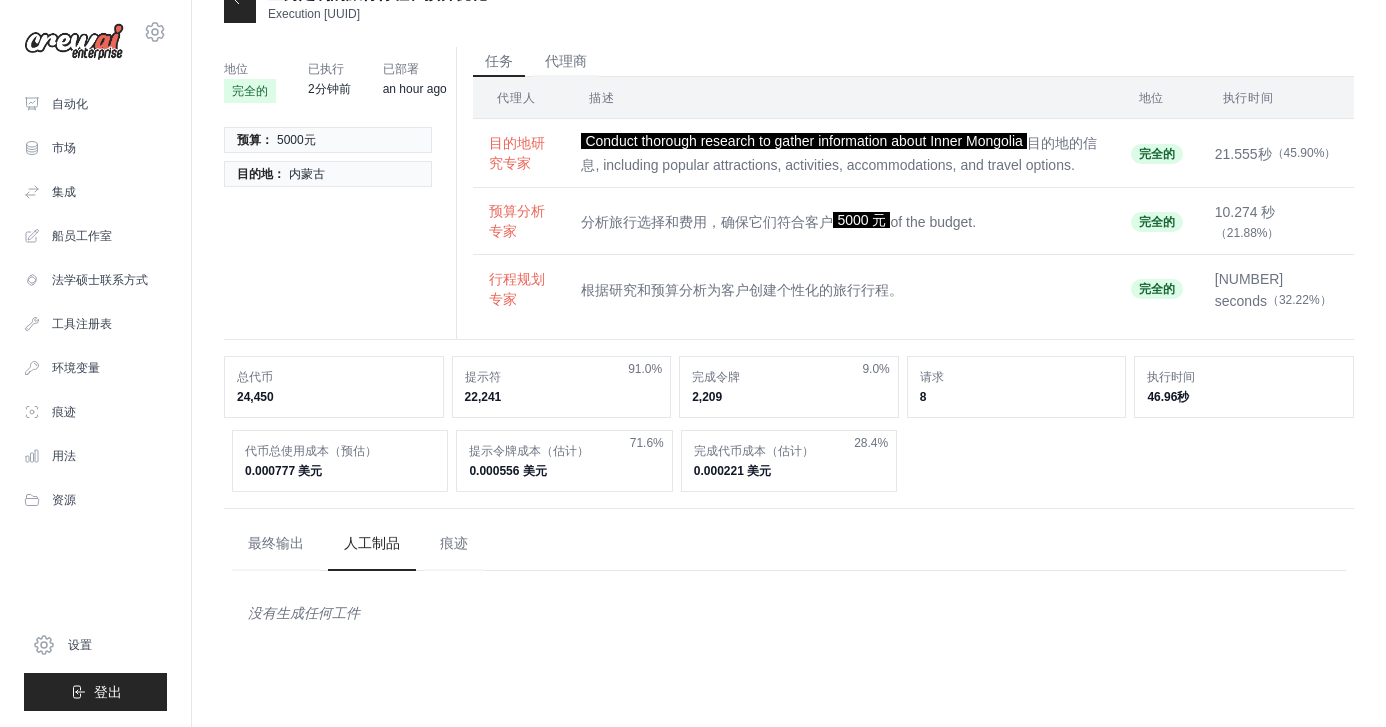 click on "2分钟前" at bounding box center [329, 89] 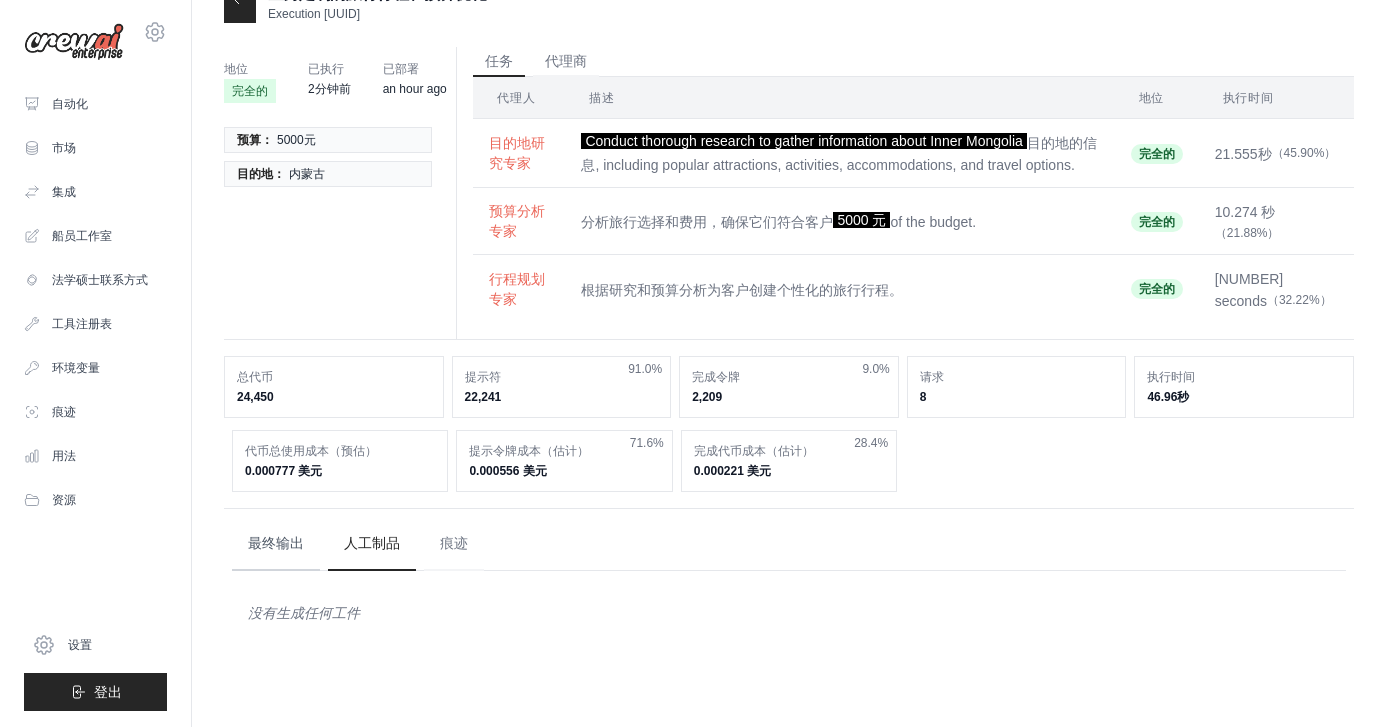click on "最终输出" at bounding box center [276, 543] 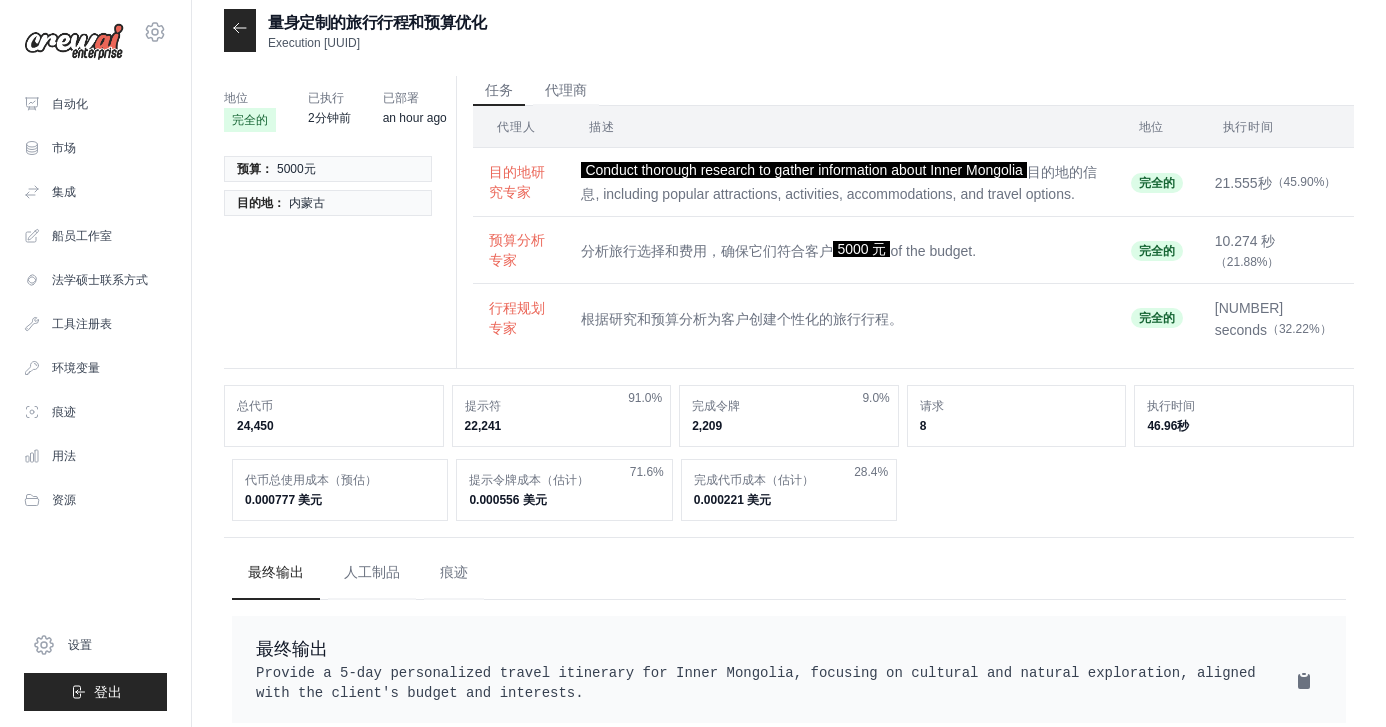 scroll, scrollTop: 40, scrollLeft: 0, axis: vertical 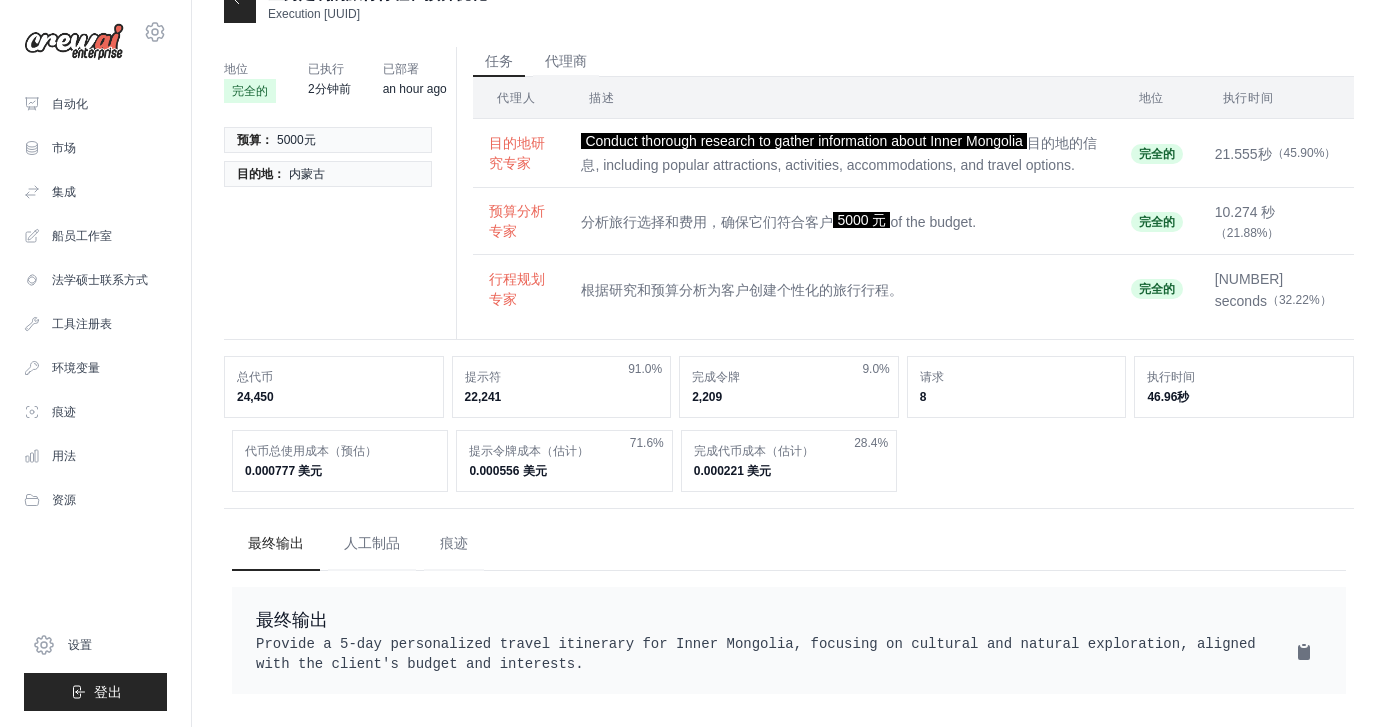 click on "Final Output
Provide a 5-day personalized travel itinerary for Inner Mongolia, focusing on cultural and natural exploration, aligned with the client's budget and interests." at bounding box center [789, 640] 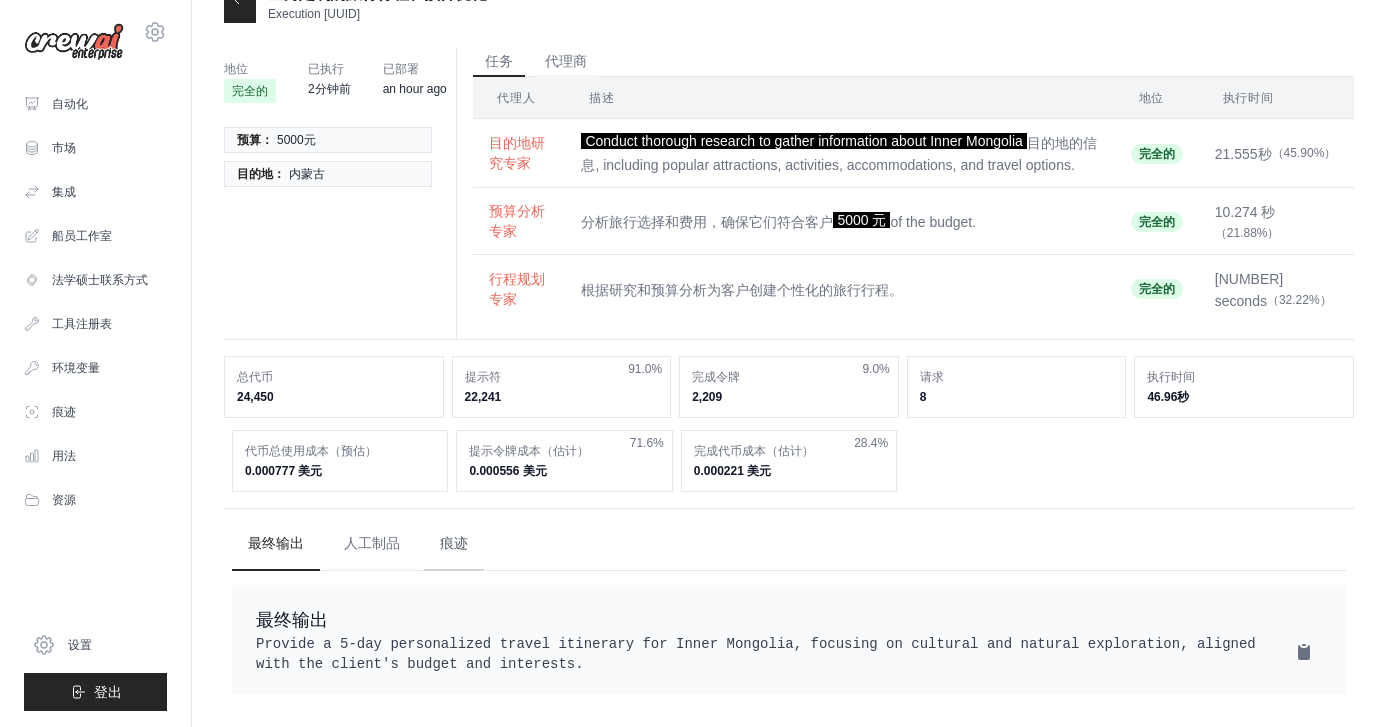 click on "痕迹" at bounding box center (454, 544) 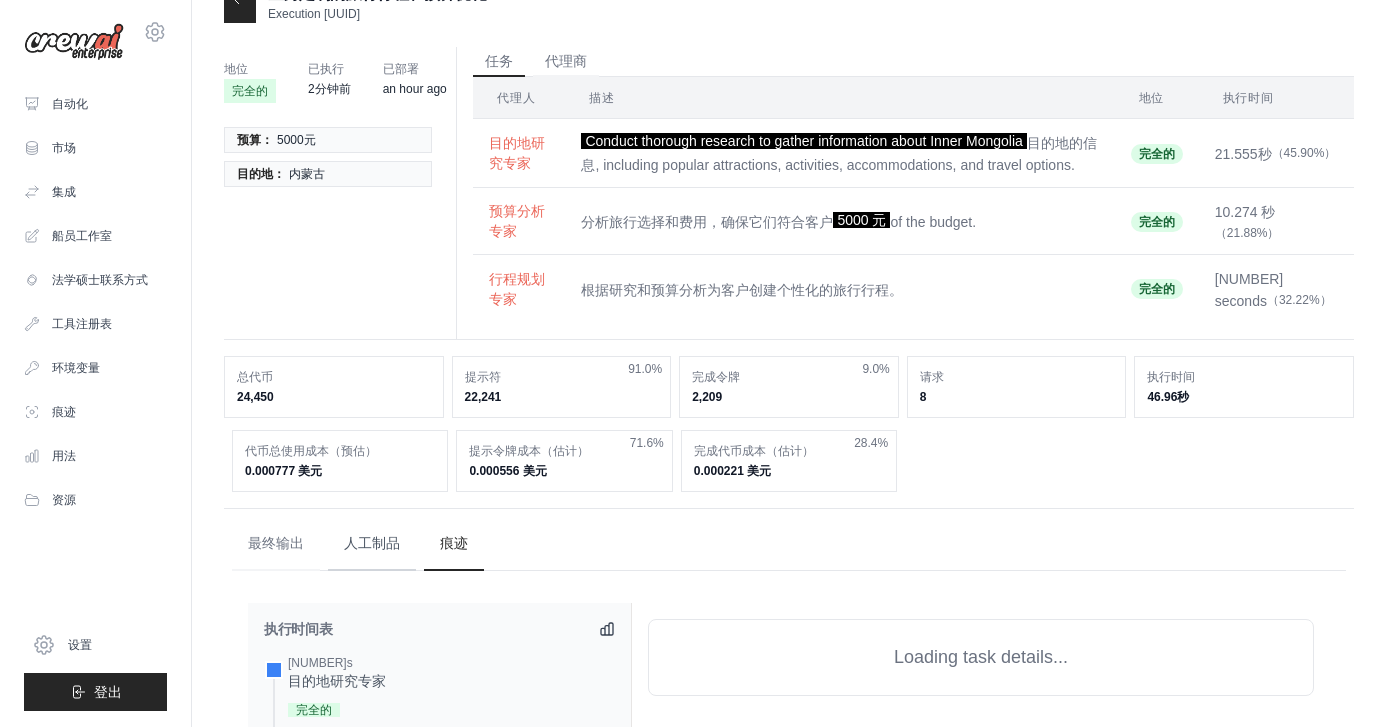 click on "人工制品" at bounding box center (372, 543) 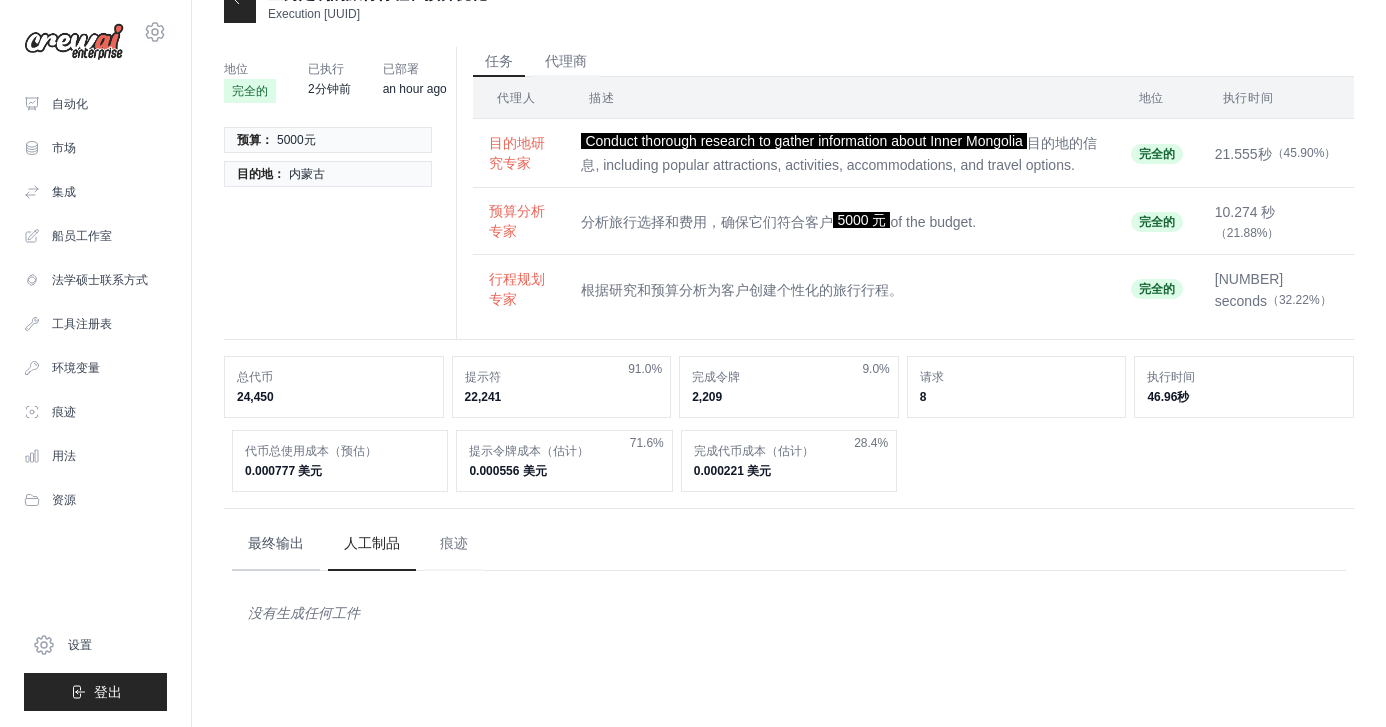 click on "最终输出" at bounding box center [276, 544] 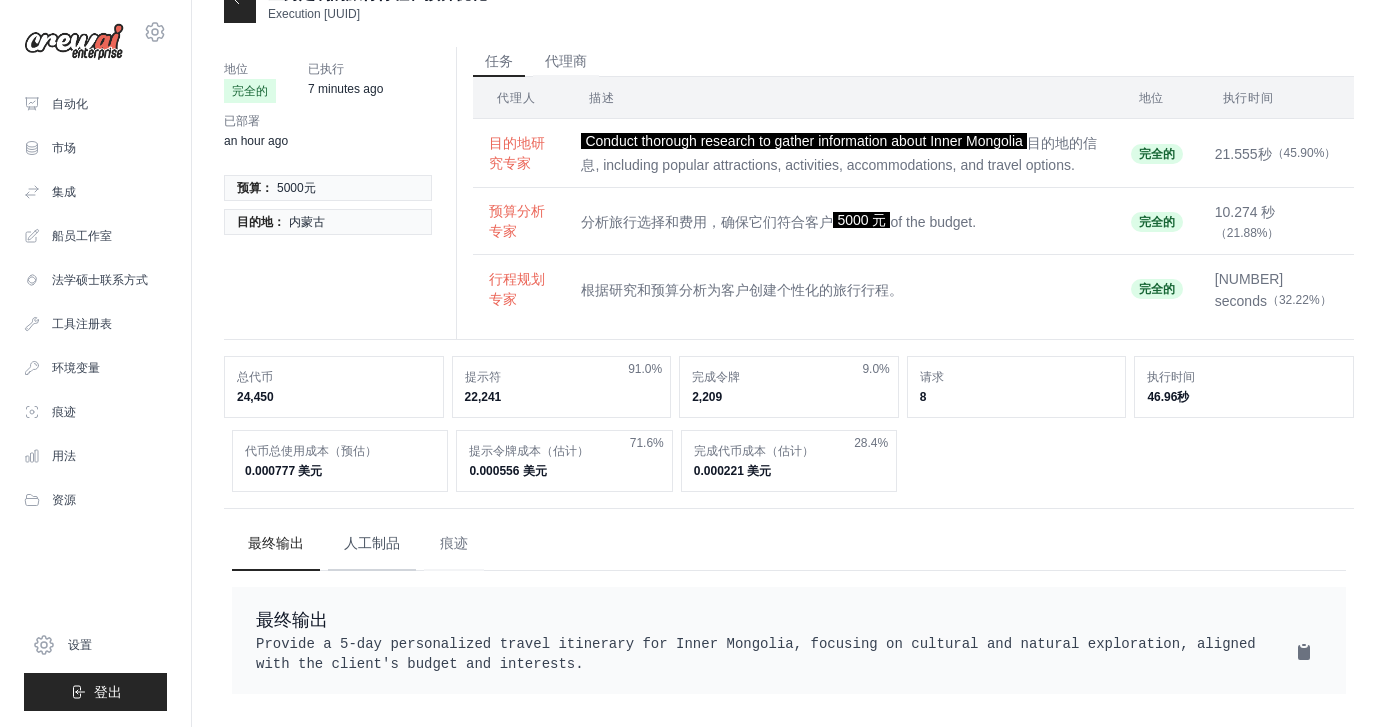 click on "人工制品" at bounding box center (372, 543) 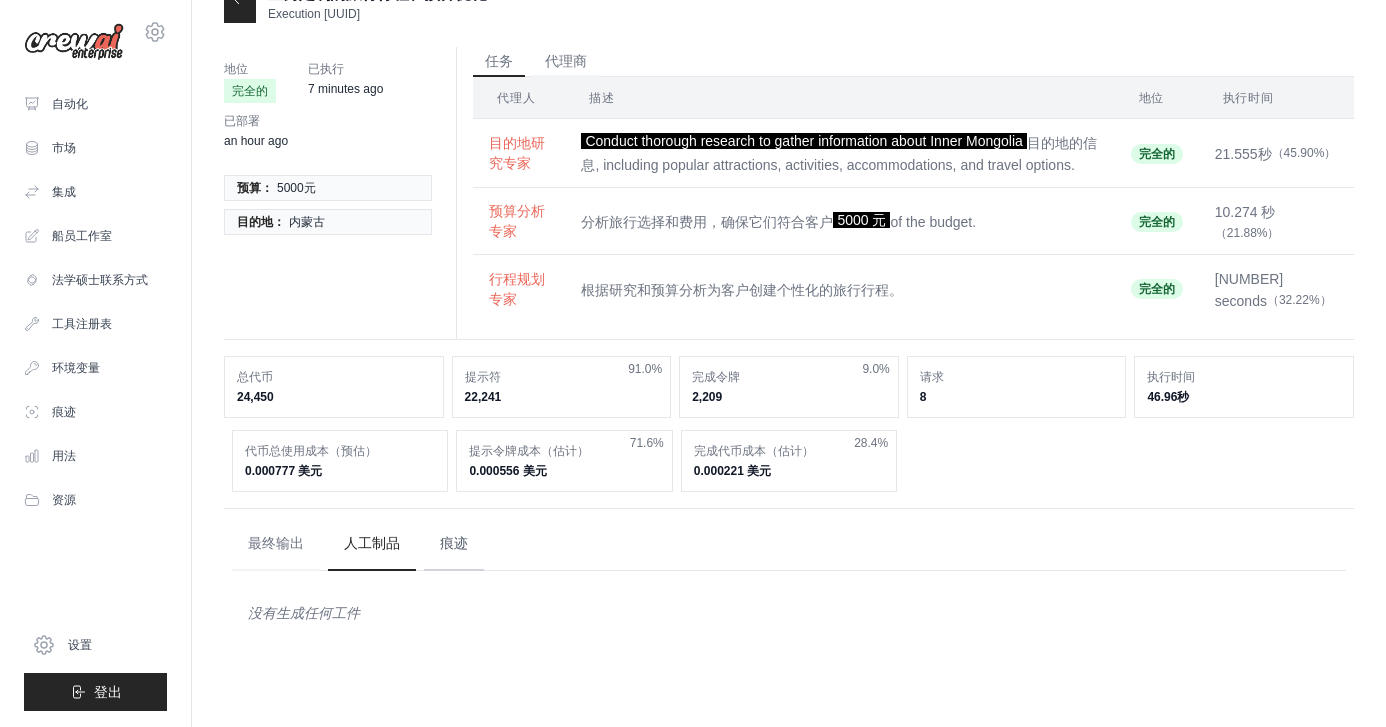 click on "痕迹" at bounding box center (454, 543) 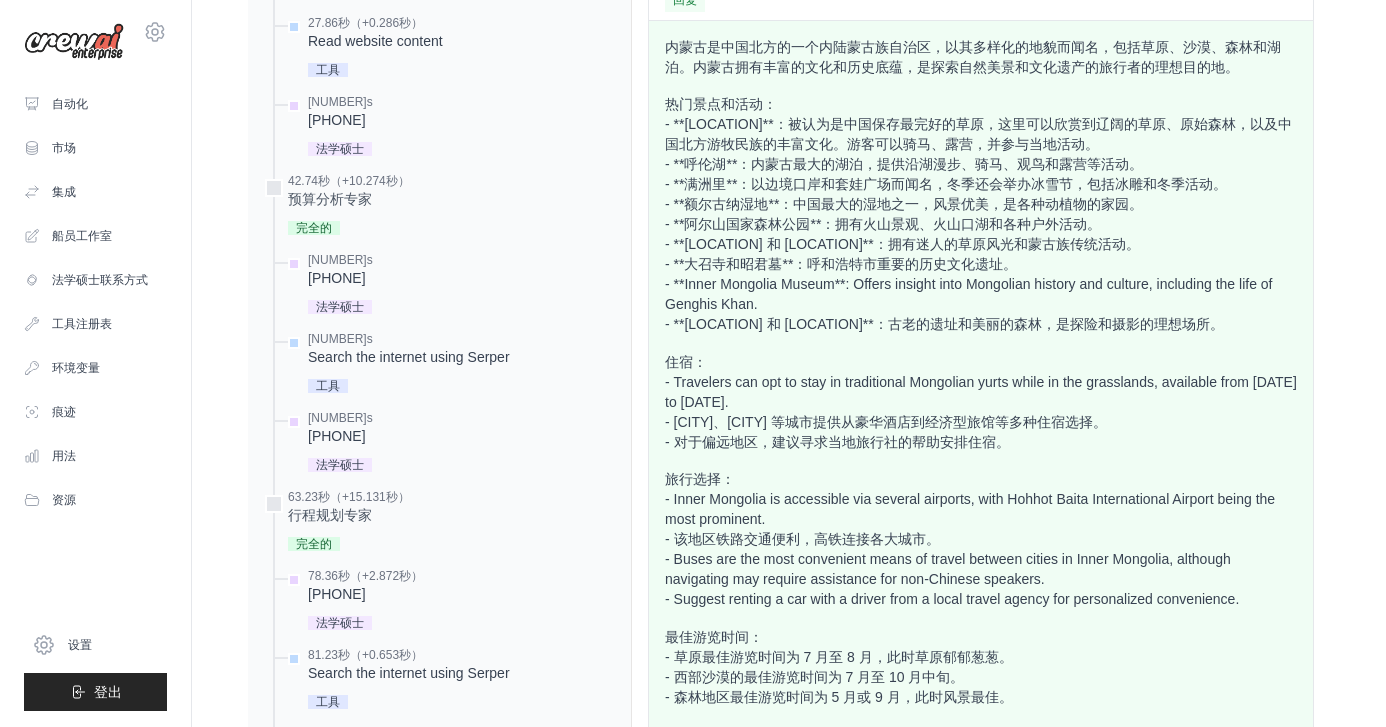 scroll, scrollTop: 1283, scrollLeft: 0, axis: vertical 